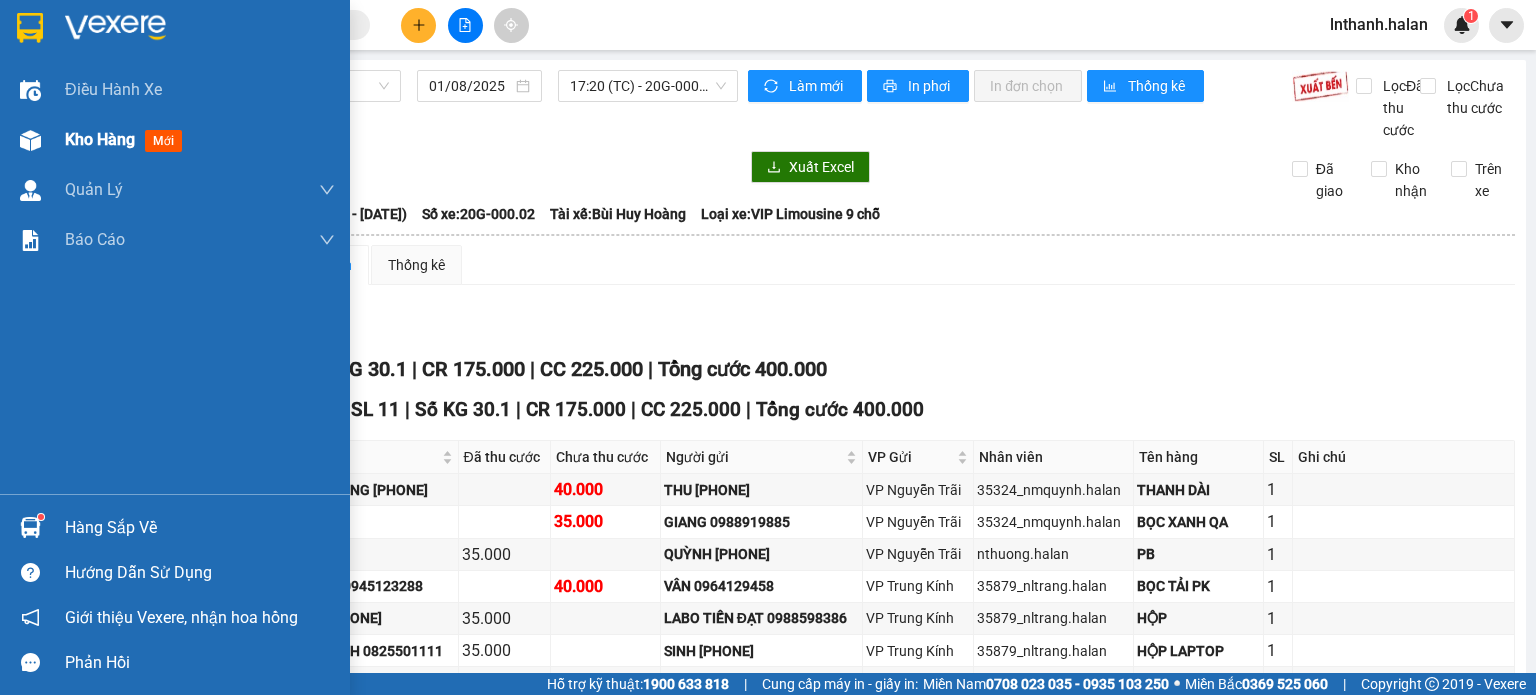 scroll, scrollTop: 0, scrollLeft: 0, axis: both 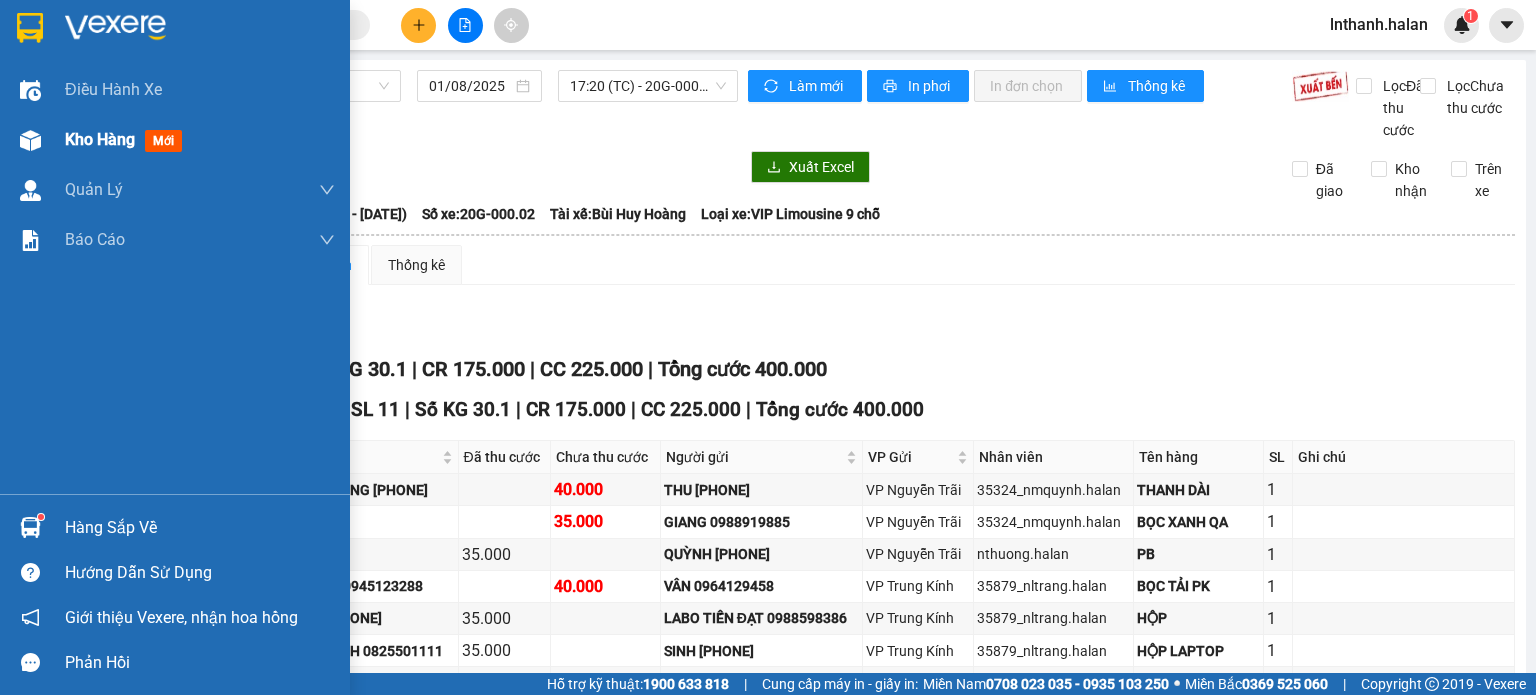 click at bounding box center [30, 140] 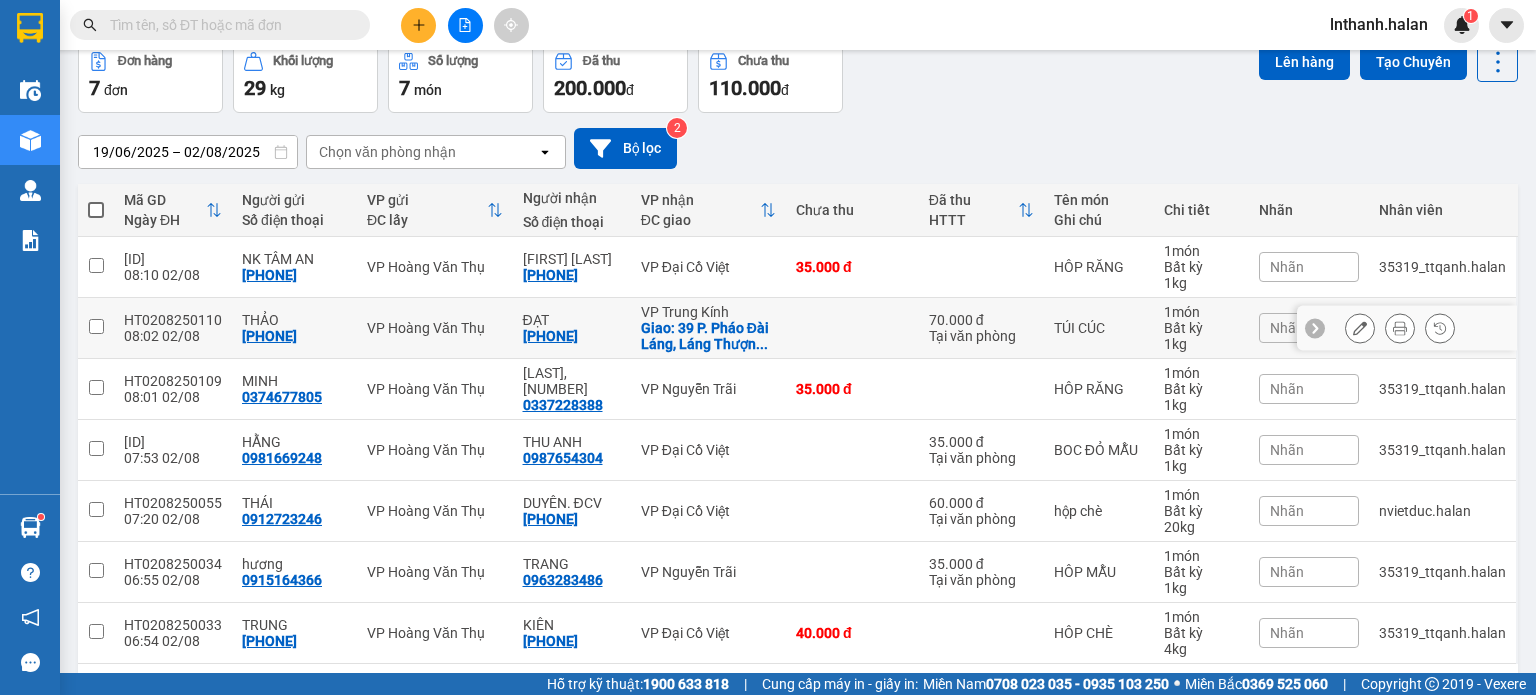 scroll, scrollTop: 0, scrollLeft: 0, axis: both 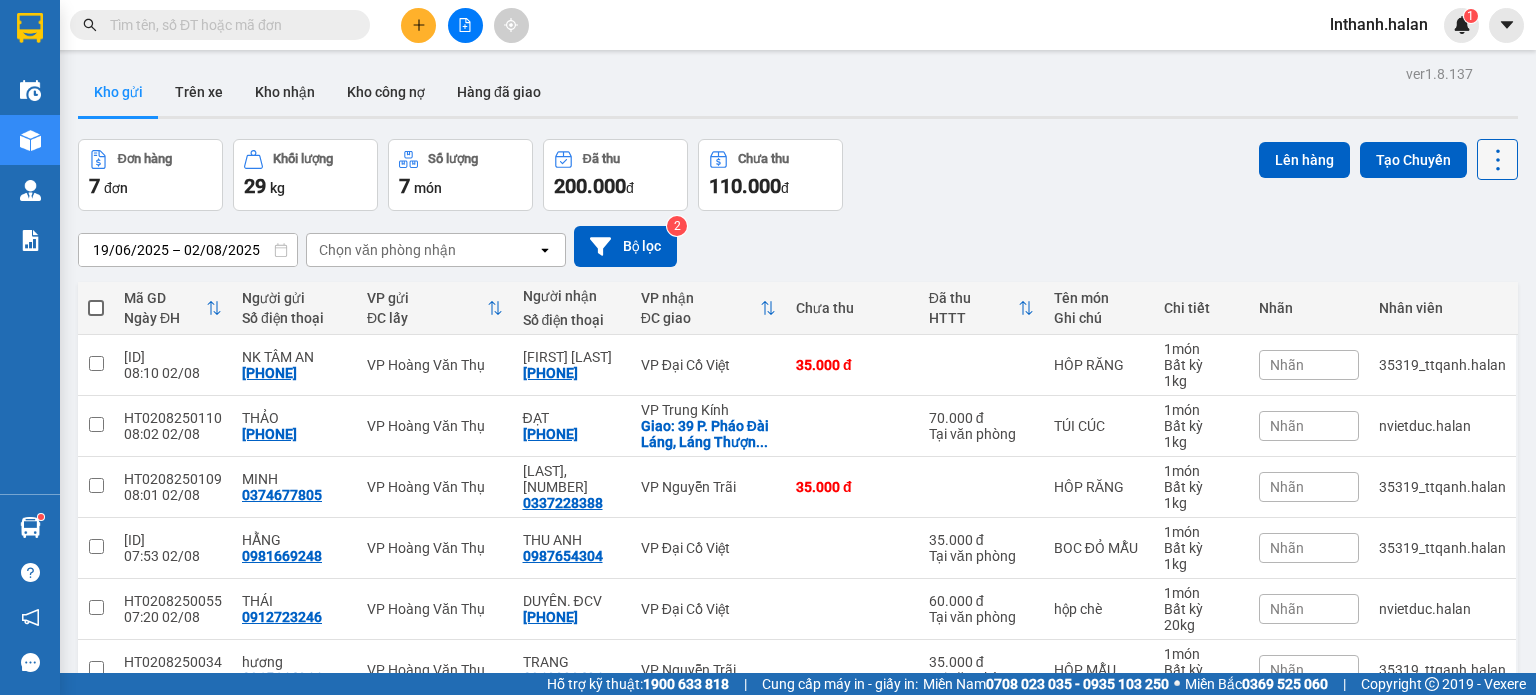 click 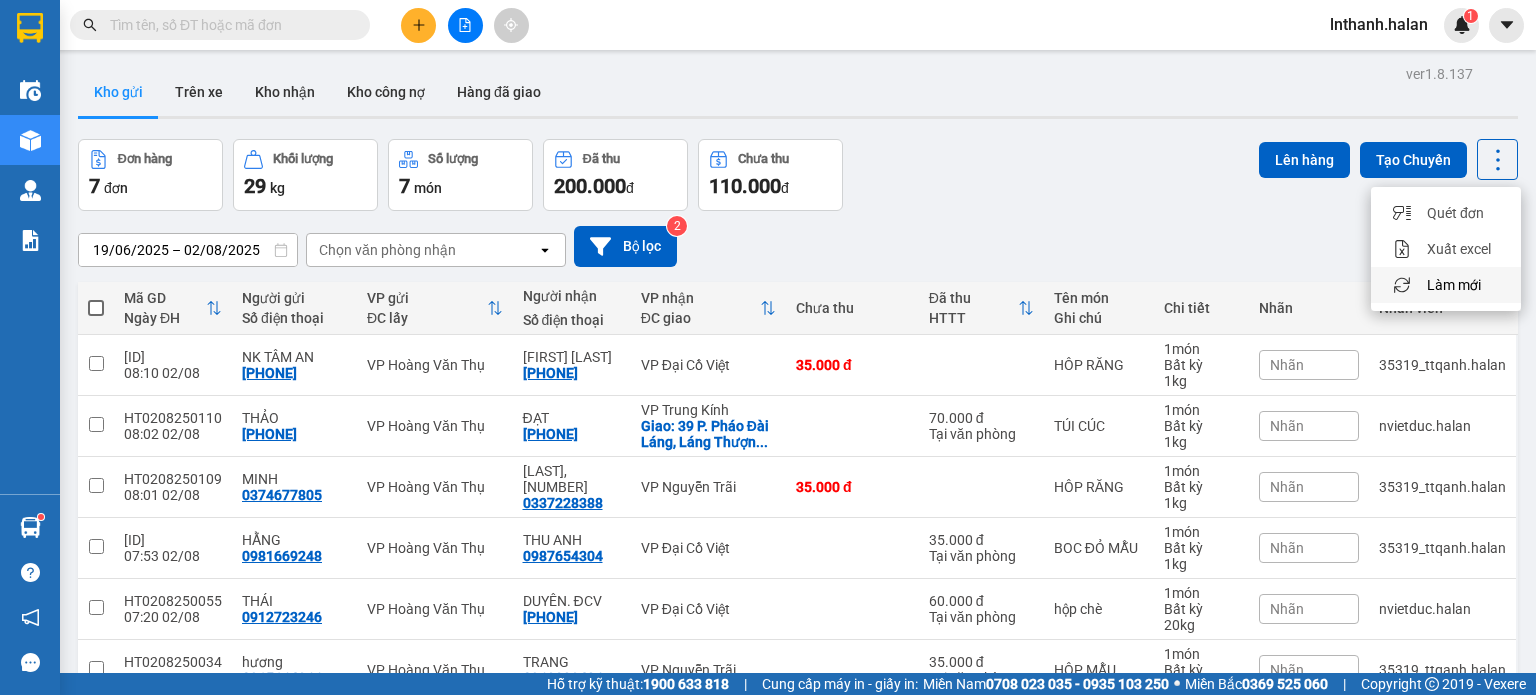 click on "Làm mới" at bounding box center [1454, 285] 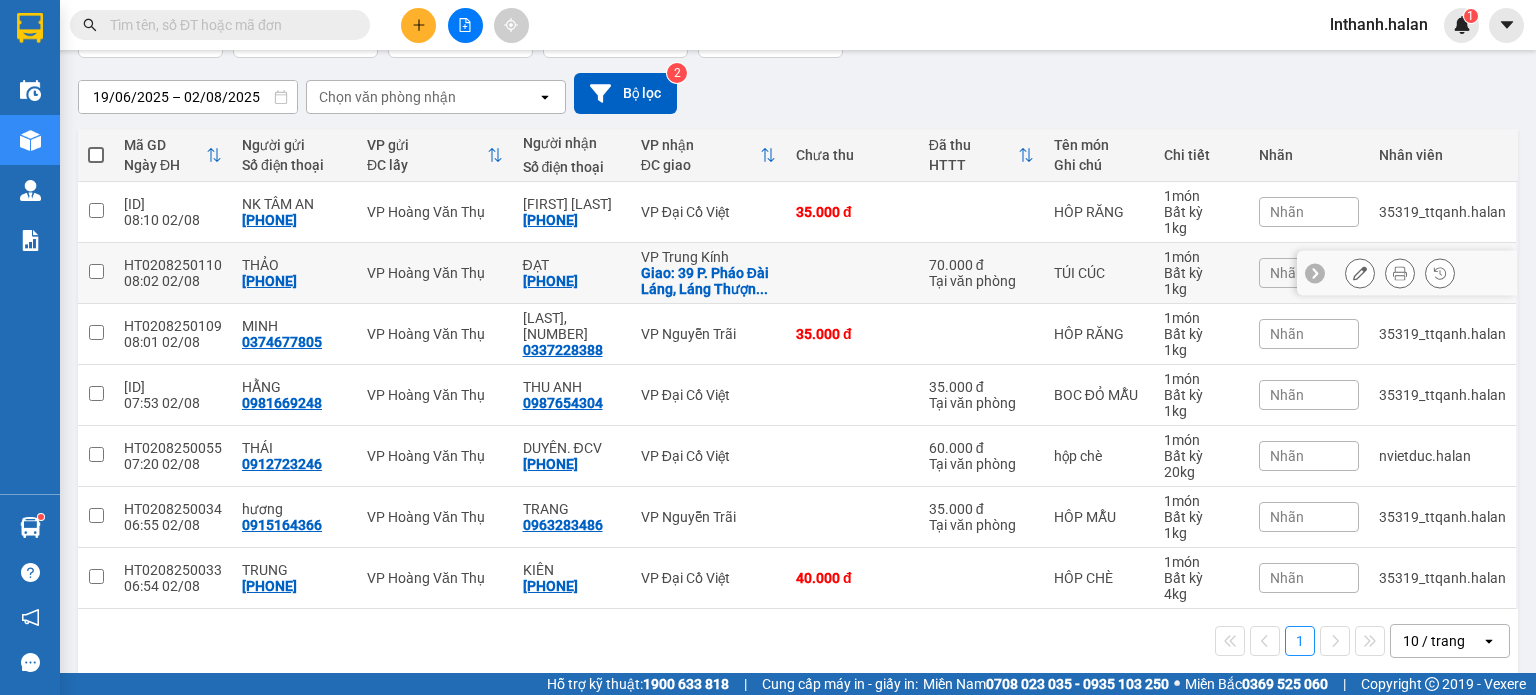 scroll, scrollTop: 168, scrollLeft: 0, axis: vertical 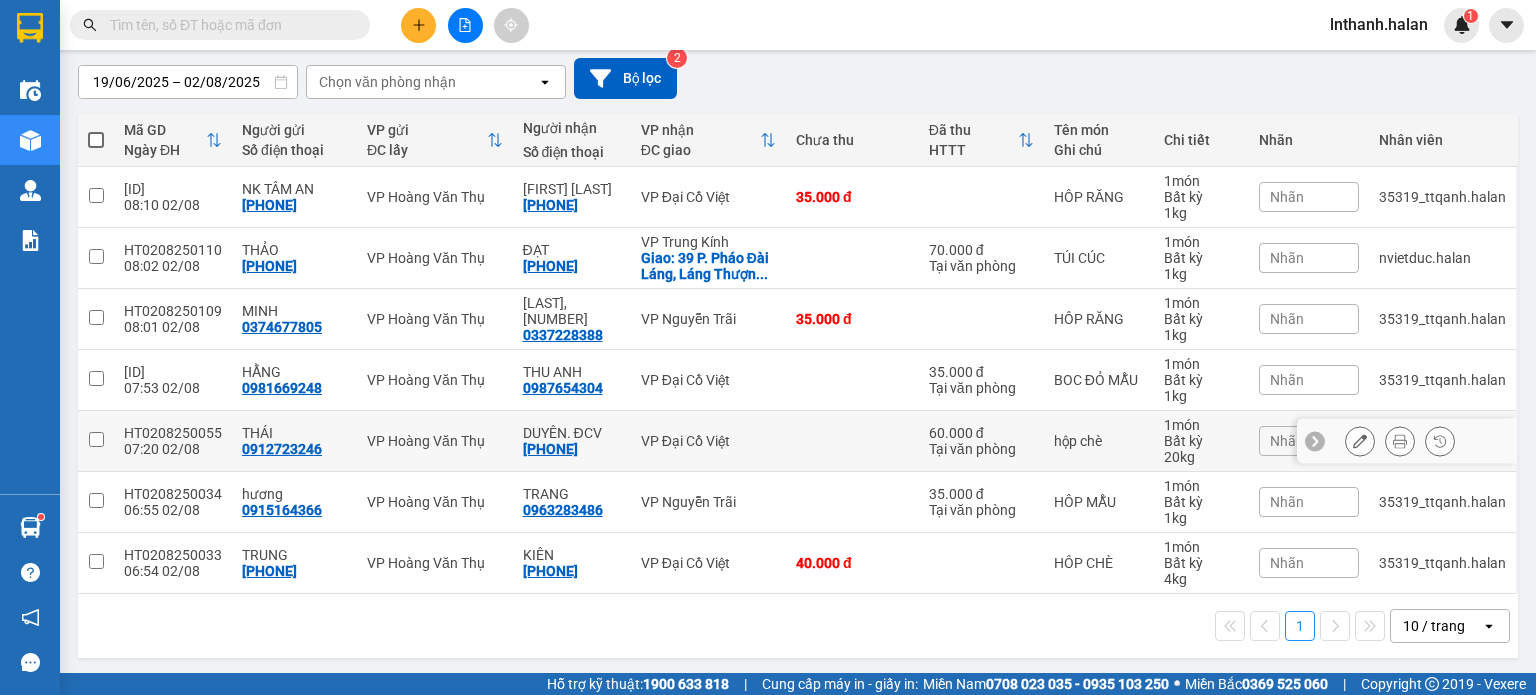 click at bounding box center [852, 441] 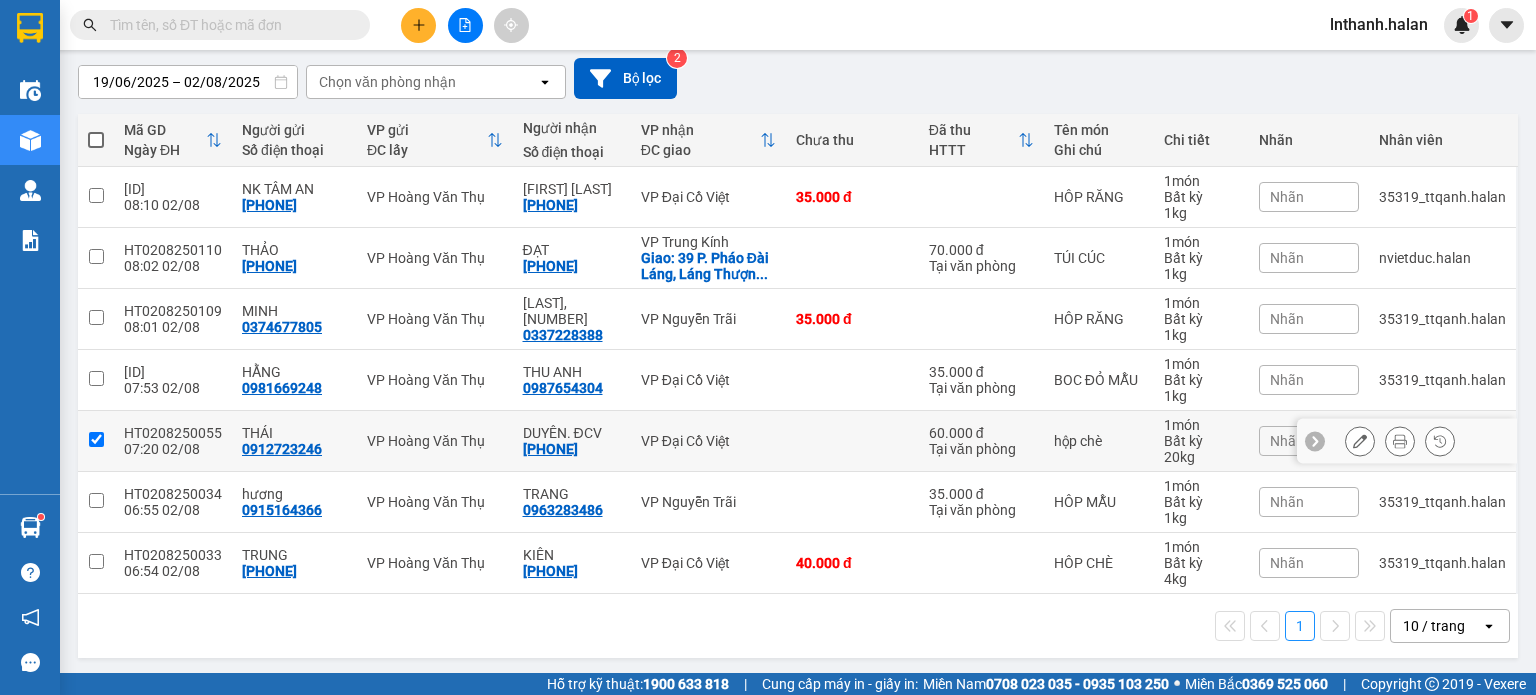 checkbox on "true" 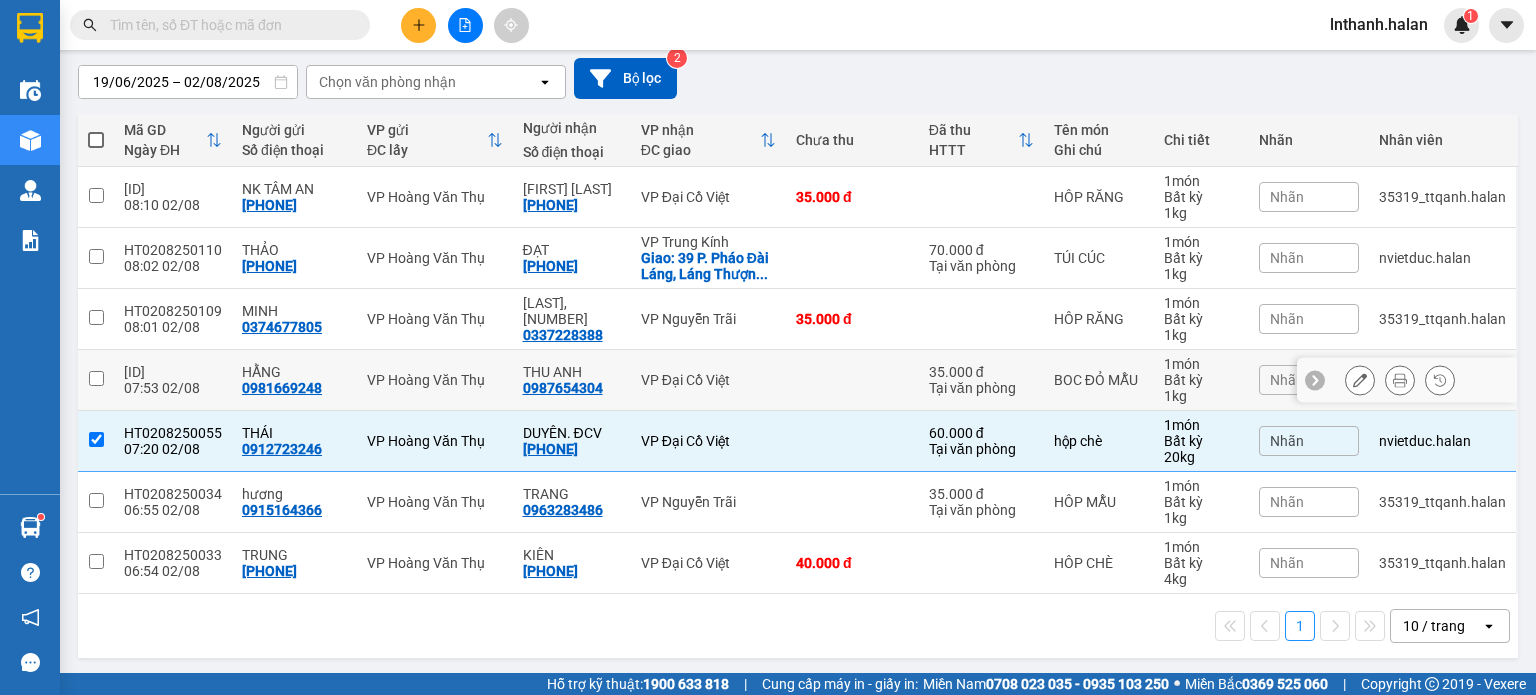 click at bounding box center [852, 380] 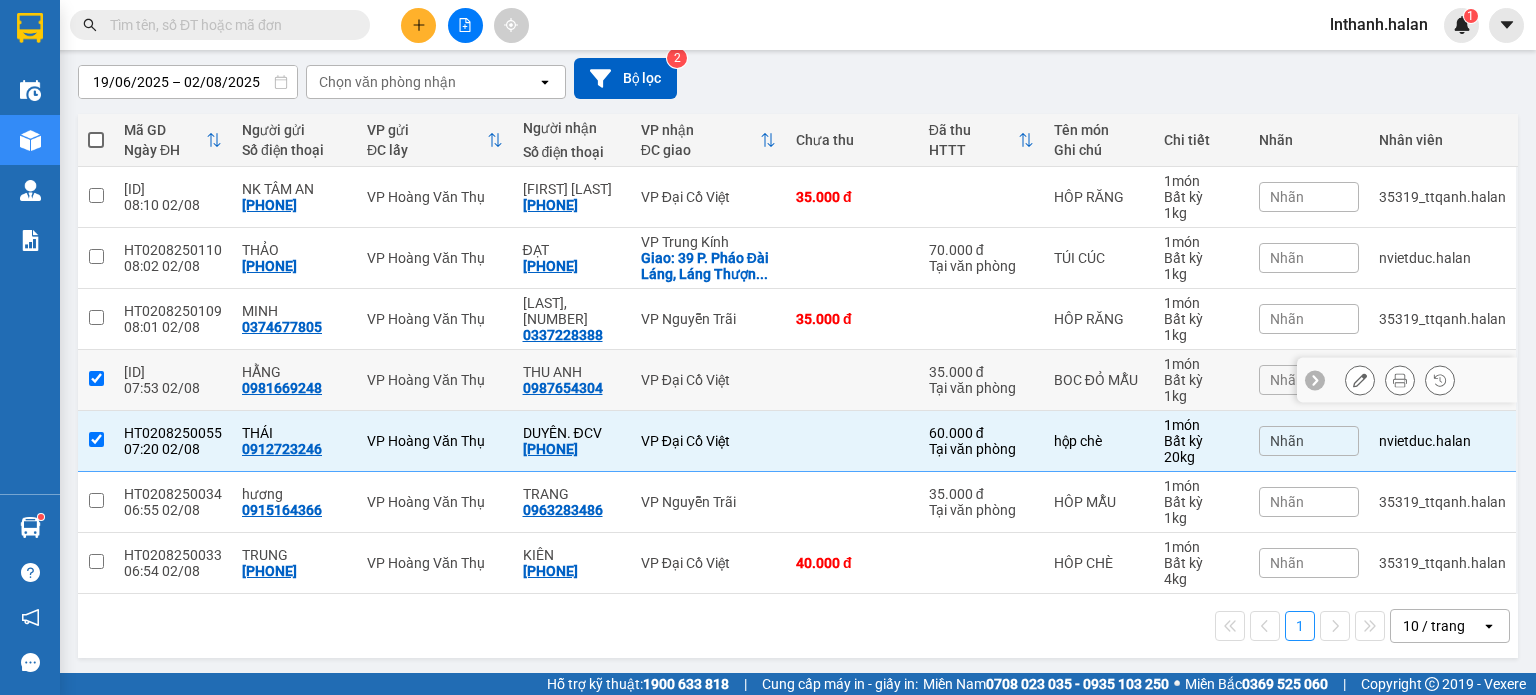 checkbox on "true" 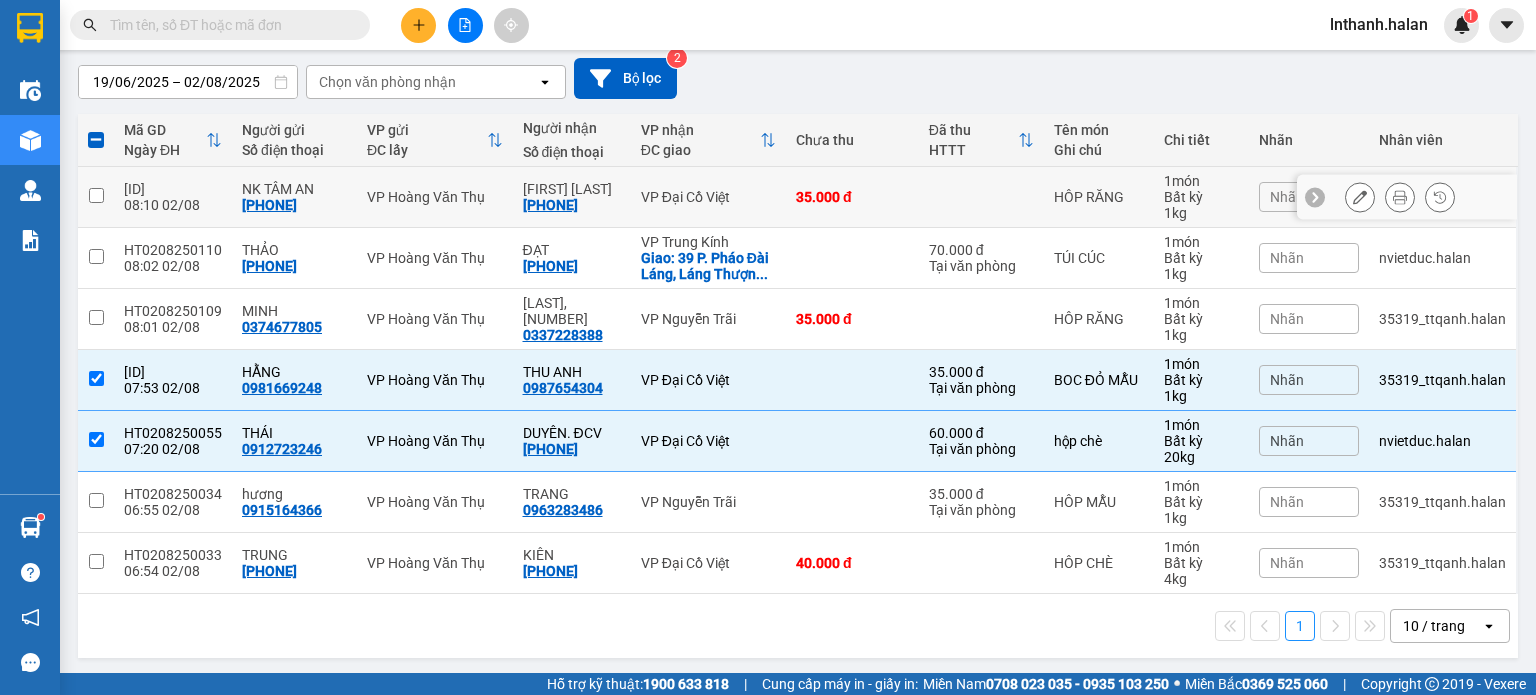 click at bounding box center [981, 197] 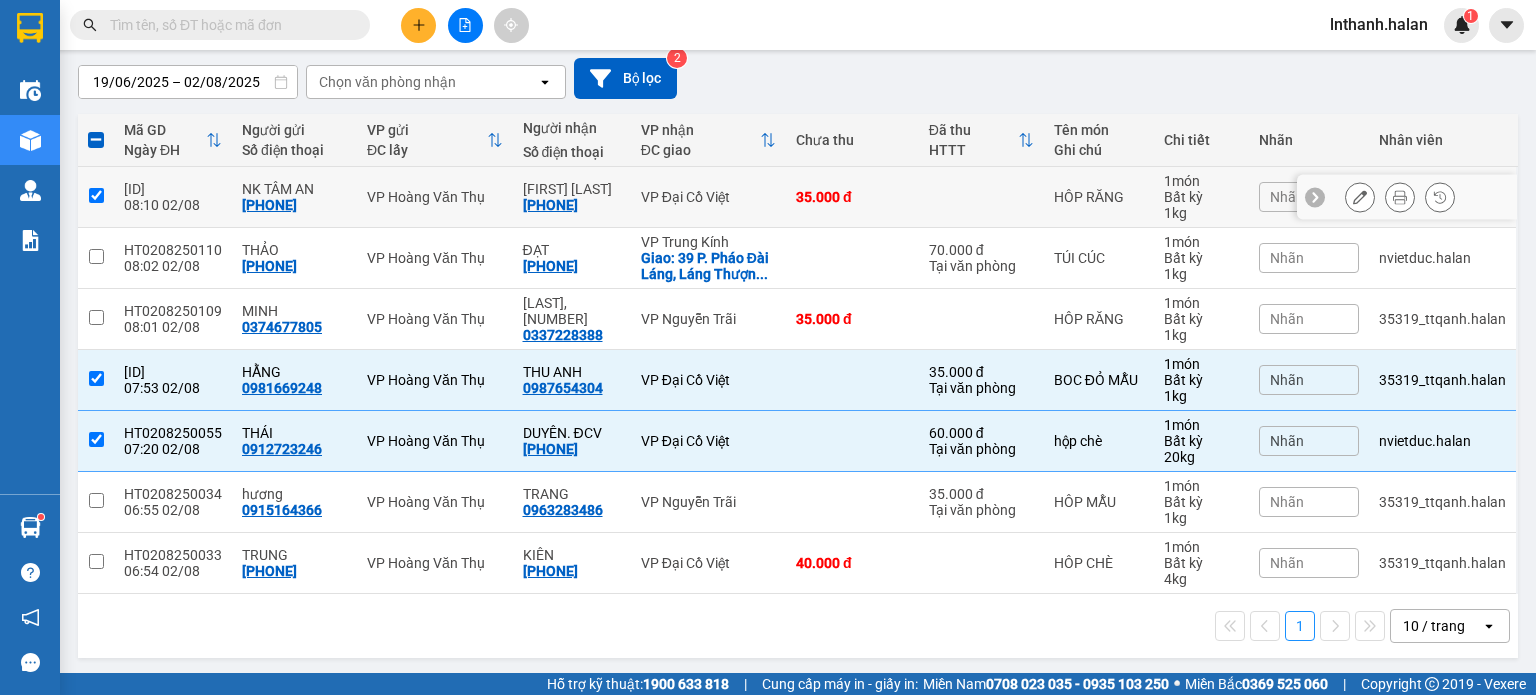 checkbox on "true" 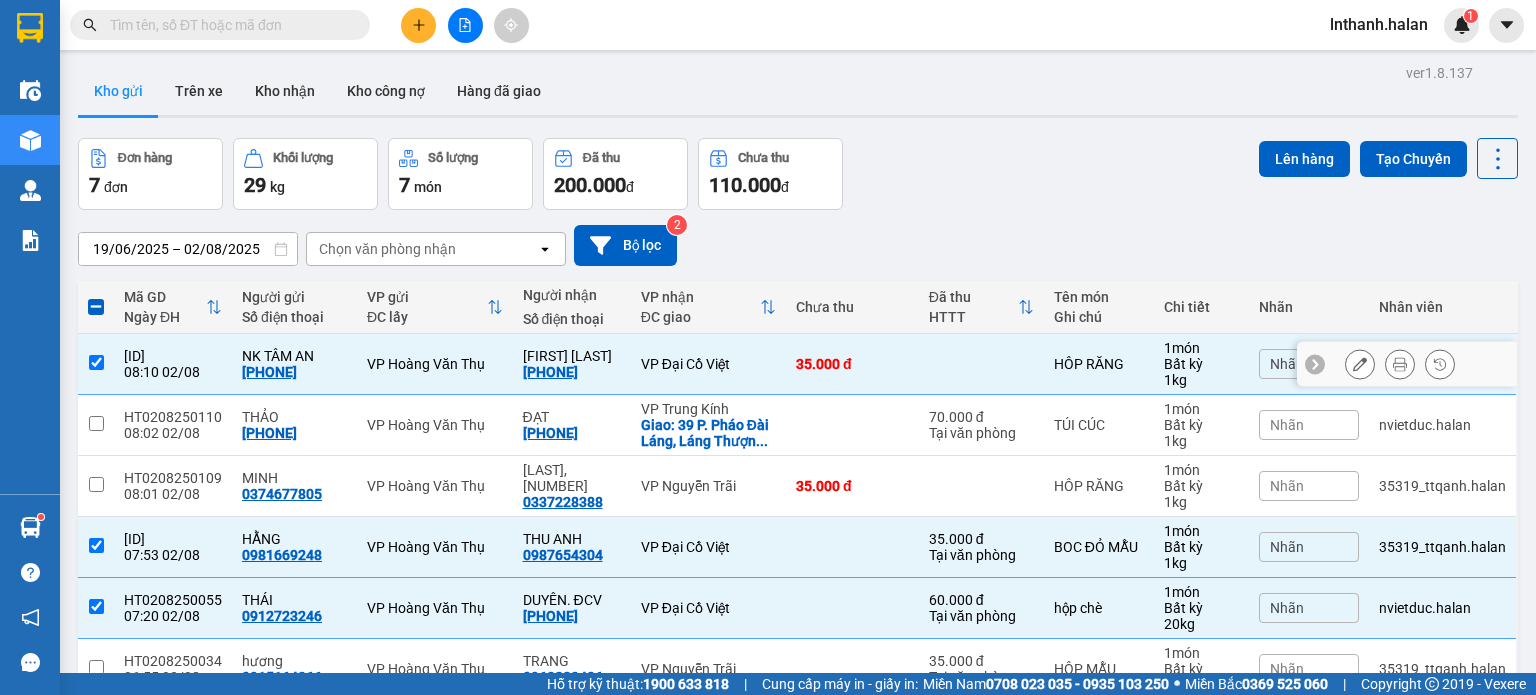 scroll, scrollTop: 0, scrollLeft: 0, axis: both 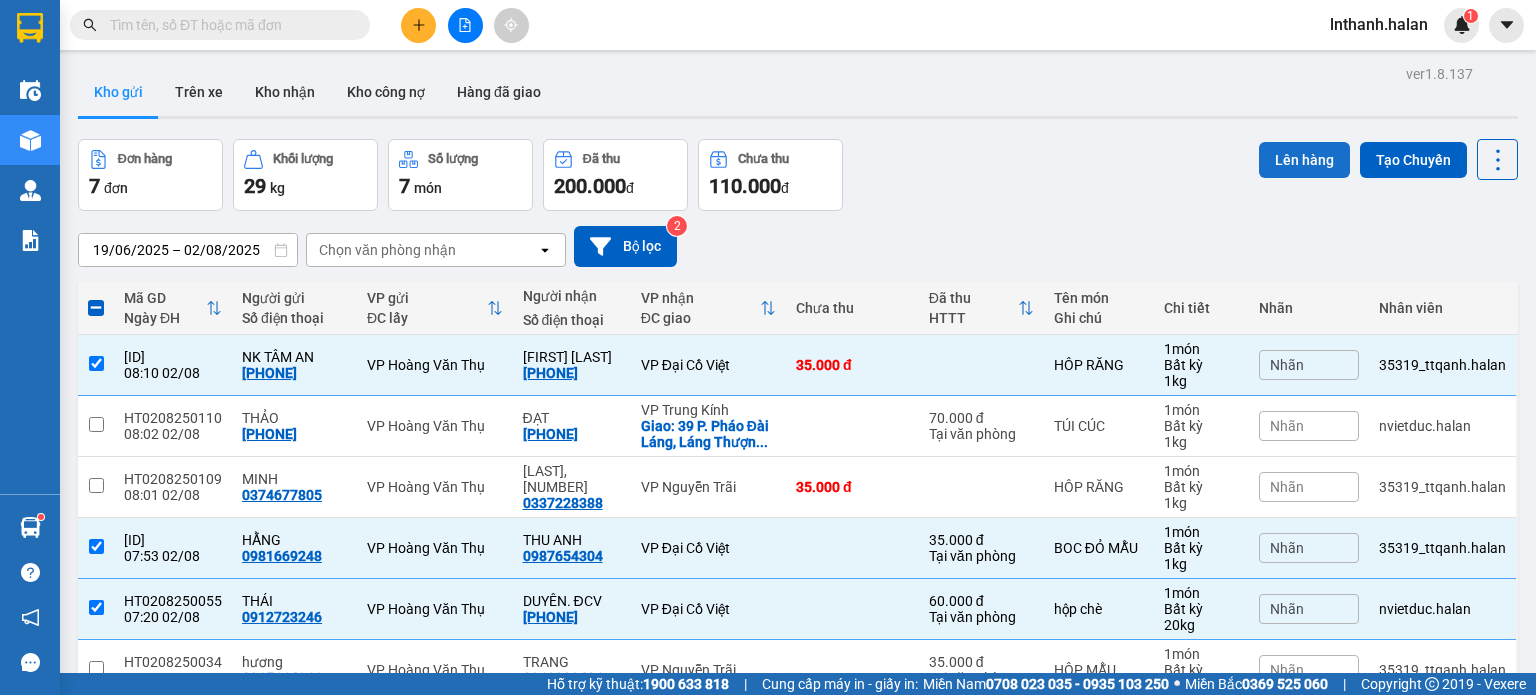 click on "Lên hàng" at bounding box center (1304, 160) 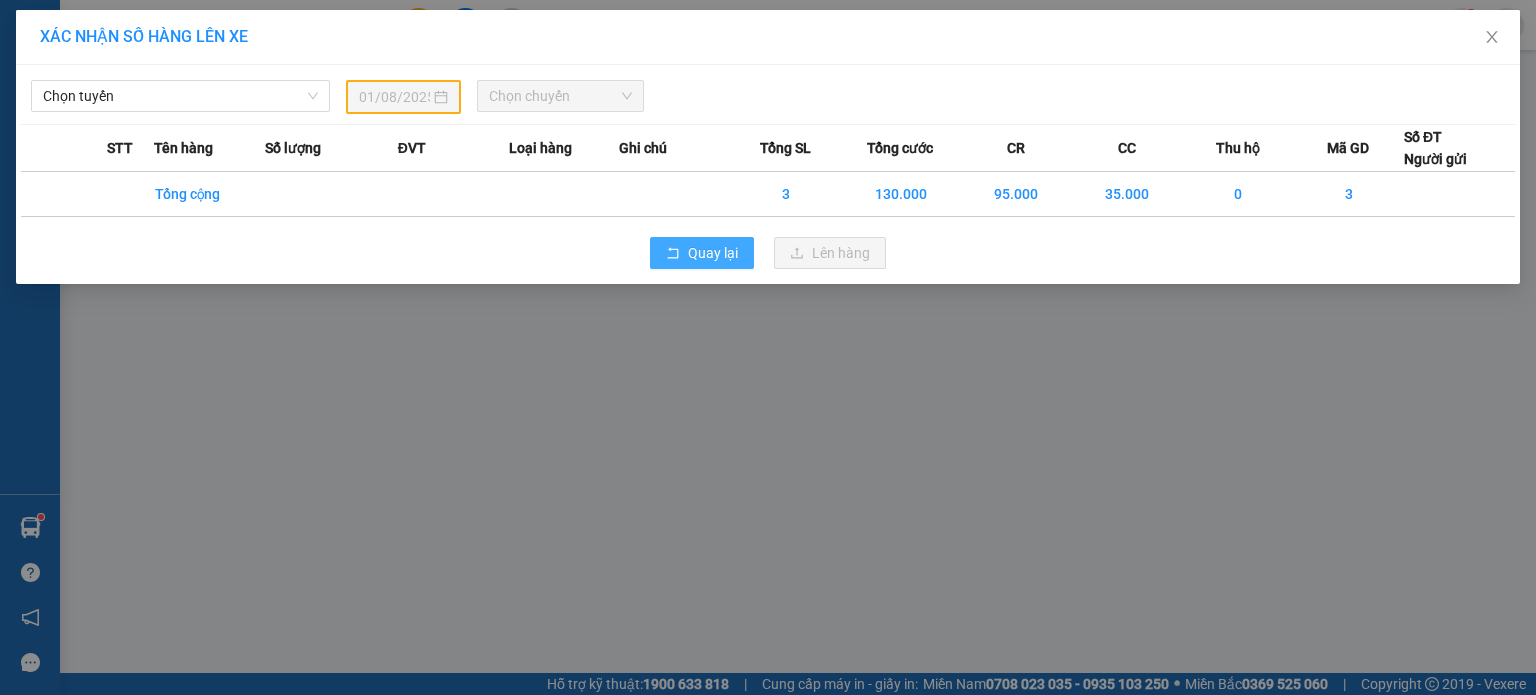 click on "Quay lại" at bounding box center [702, 253] 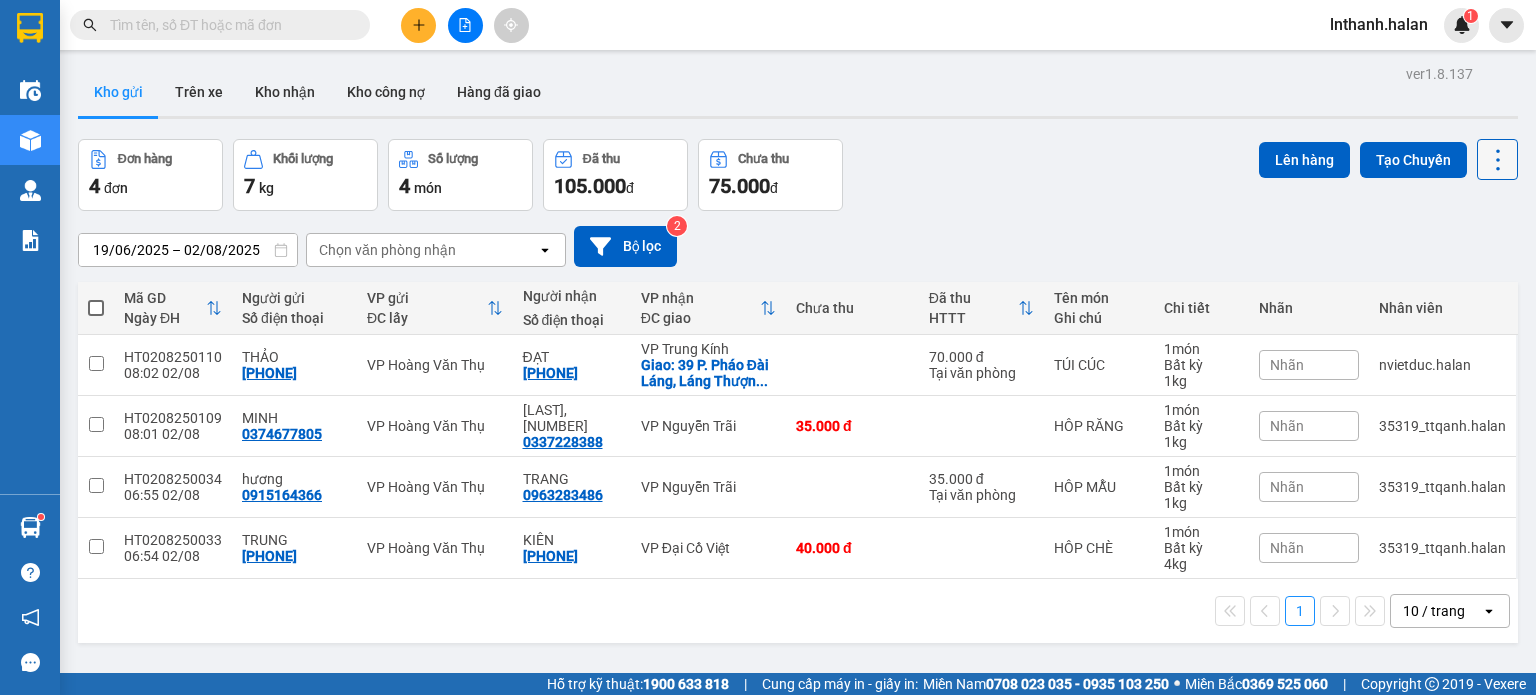 click 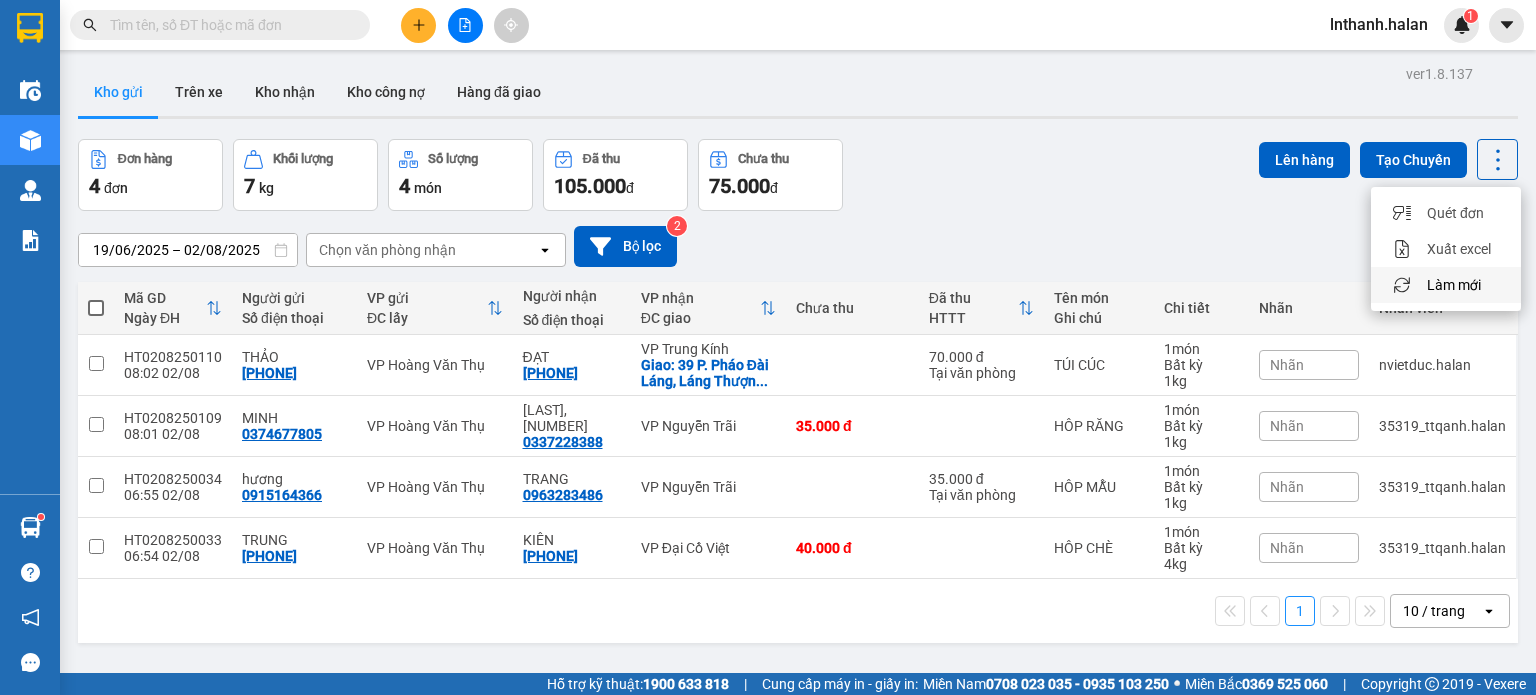 click on "Làm mới" at bounding box center (1454, 285) 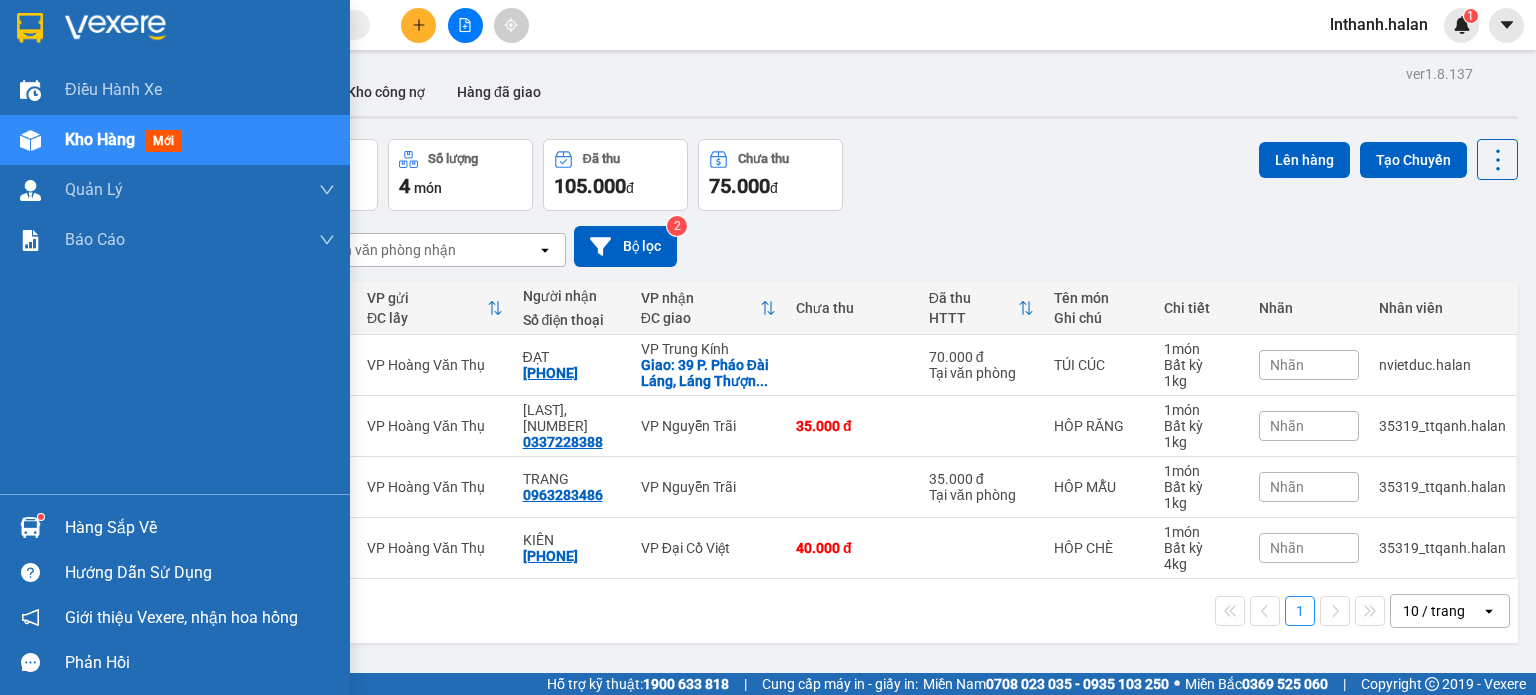 click on "Hàng sắp về" at bounding box center (200, 528) 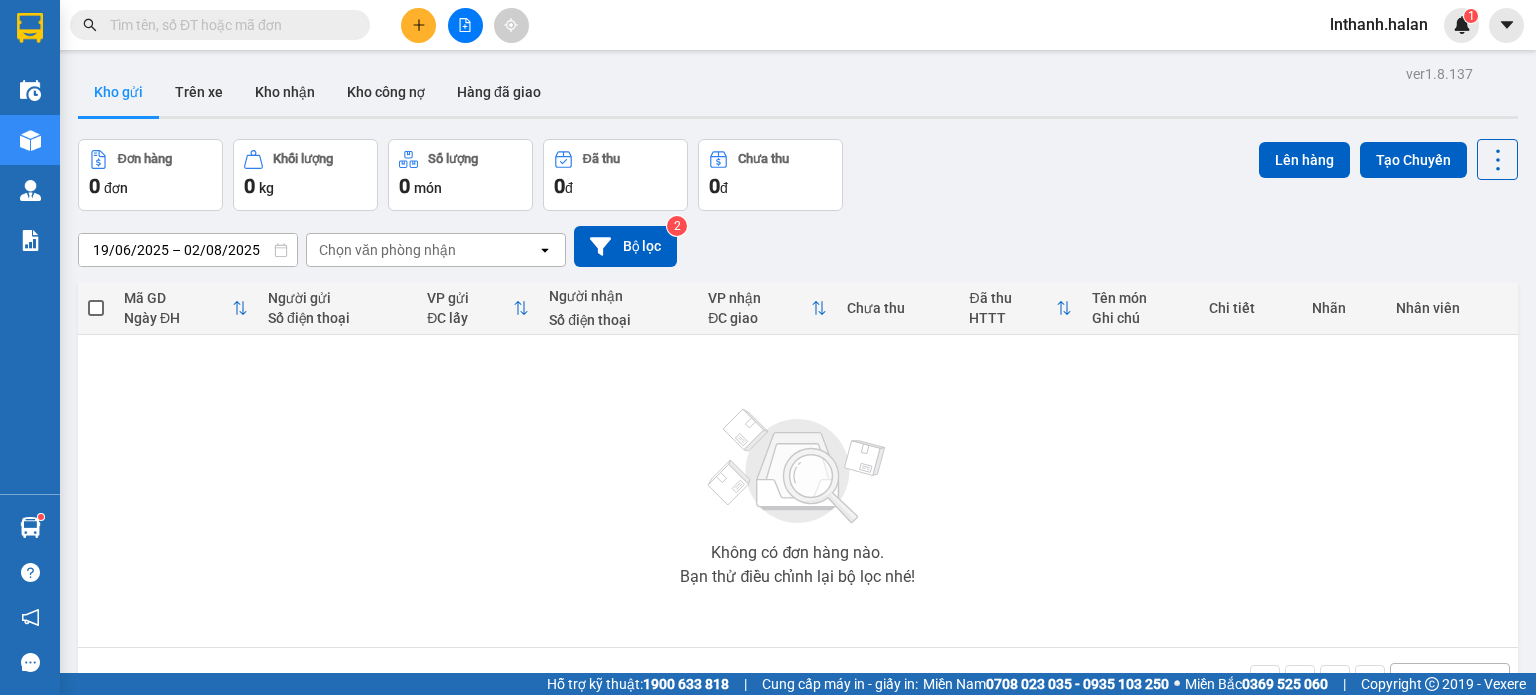 scroll, scrollTop: 0, scrollLeft: 0, axis: both 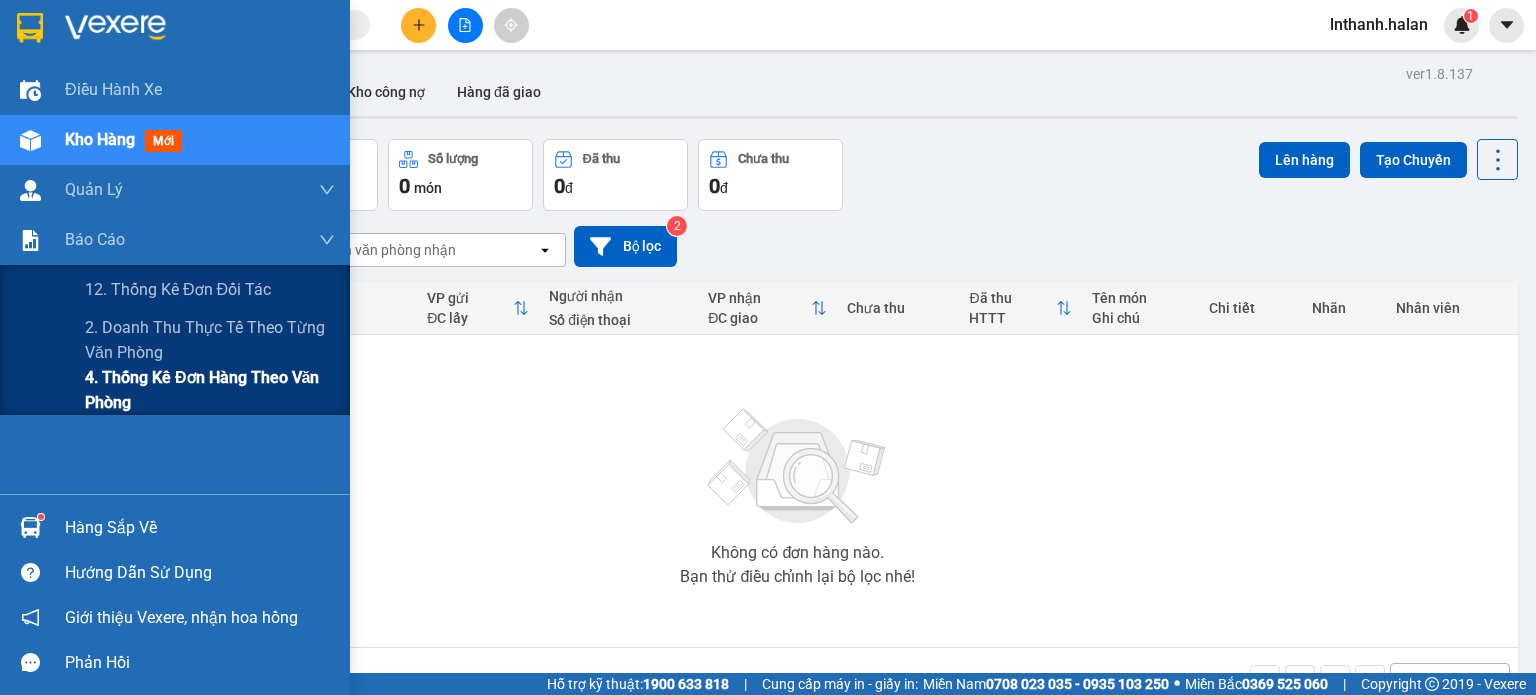 click on "4. Thống kê đơn hàng theo văn phòng" at bounding box center (210, 390) 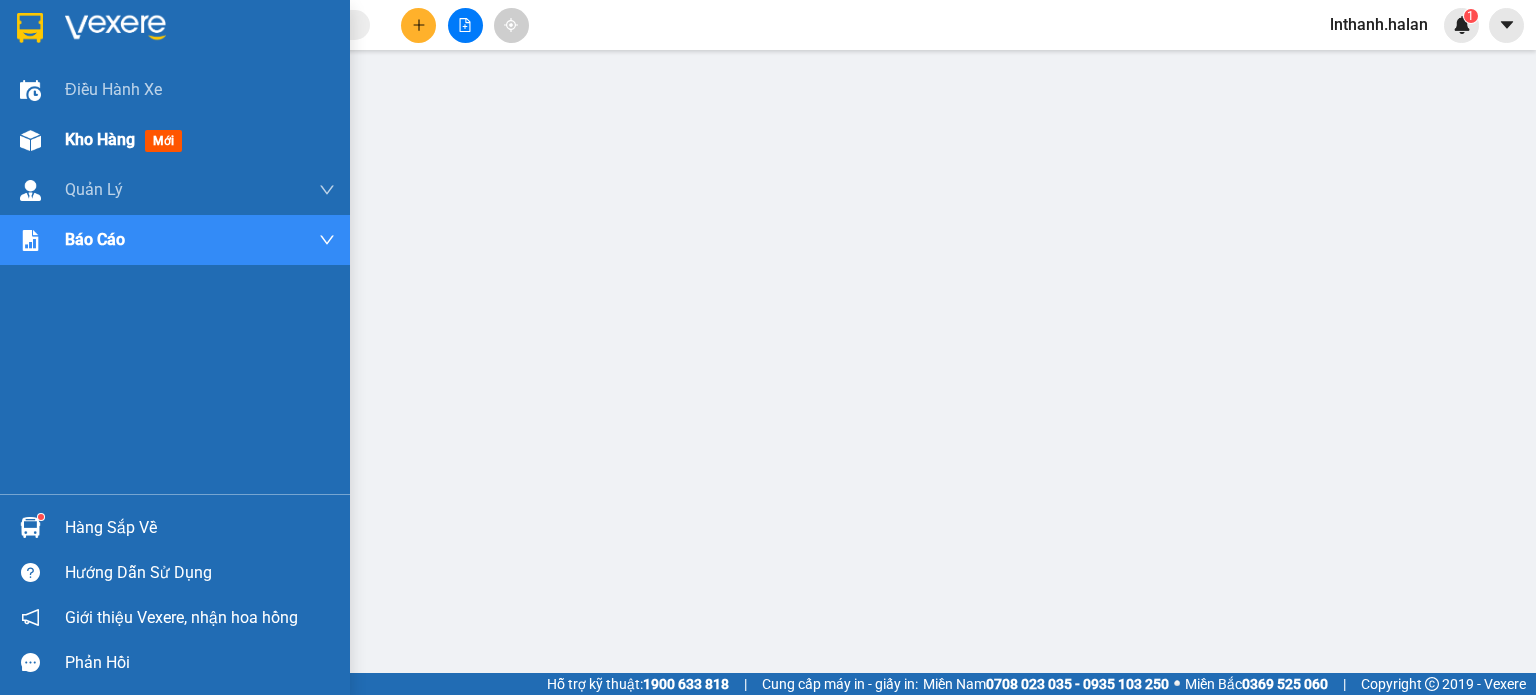 click on "Kho hàng" at bounding box center [100, 139] 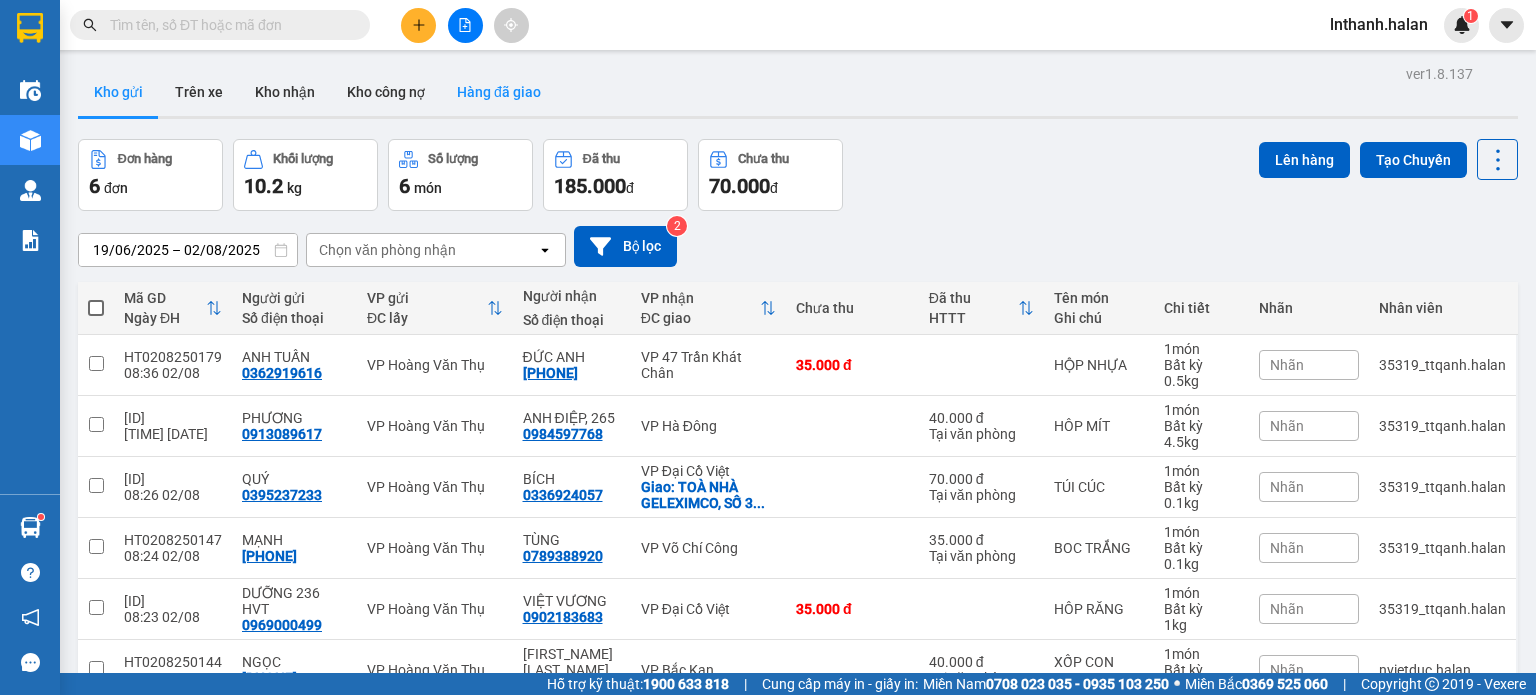 click on "Hàng đã giao" at bounding box center (499, 92) 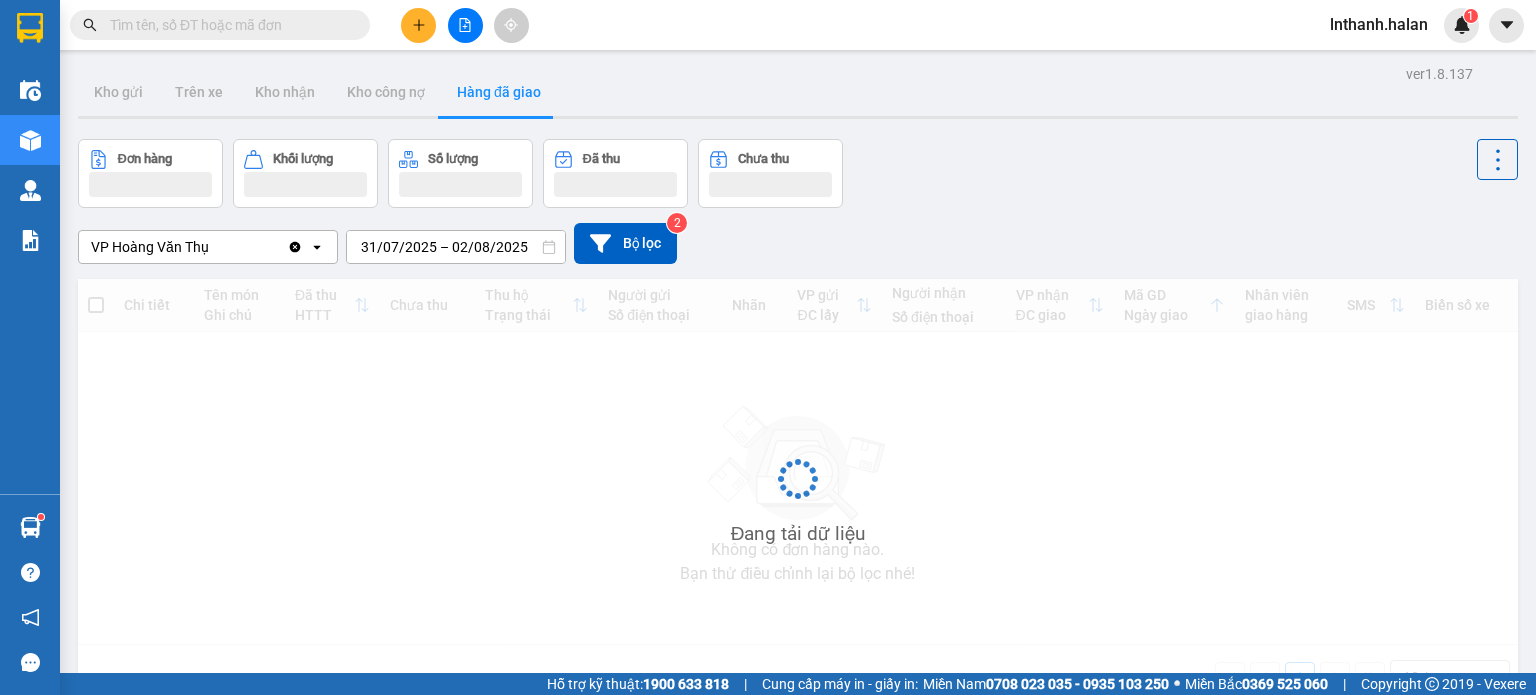 click on "31/07/2025 – 02/08/2025" at bounding box center (456, 247) 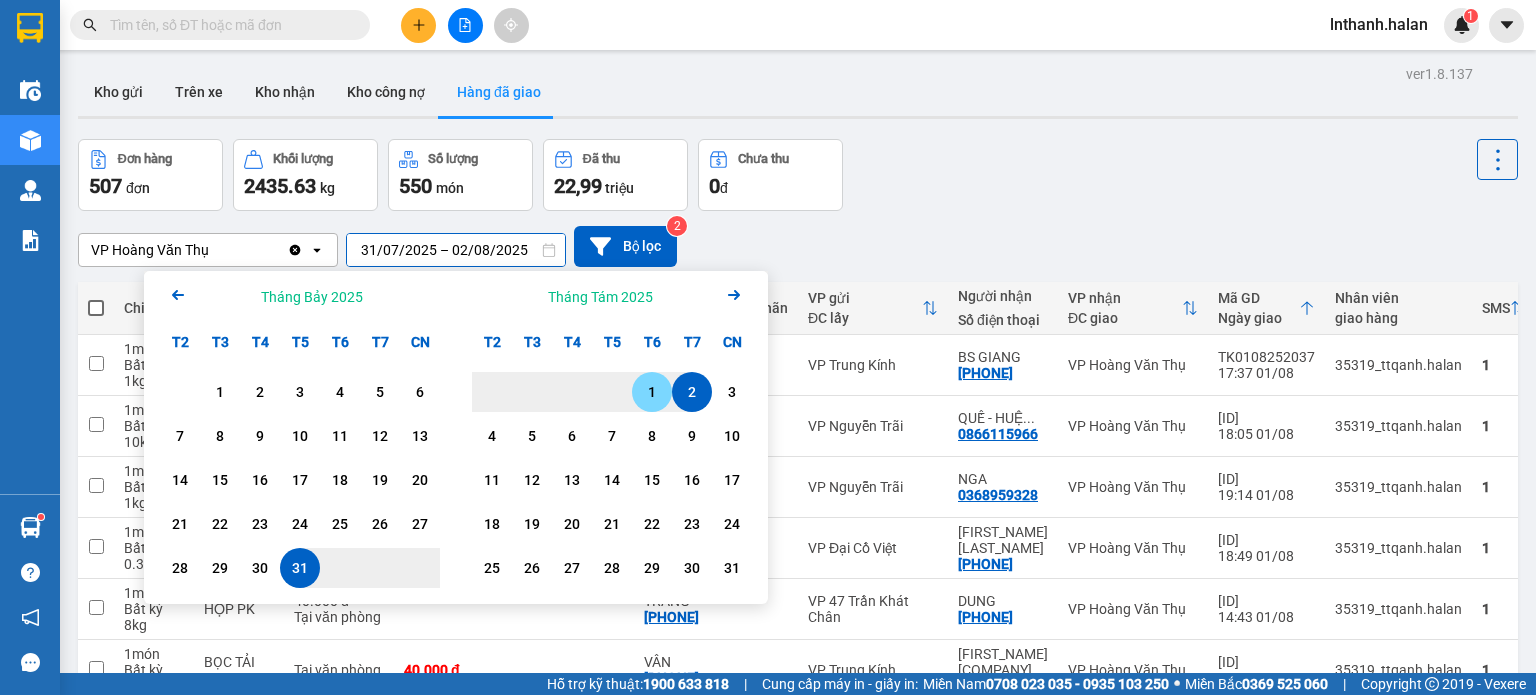 click on "1" at bounding box center (652, 392) 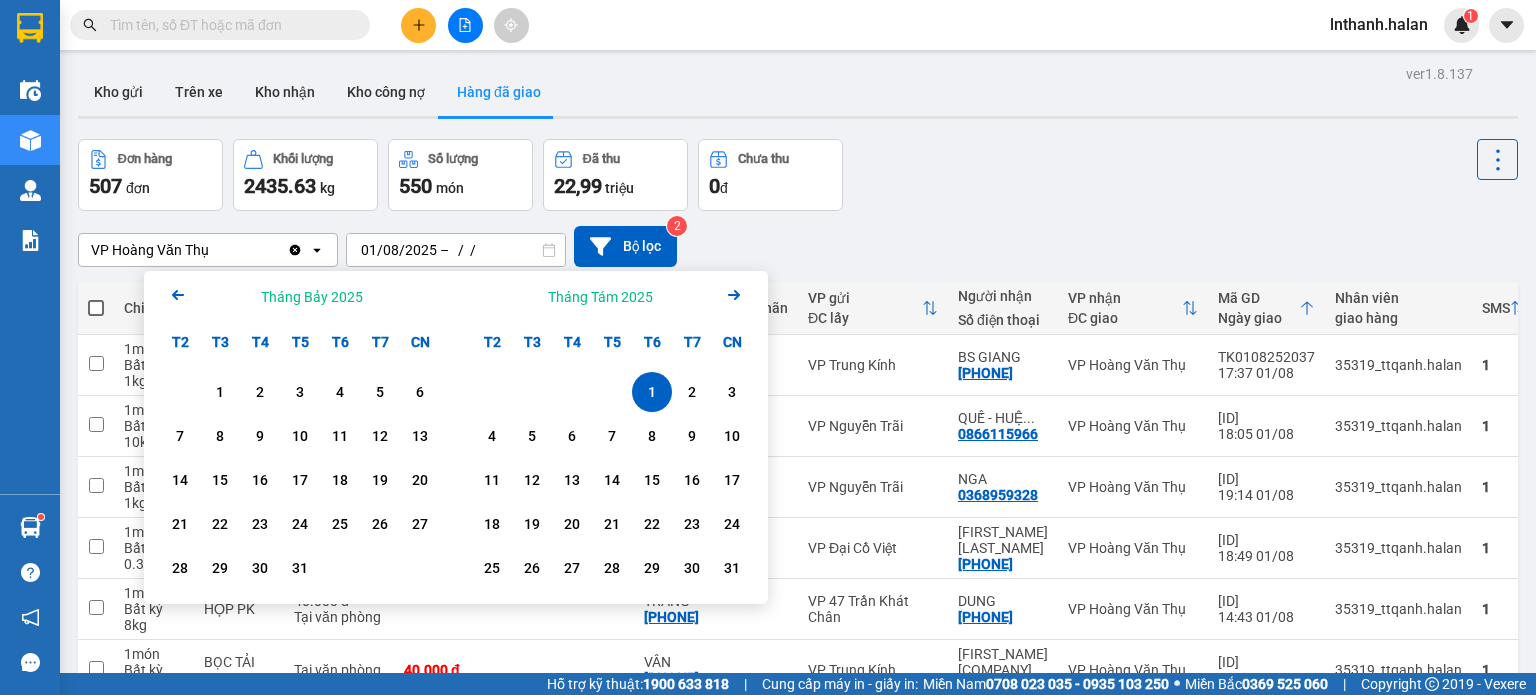 click on "1" at bounding box center (652, 392) 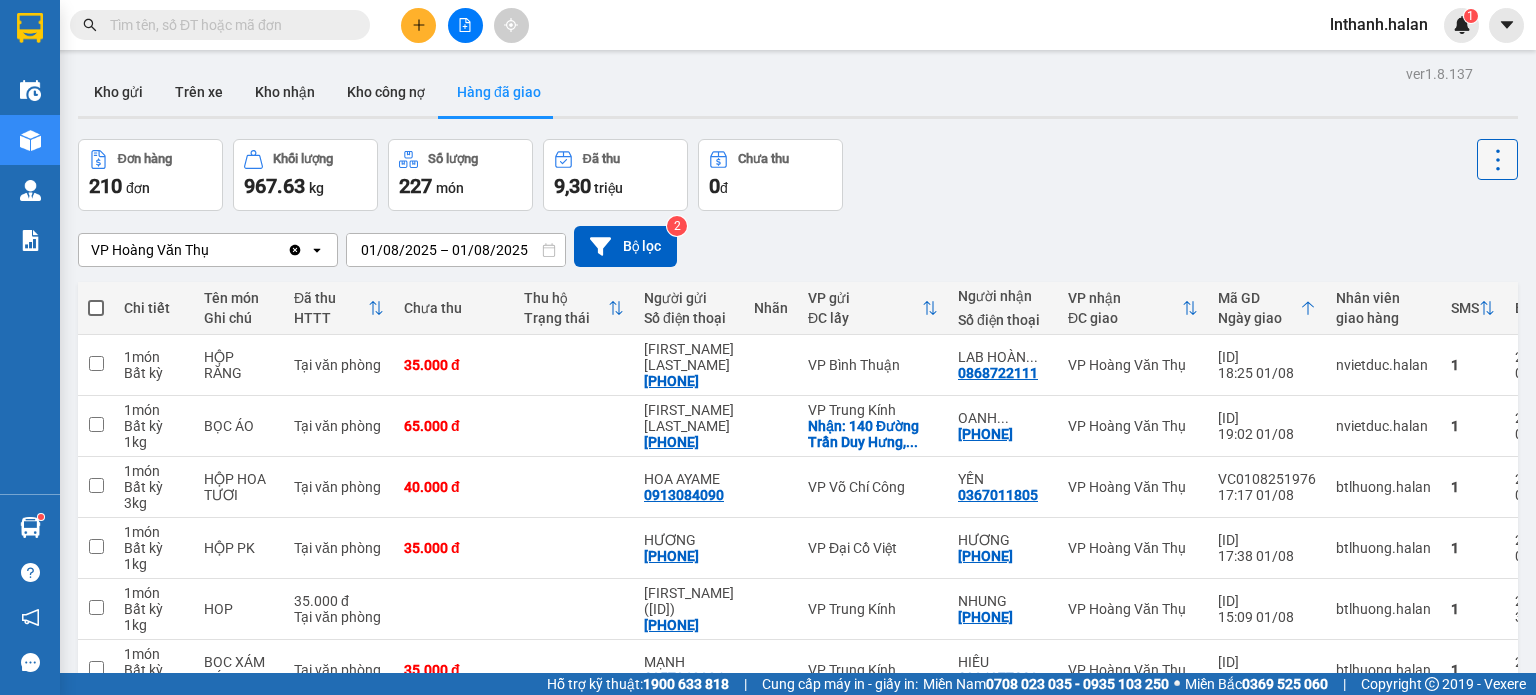 click 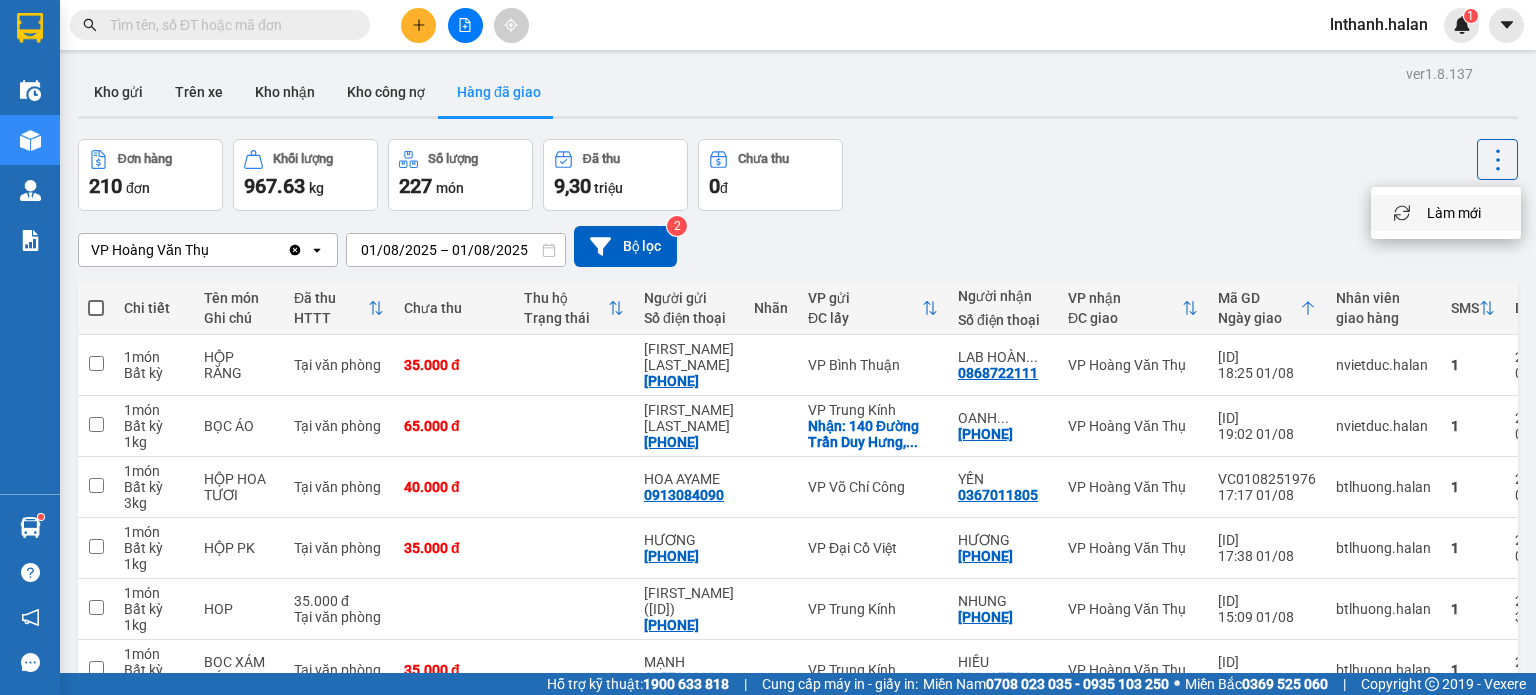 click on "Làm mới" at bounding box center (1446, 213) 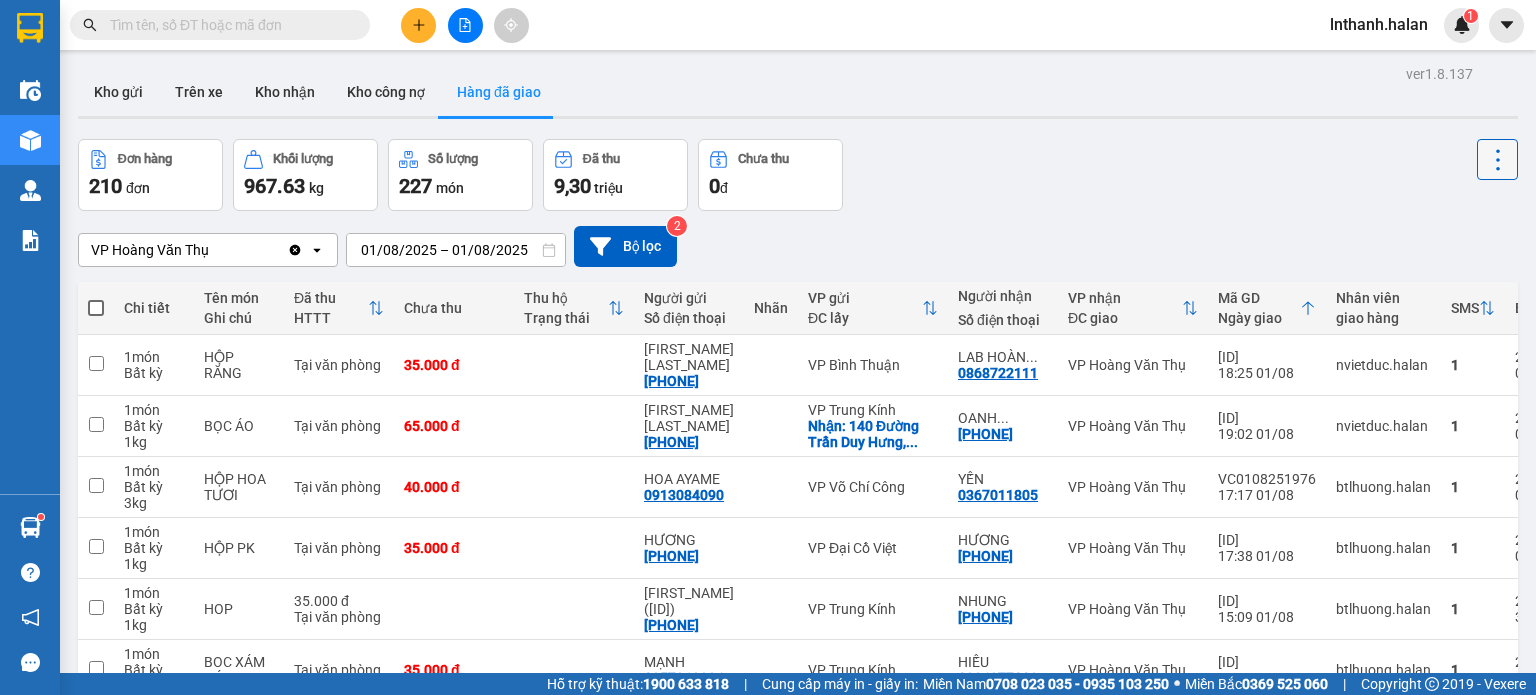 click at bounding box center (1497, 159) 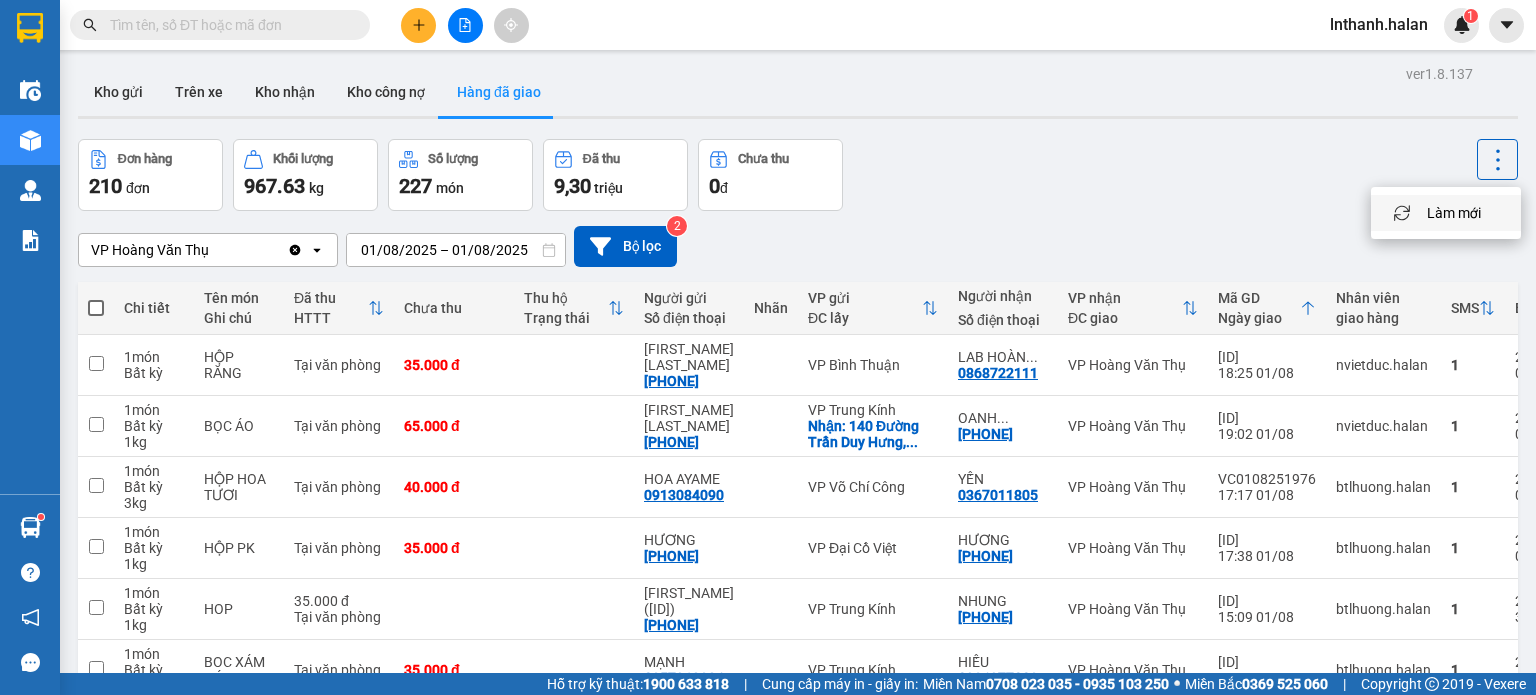 click on "Làm mới" at bounding box center [1454, 213] 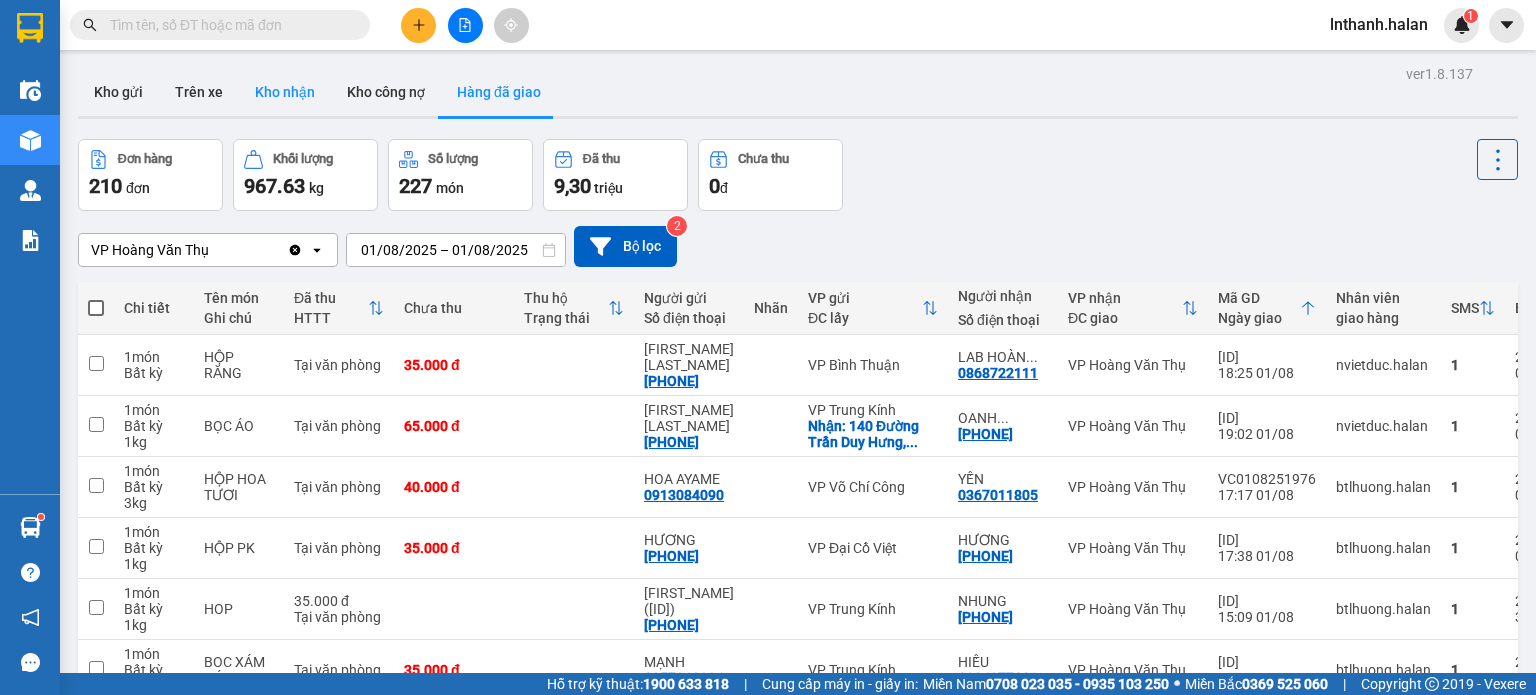 click on "Kho nhận" at bounding box center (285, 92) 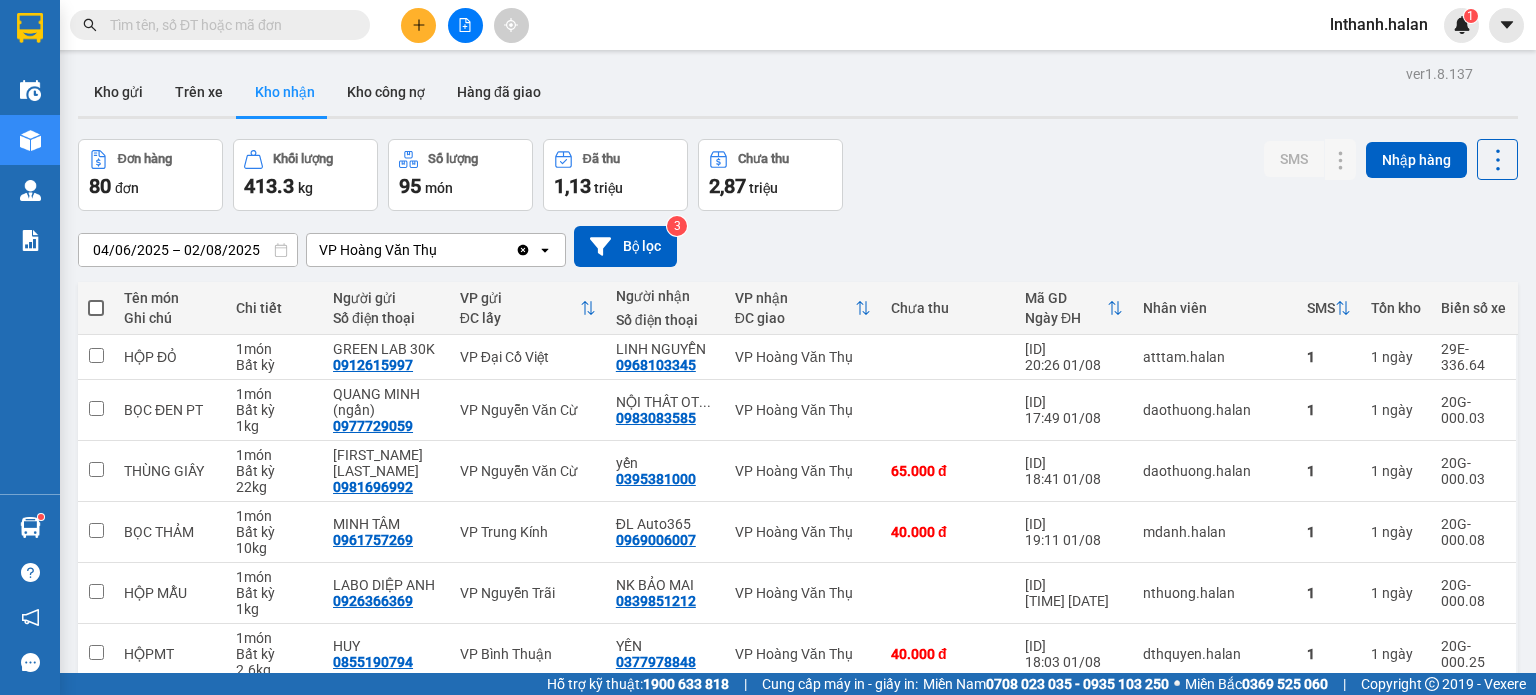 click on "04/06/2025 – 02/08/2025" at bounding box center (188, 250) 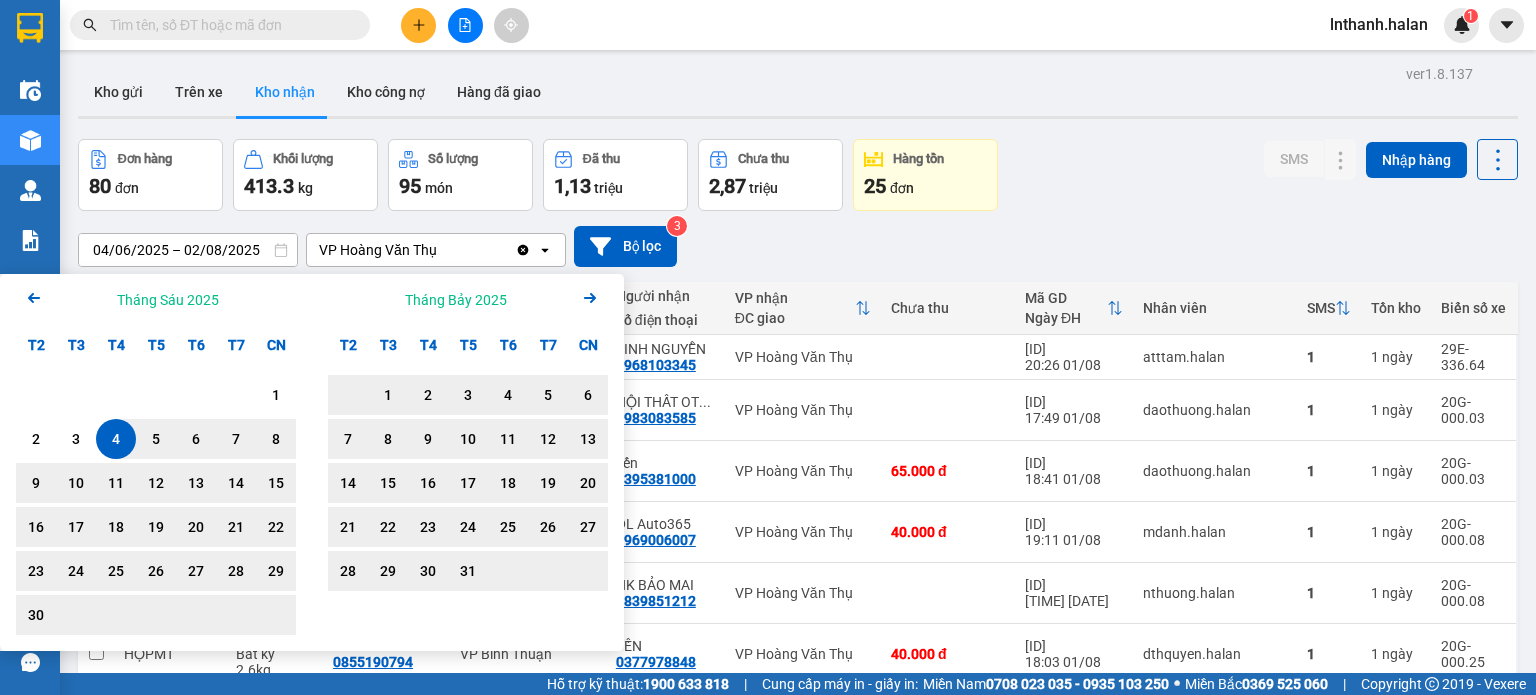 click on "Arrow Right" 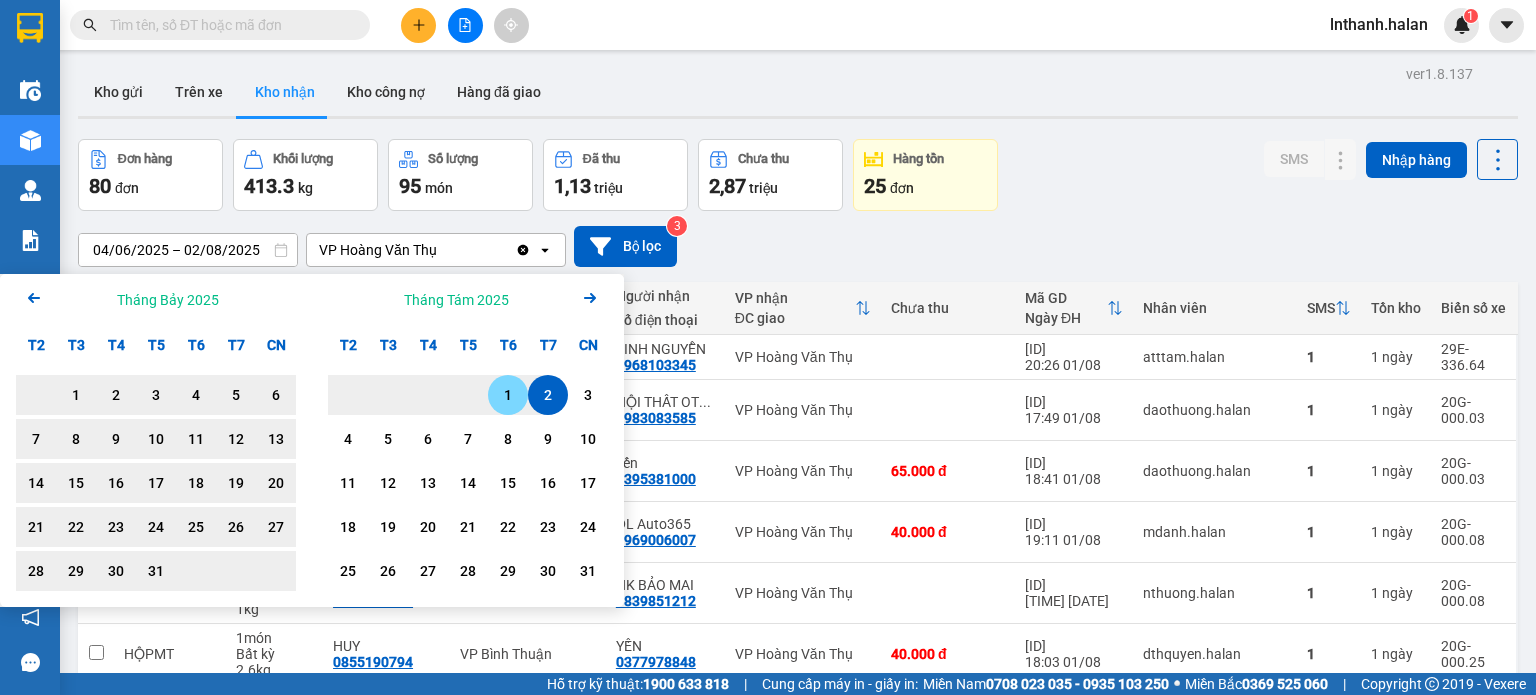 click on "1" at bounding box center (508, 395) 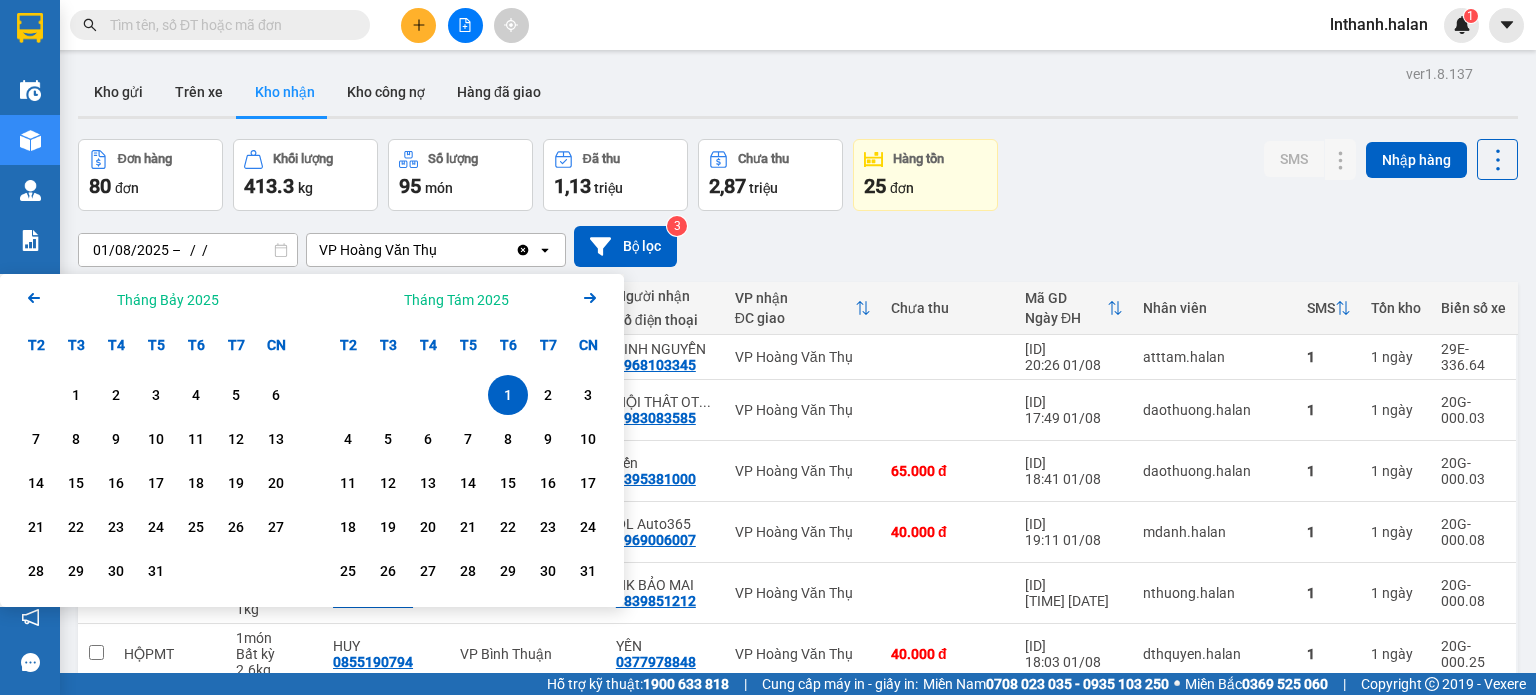 click on "1" at bounding box center [508, 395] 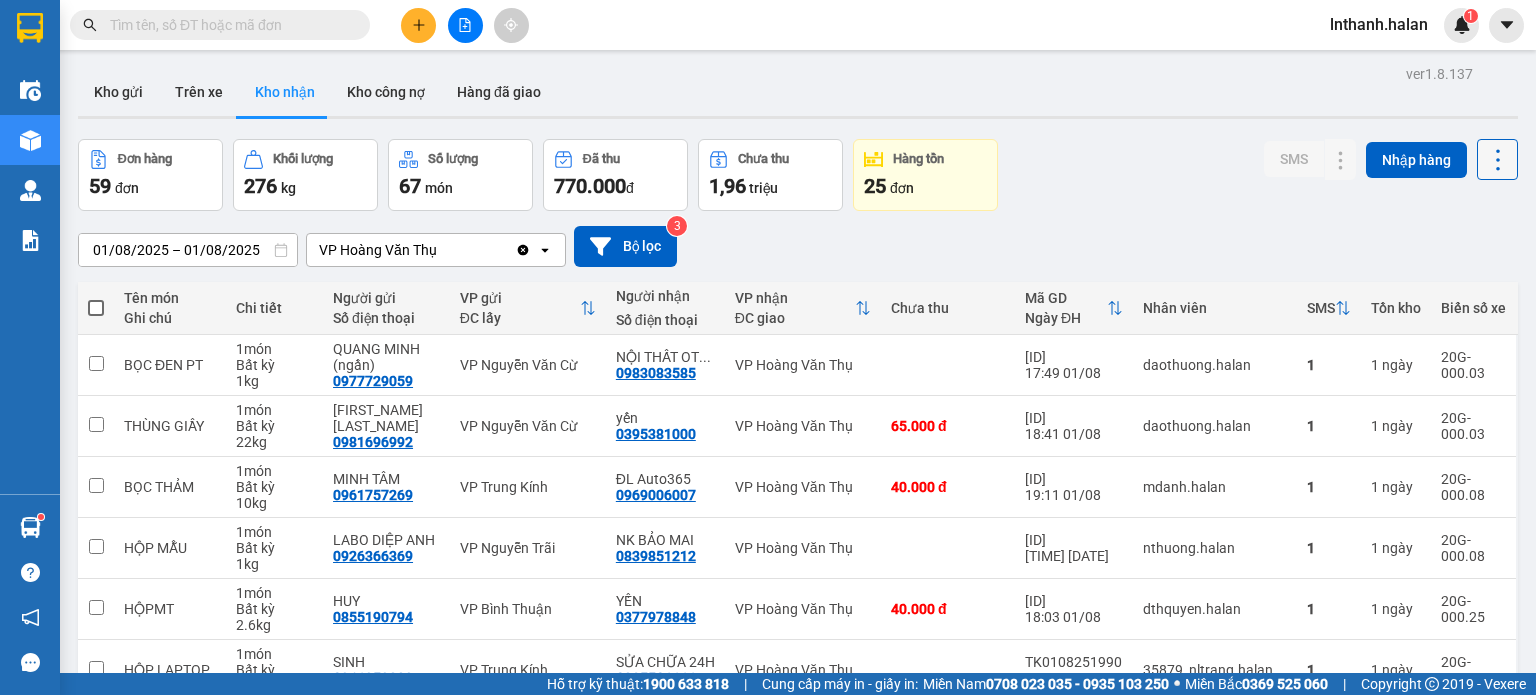 click 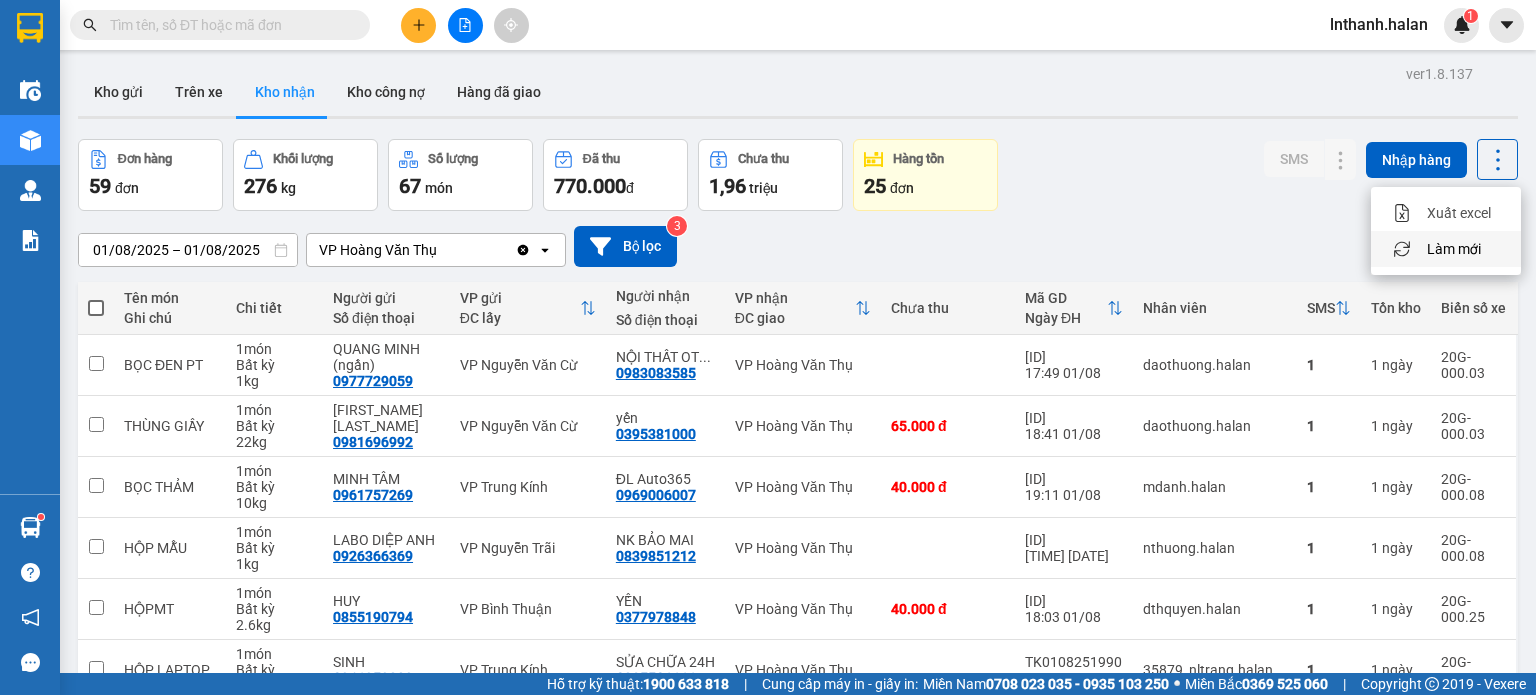 click on "Làm mới" at bounding box center (1454, 249) 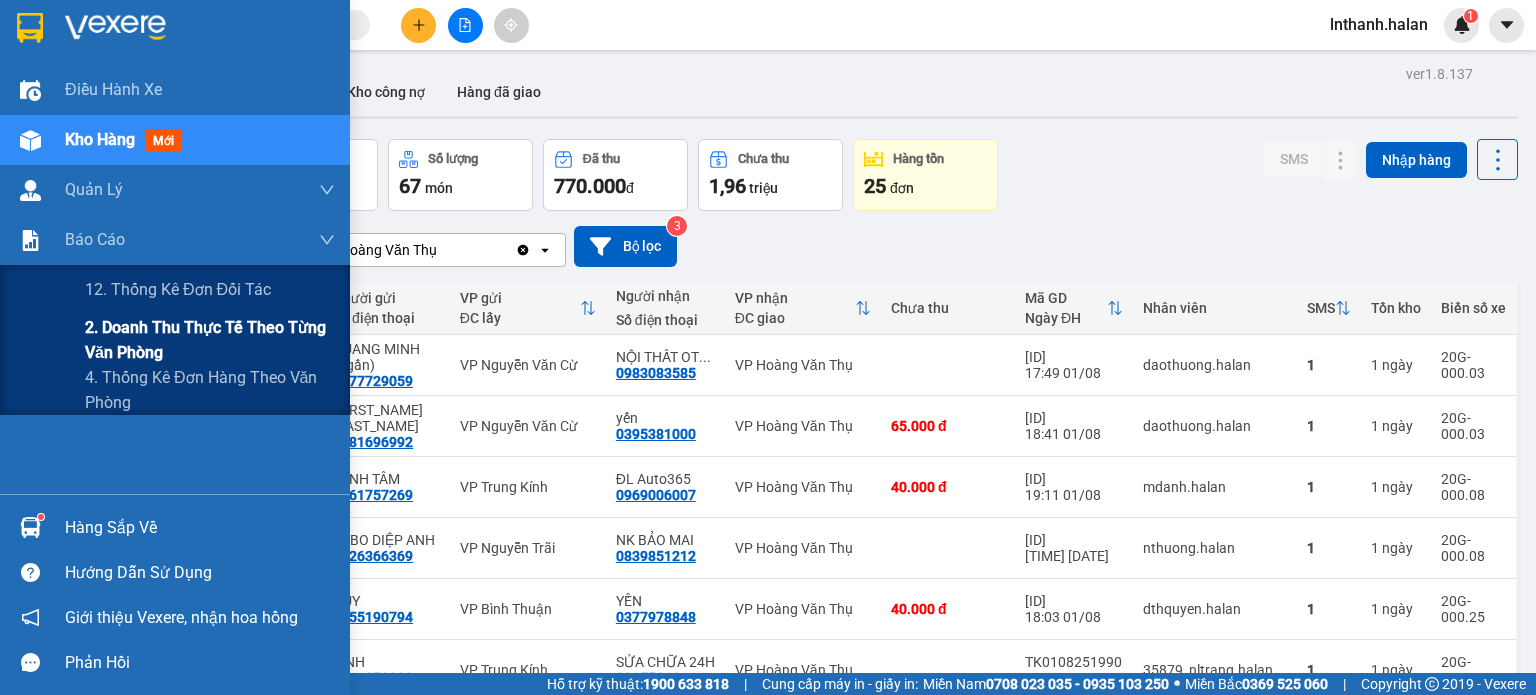 click on "2. Doanh thu thực tế theo từng văn phòng" at bounding box center (210, 340) 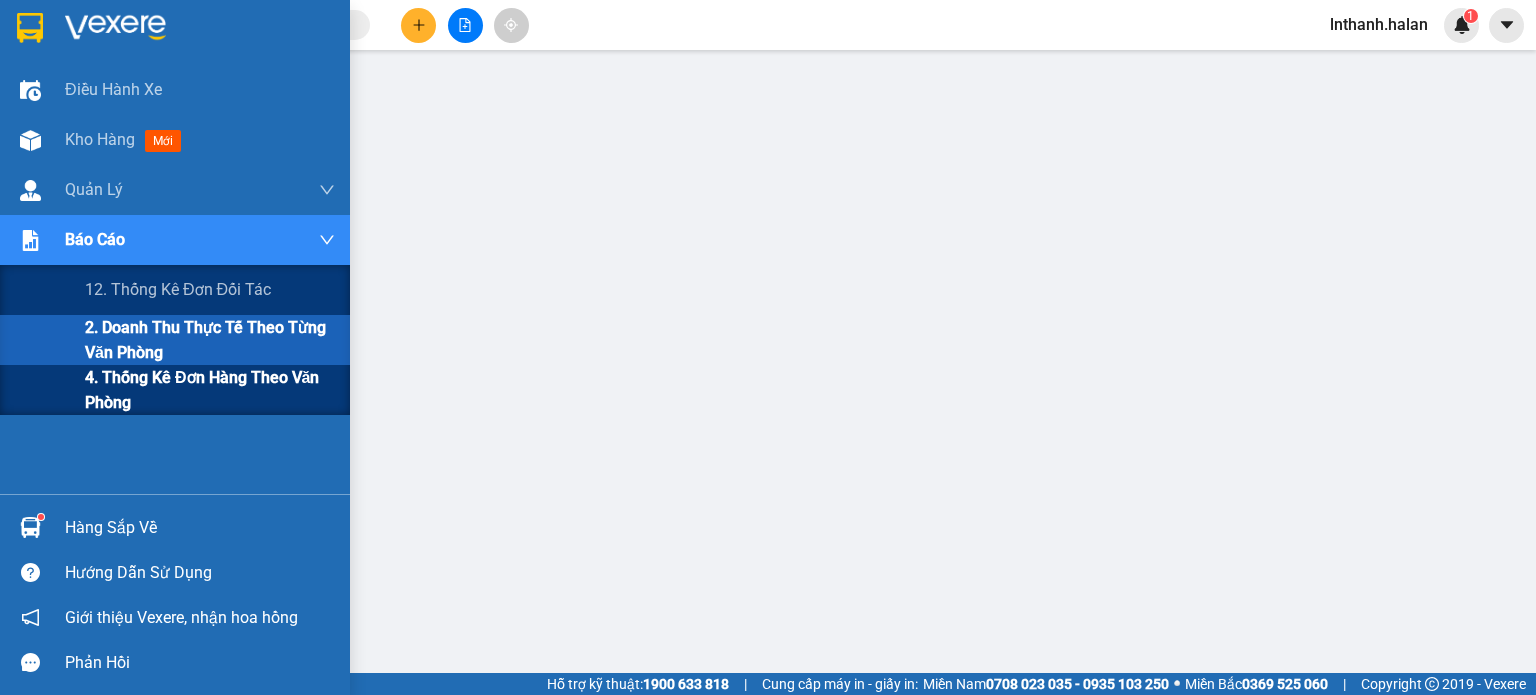 click on "4. Thống kê đơn hàng theo văn phòng" at bounding box center [210, 390] 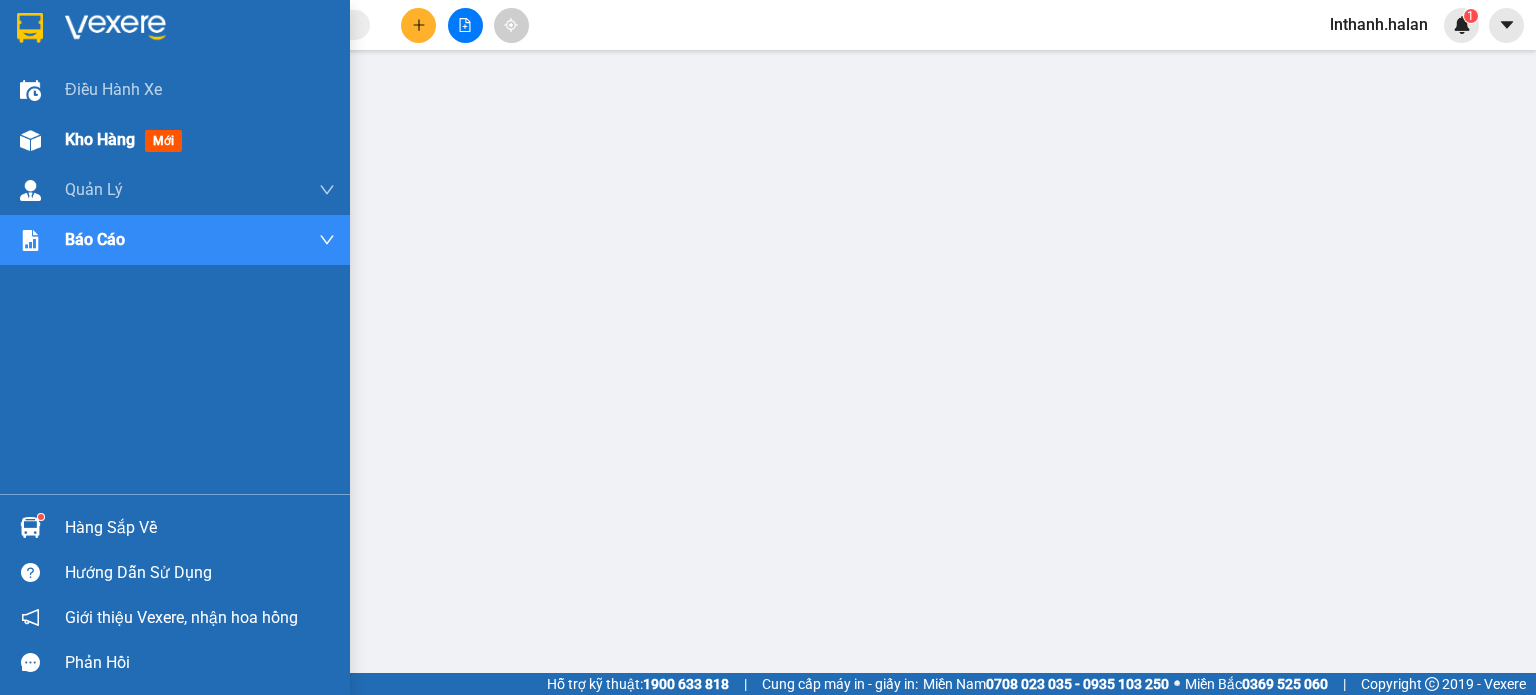 click on "Kho hàng" at bounding box center [100, 139] 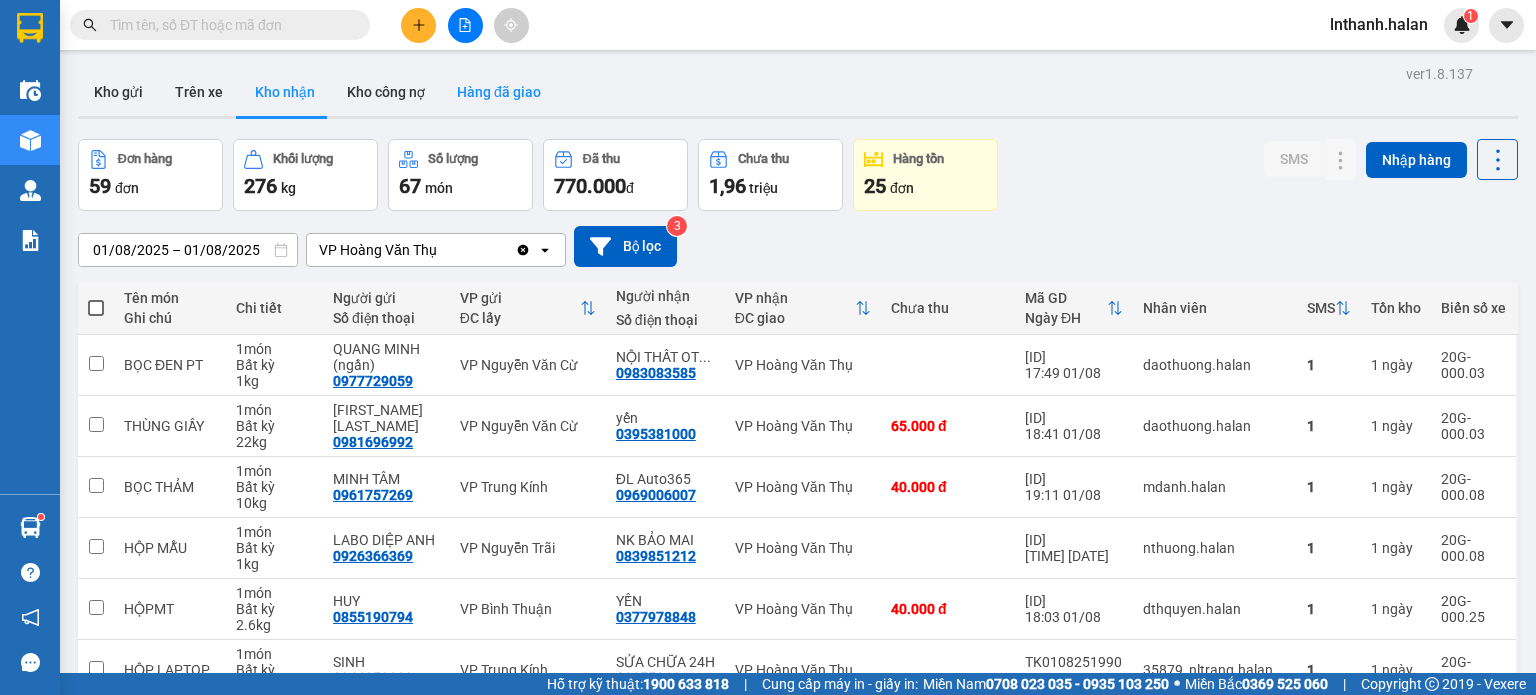 click on "Hàng đã giao" at bounding box center [499, 92] 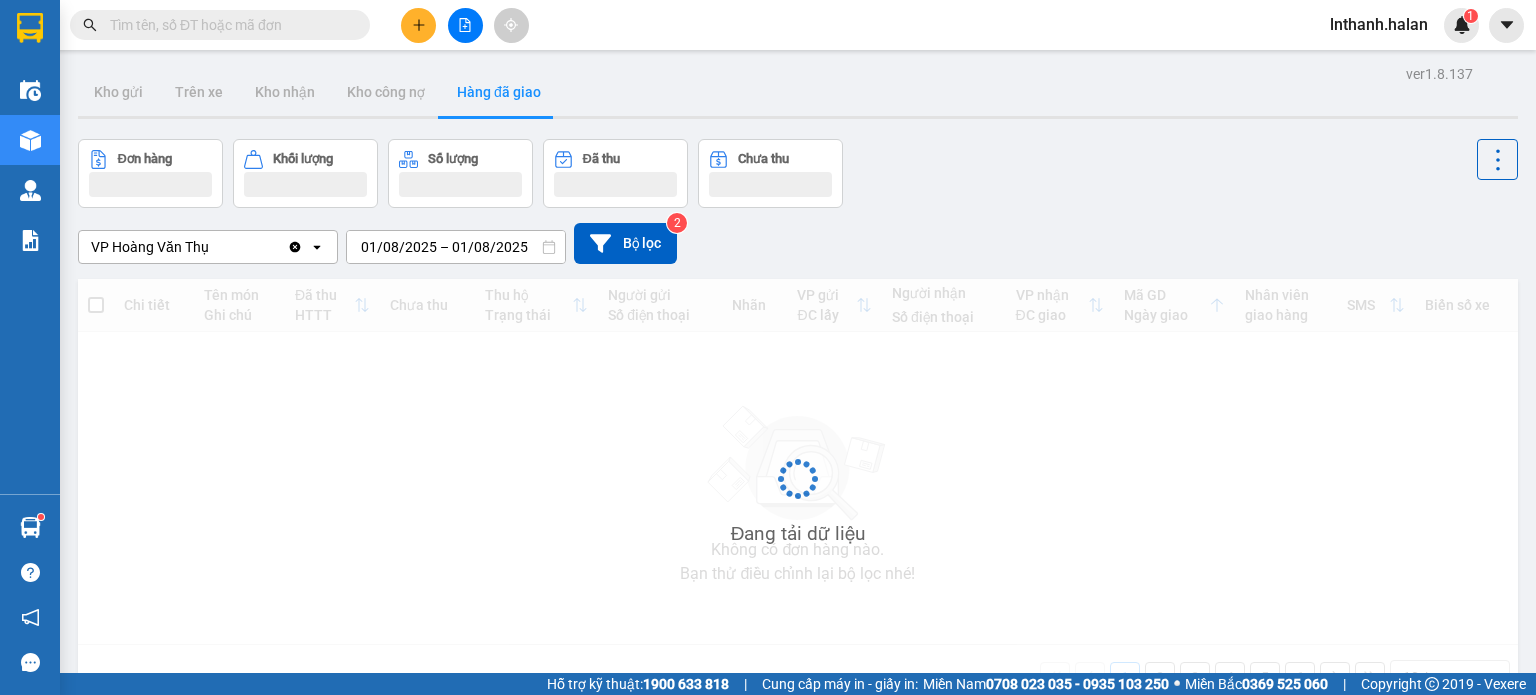 click on "01/08/2025 – 01/08/2025" at bounding box center (456, 247) 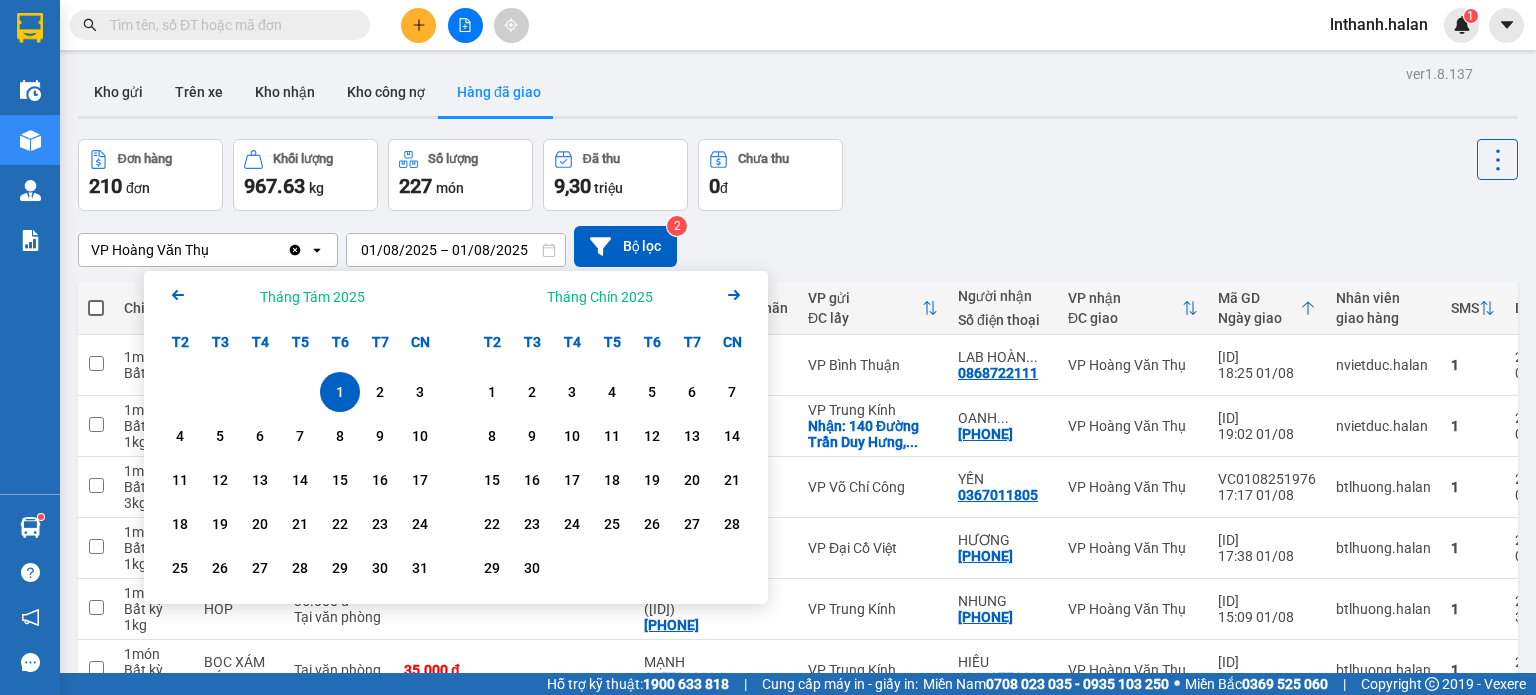 click on "1" at bounding box center [340, 392] 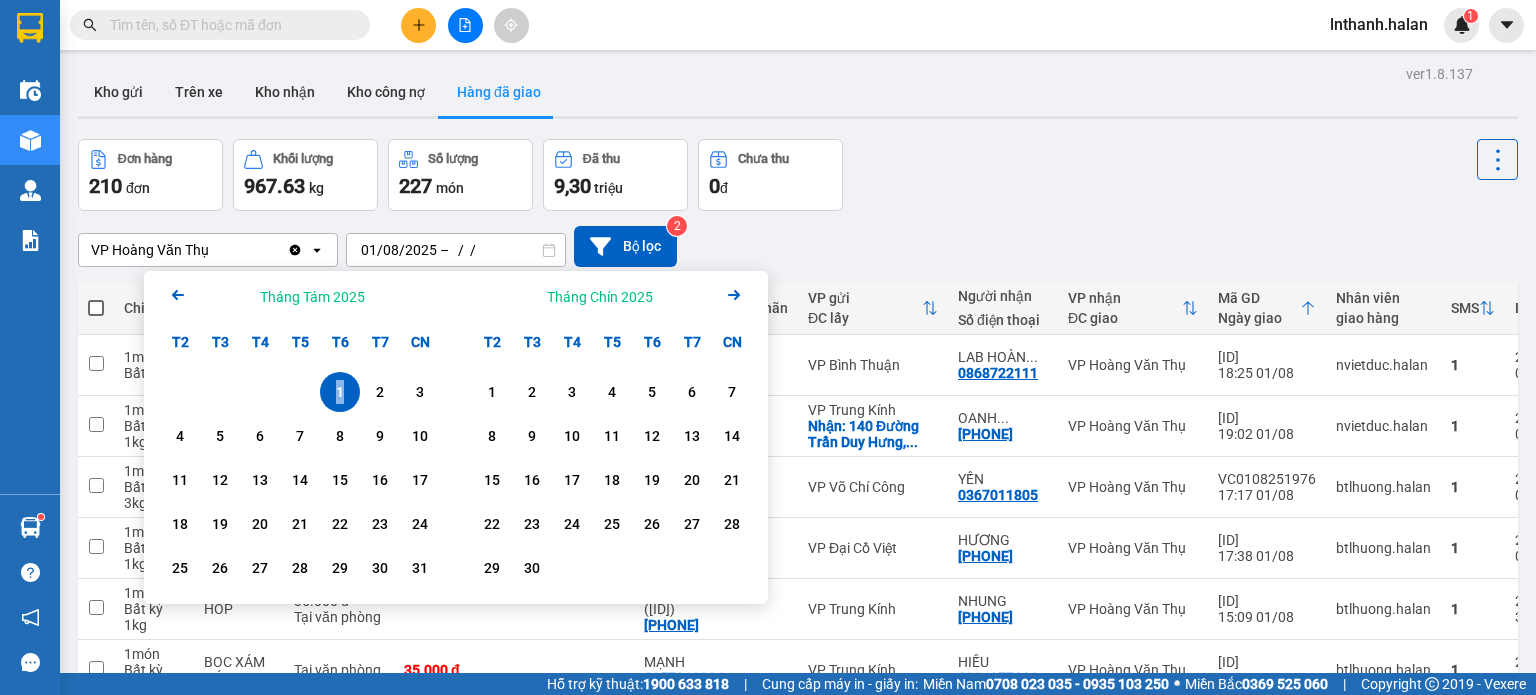 click on "1" at bounding box center [340, 392] 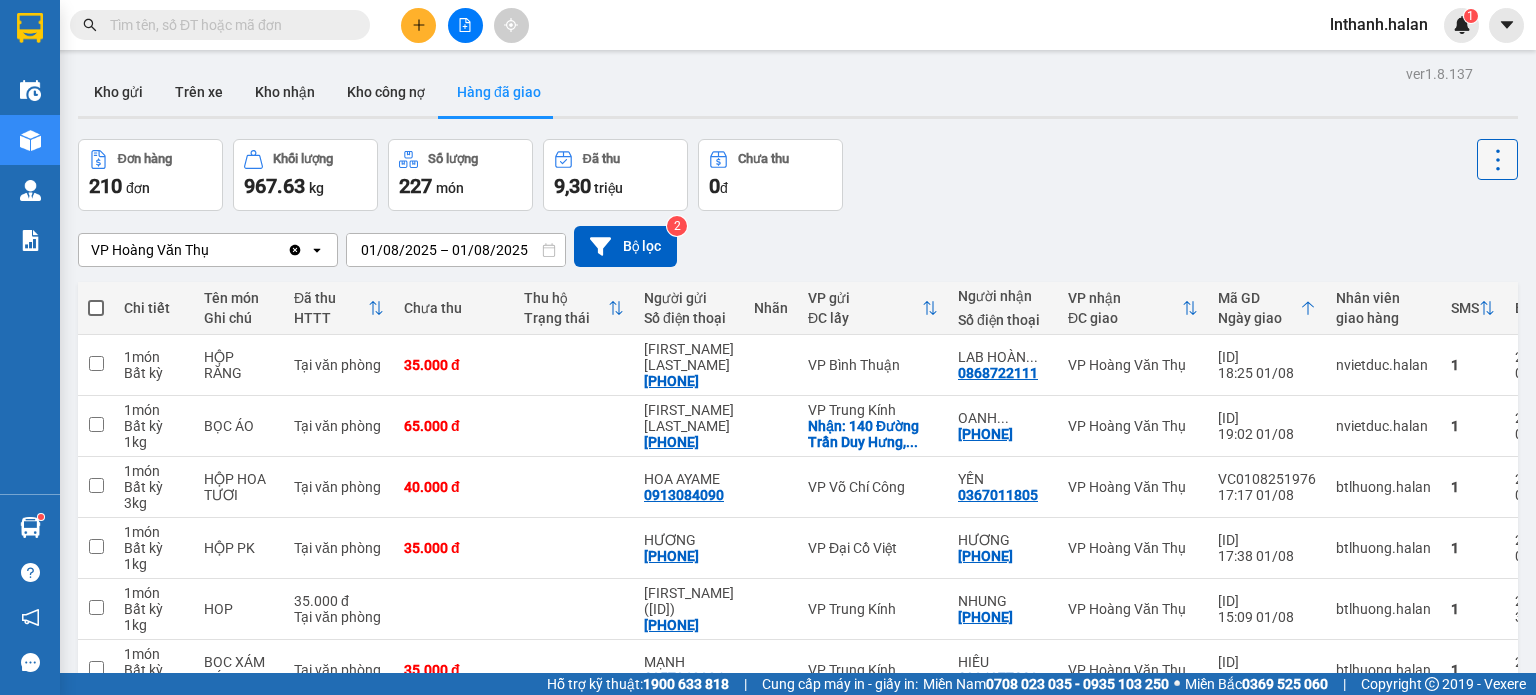click 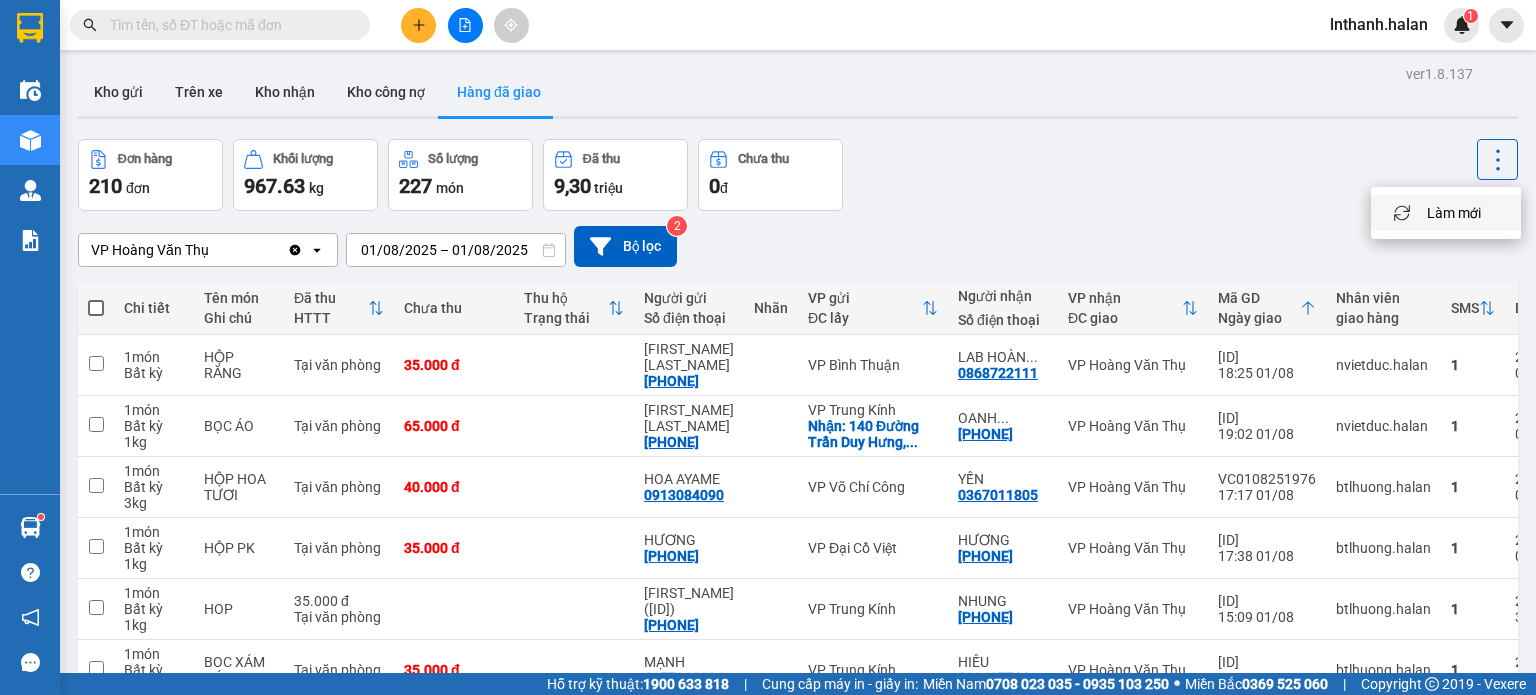 click on "Làm mới" at bounding box center (1454, 213) 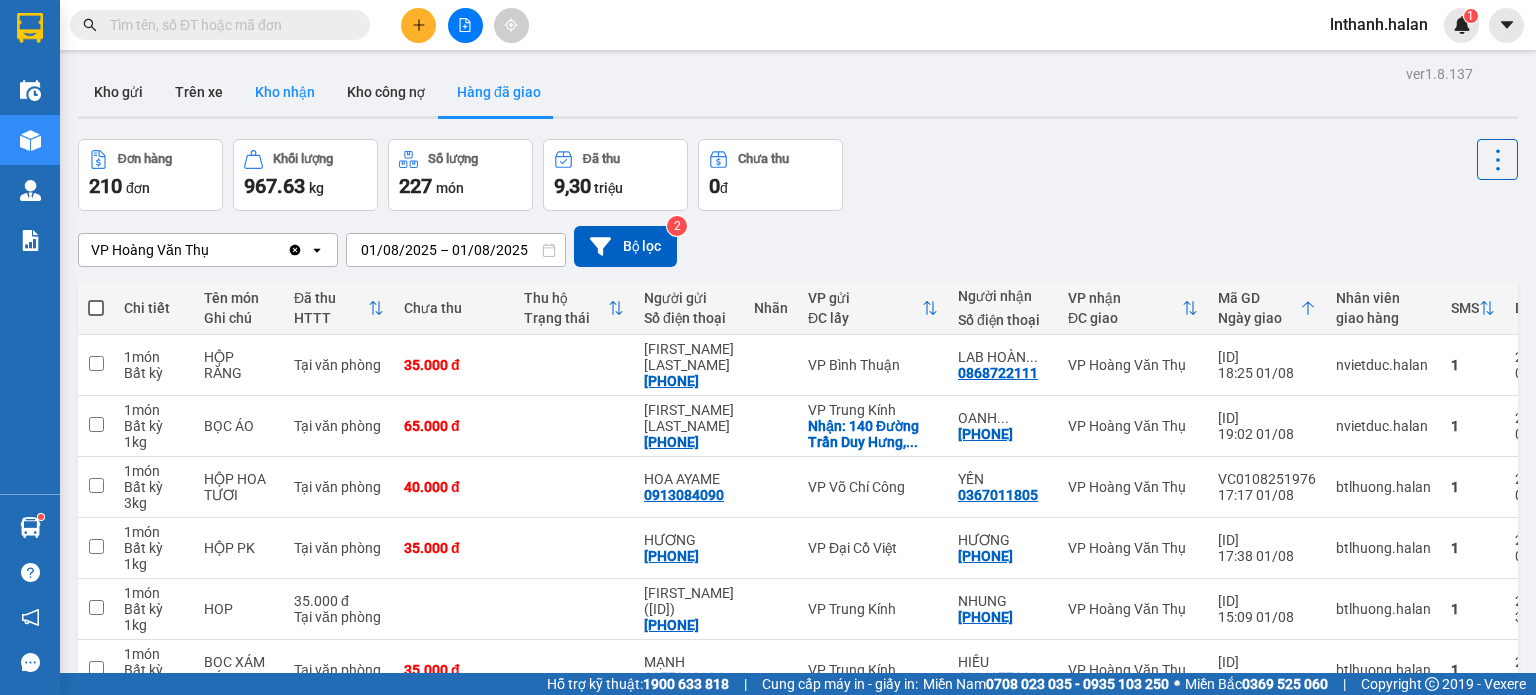 click on "Kho nhận" at bounding box center (285, 92) 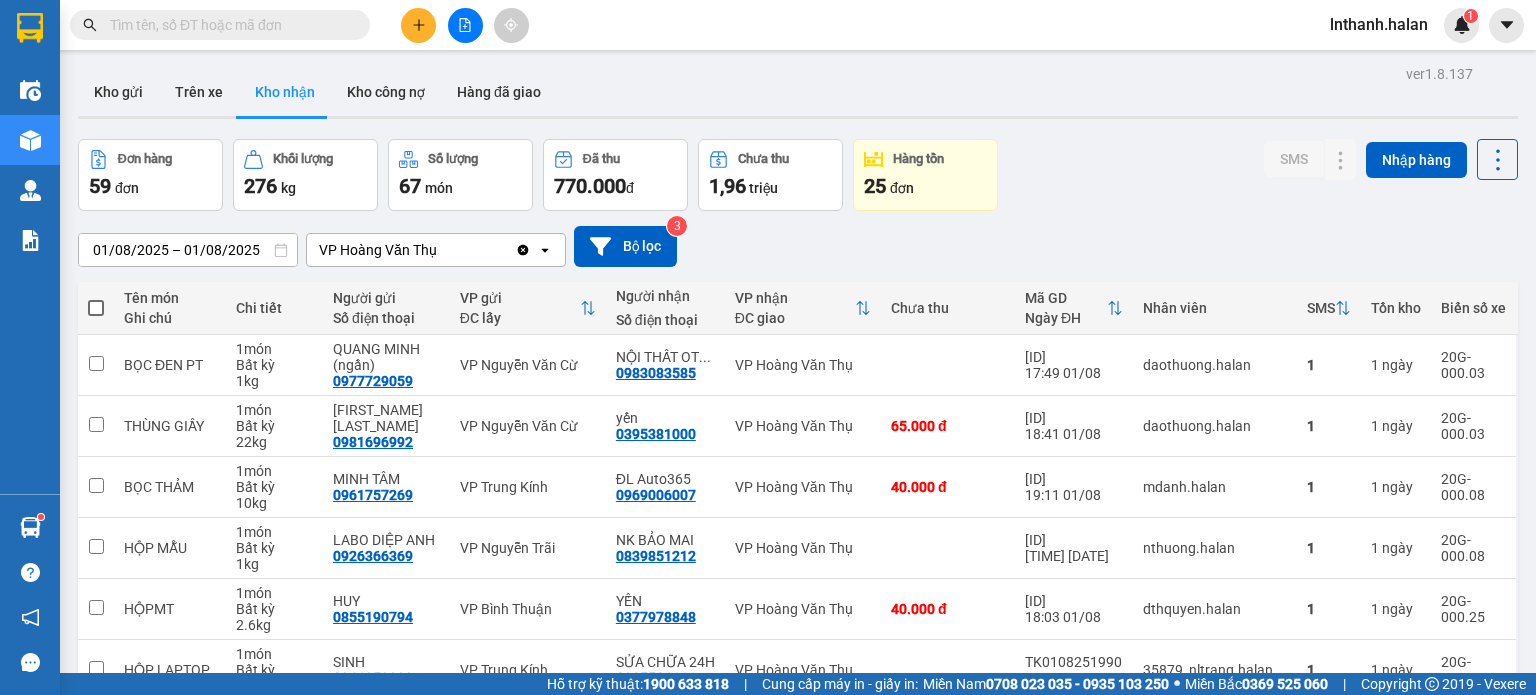 click on "01/08/2025 – 01/08/2025" at bounding box center [188, 250] 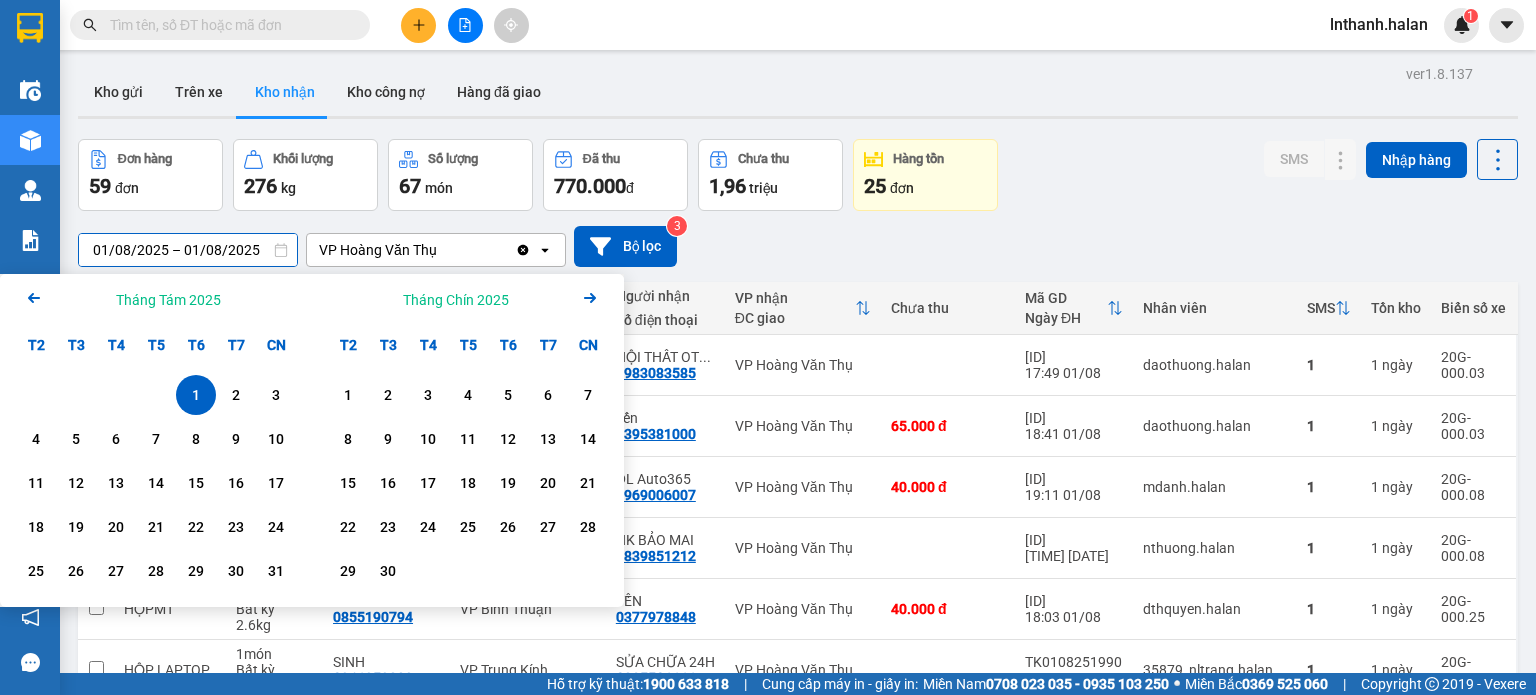 click on "01/08/2025 – 01/08/2025 Press the down arrow key to interact with the calendar and select a date. Press the escape button to close the calendar. Selected date range is from 01/08/2025 to 01/08/2025. VP Hoàng Văn Thụ Clear value open Bộ lọc 3" at bounding box center (798, 246) 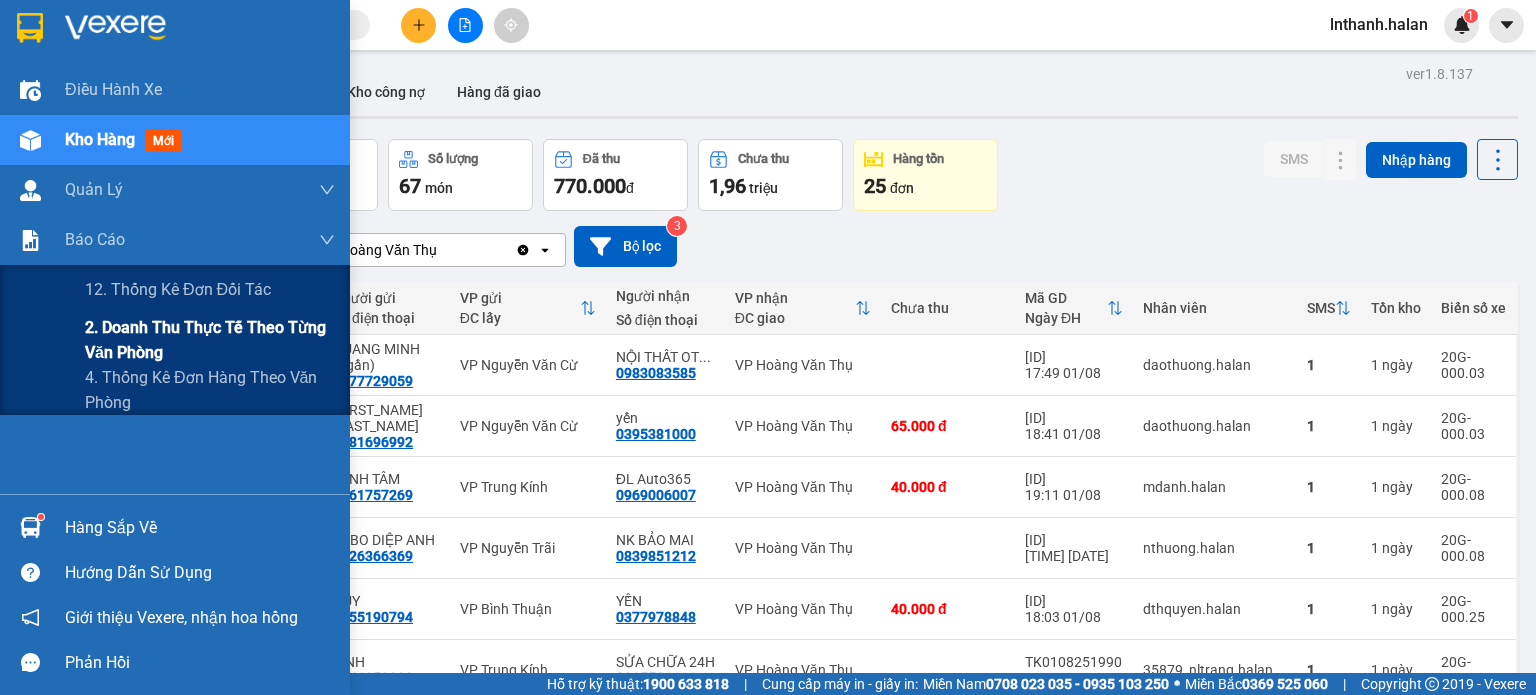 click on "2. Doanh thu thực tế theo từng văn phòng" at bounding box center (210, 340) 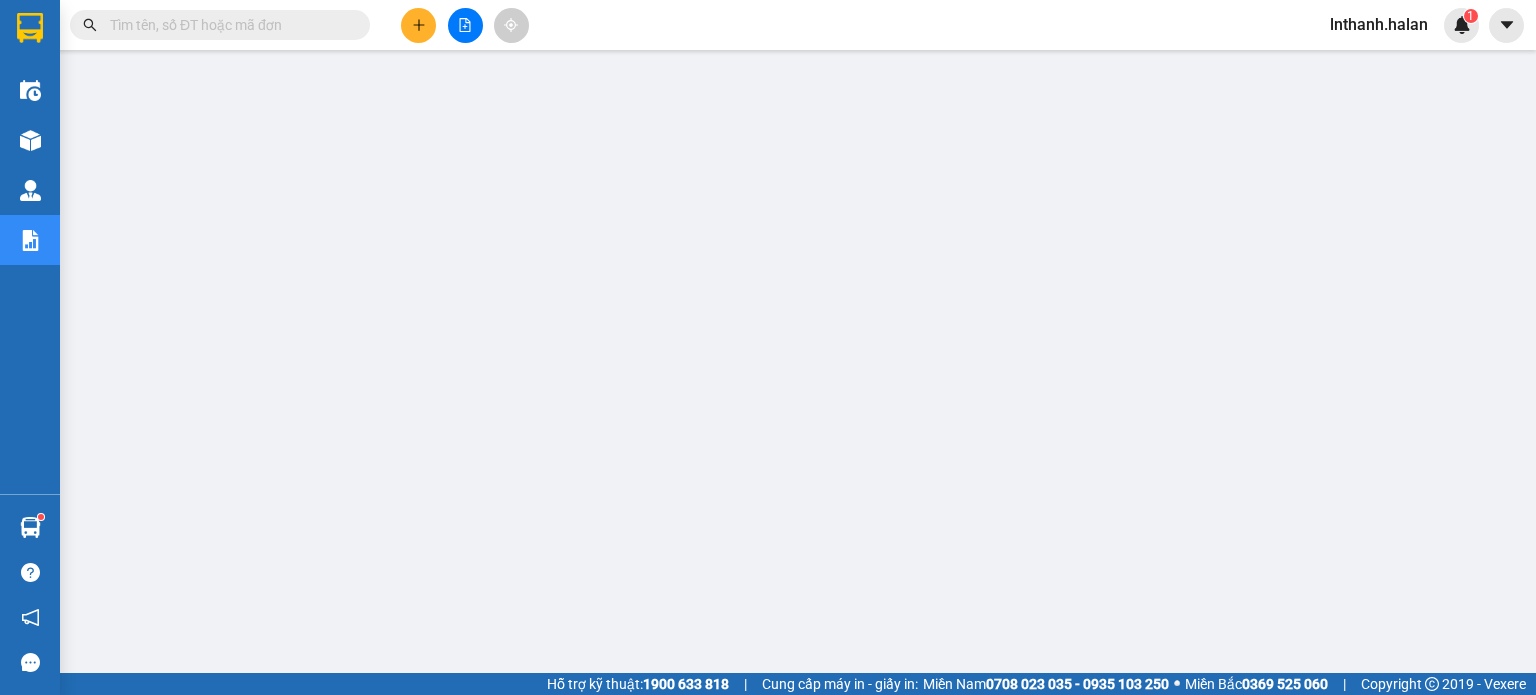 click at bounding box center [228, 25] 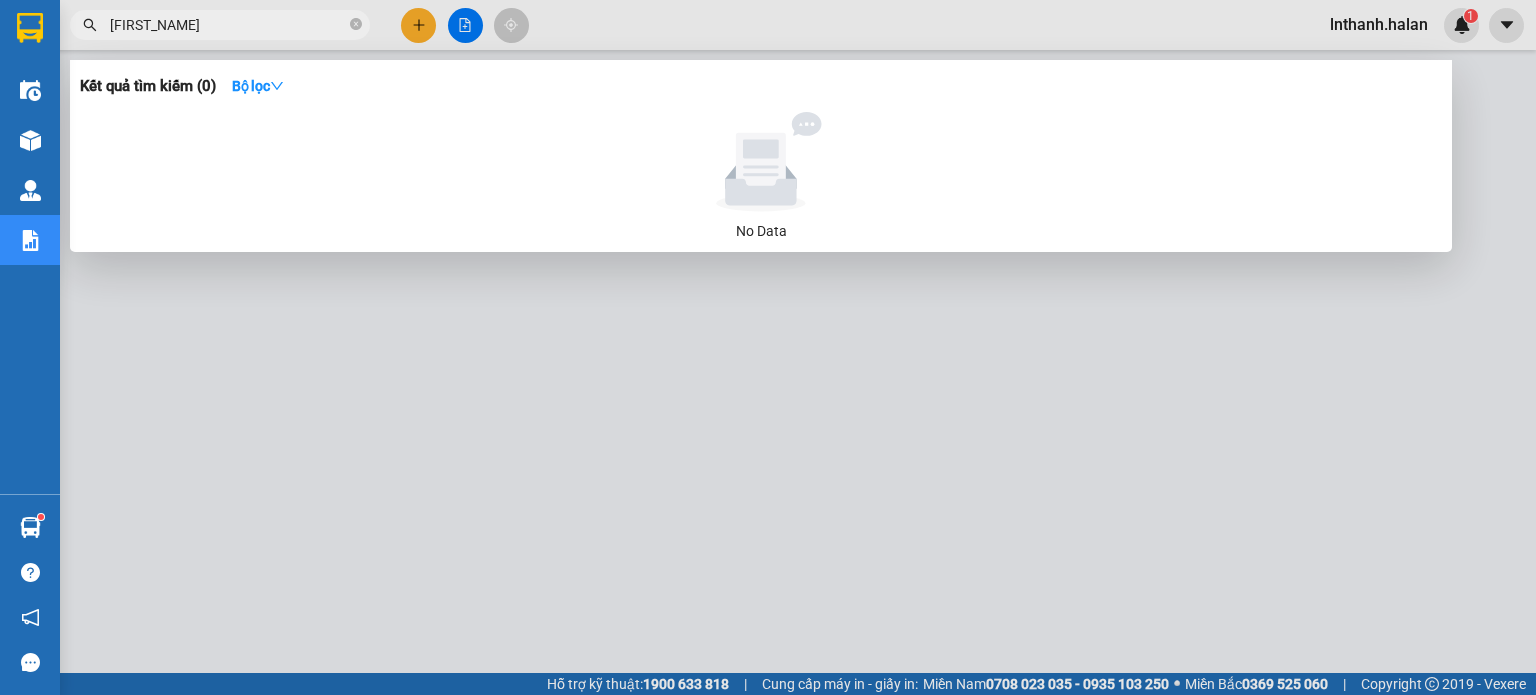 type on "DOÃN" 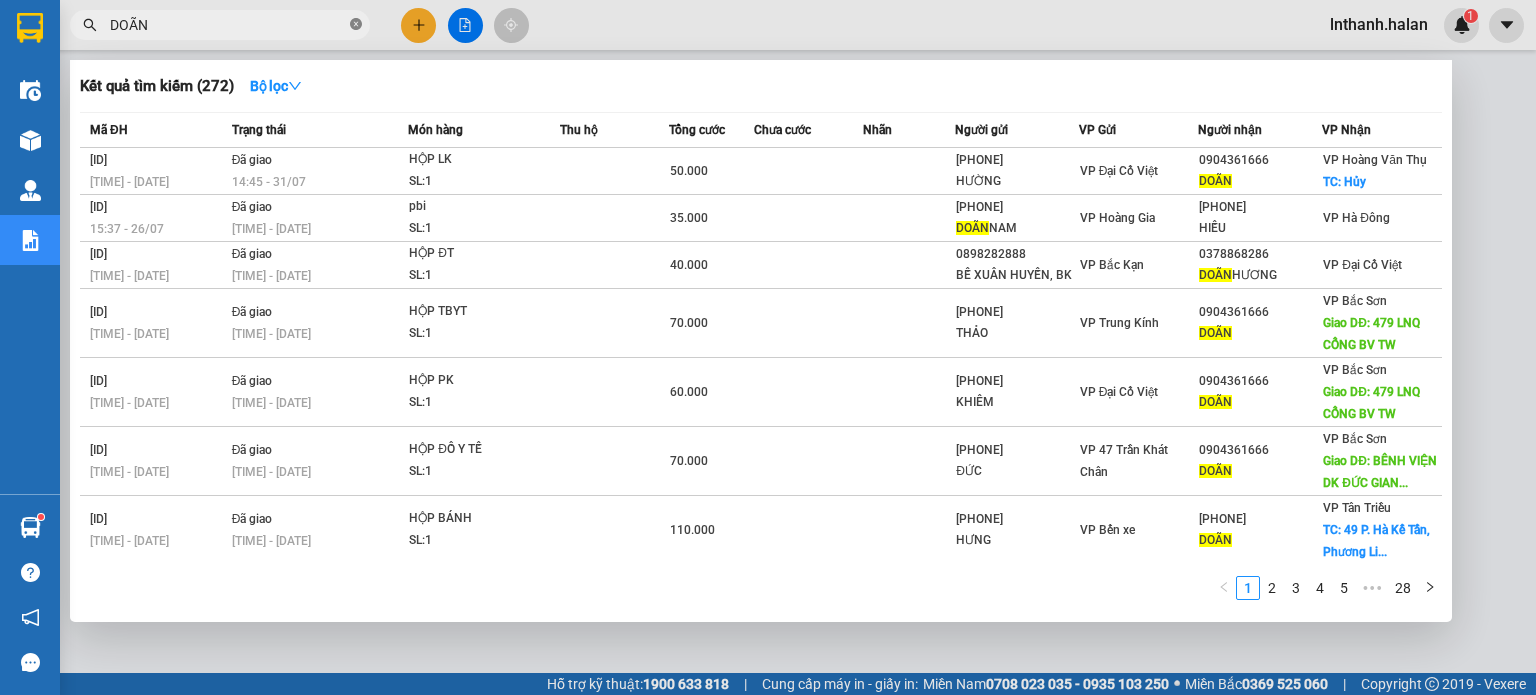 click 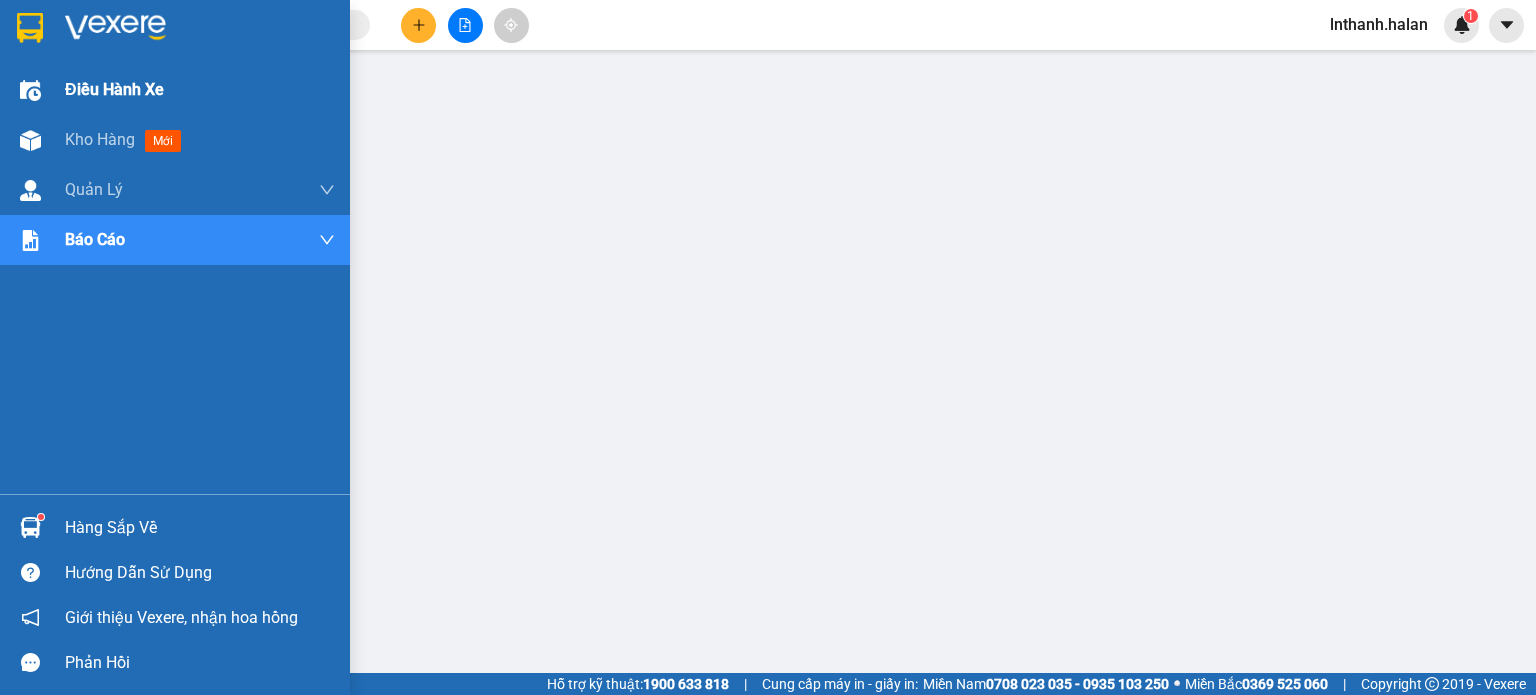 click on "Điều hành xe" at bounding box center (114, 89) 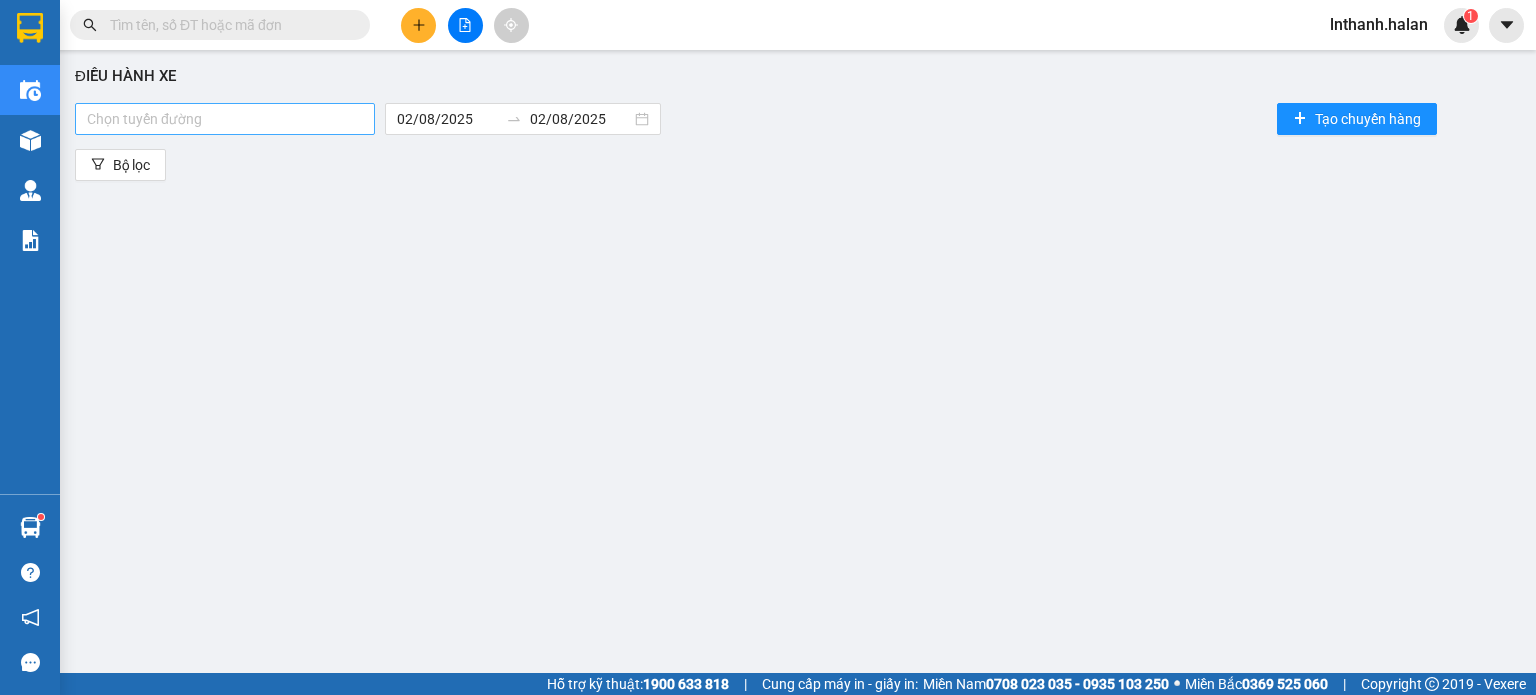 click at bounding box center (225, 119) 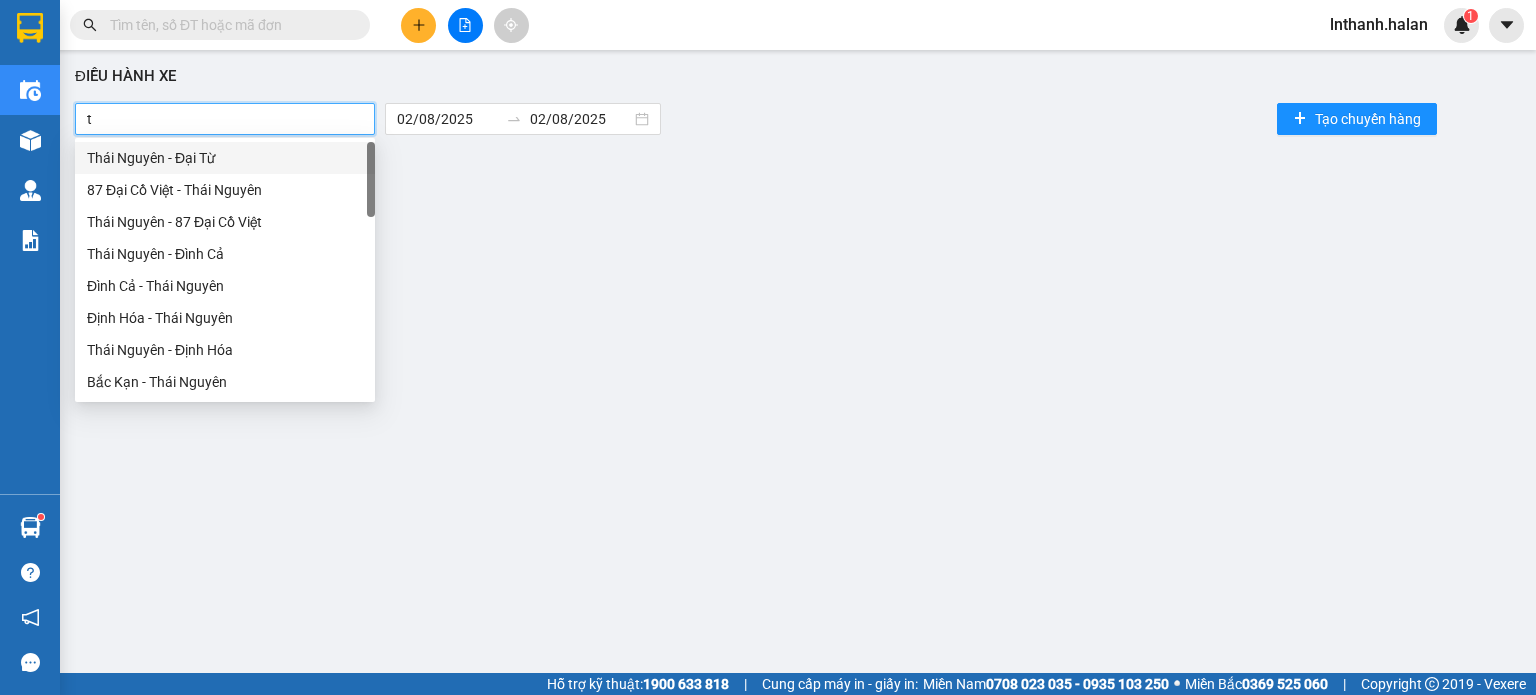 type on "tu" 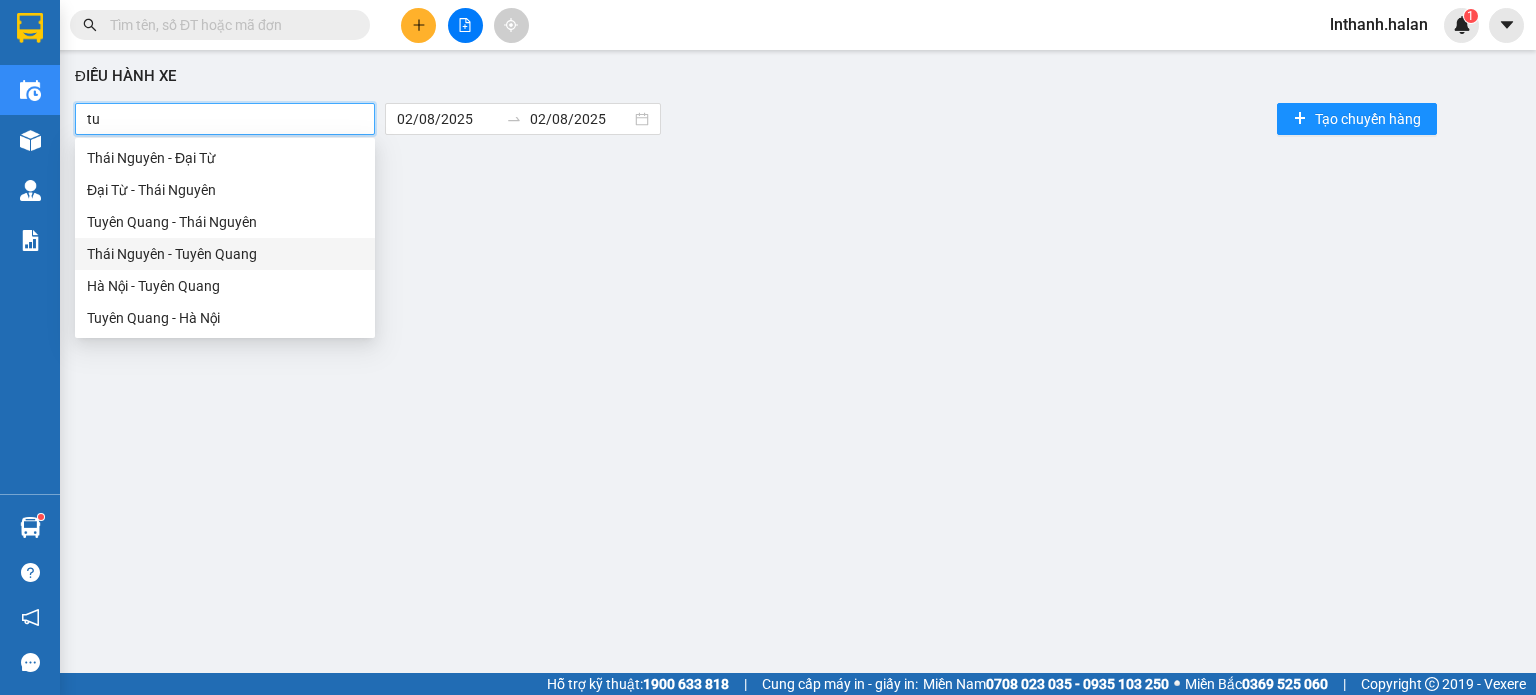 click on "Thái Nguyên - Tuyên Quang" at bounding box center [225, 254] 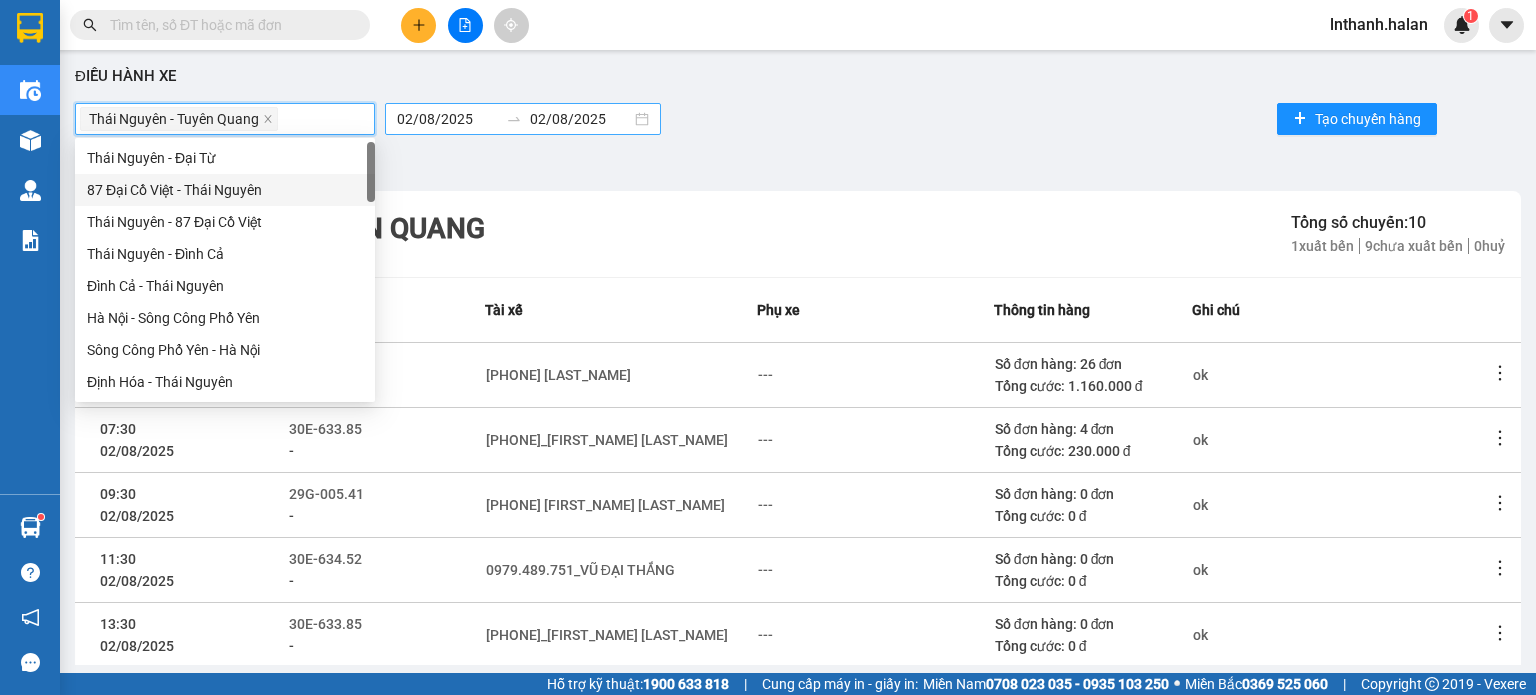 click on "Kết quả tìm kiếm ( 272 )  Bộ lọc  Mã ĐH Trạng thái Món hàng Thu hộ Tổng cước Chưa cước Nhãn Người gửi VP Gửi Người nhận VP Nhận DC3107250070 07:41 - 31/07 Đã giao   14:45 - 31/07 HỘP LK SL:  1 50.000 0988122019 HƯỜNG VP Đại Cồ Việt 0904361666 DOÃN  VP Hoàng Văn Thụ TC: Hủy HG2607251502 15:37 - 26/07 Đã giao   09:26 - 28/07 pbi SL:  1 35.000 0868729514 DOÃN NAM  VP Hoàng Gia 0866852974 HIẾU VP Hà Đông BK2707250350 09:54 - 27/07 Đã giao   14:39 - 27/07 HỘP ĐT SL:  1 40.000 0898282888 BẾ XUÂN HUYẾN, BK VP Bắc Kạn 0378868286 DOÃN HƯƠNG  VP Đại Cồ Việt TK2407251833 16:27 - 24/07 Đã giao   19:59 - 24/07 HỘP TBYT SL:  1 70.000 0918900406 THẢO  VP Trung Kính 0904361666 DOÃN  VP Bắc Sơn Giao DĐ: 479 LNQ CỔNG BV TW  DC2407251657 15:46 - 24/07 Đã giao   19:59 - 24/07 HỘP PK SL:  1 60.000 0366406323 KHIÊM VP Đại Cồ Việt 0904361666 DOÃN  VP Bắc Sơn Giao DĐ: 479 LNQ CỔNG BV TW  TKC2307251266" at bounding box center [768, 347] 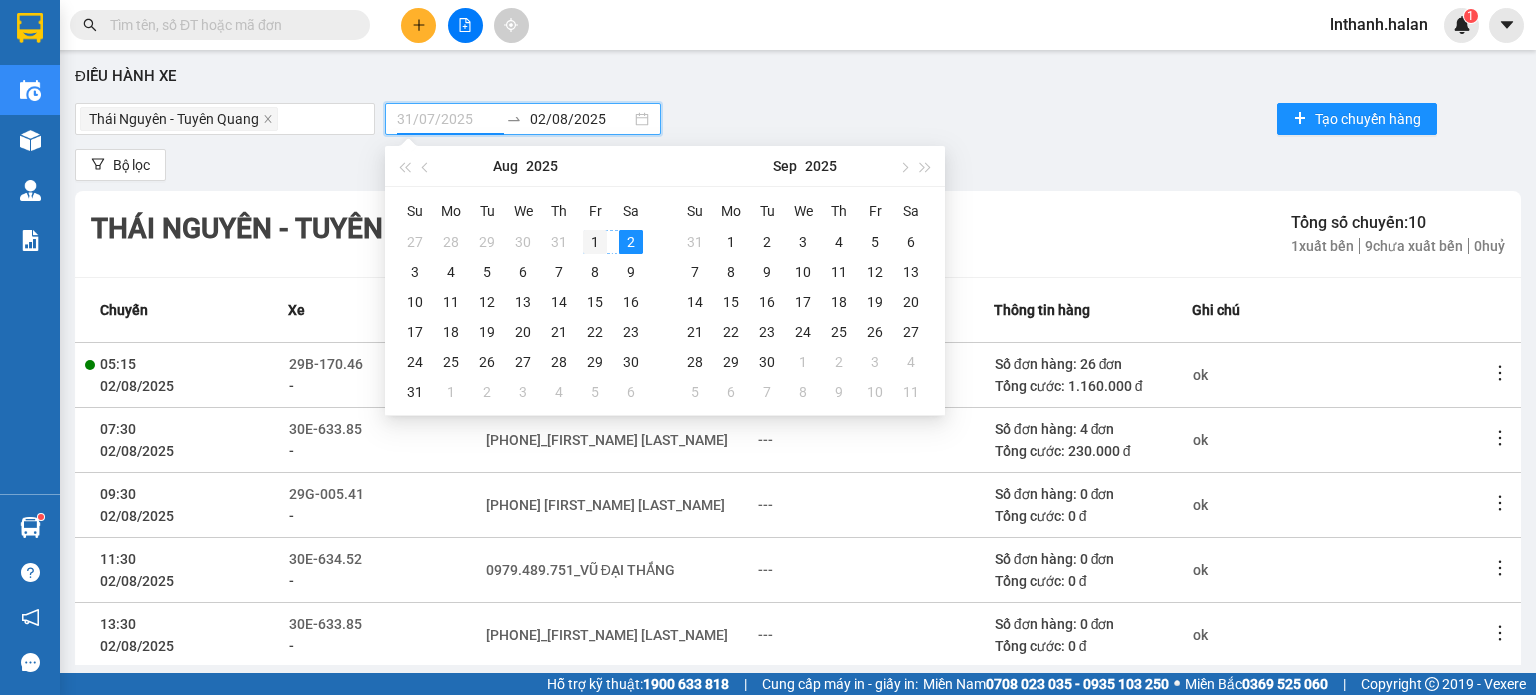 type on "01/08/2025" 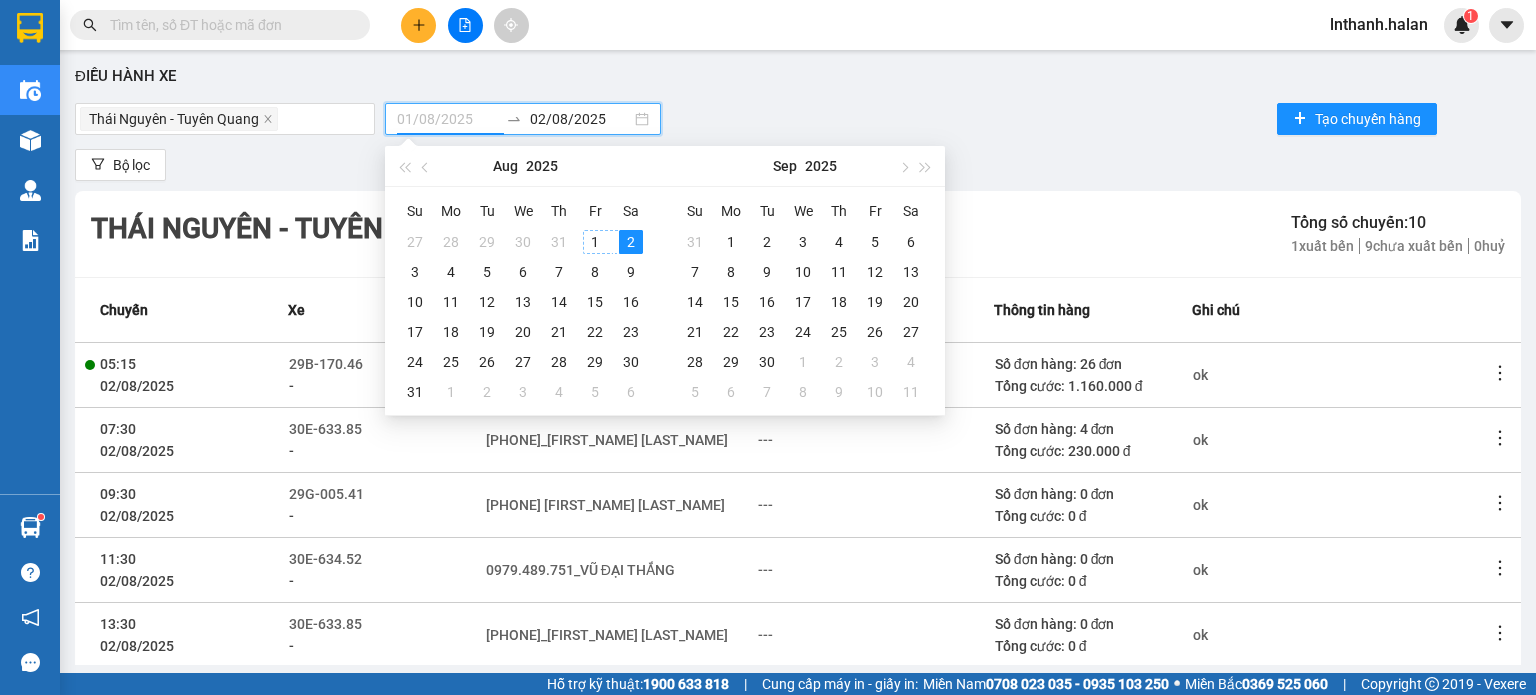 click on "1" at bounding box center (595, 242) 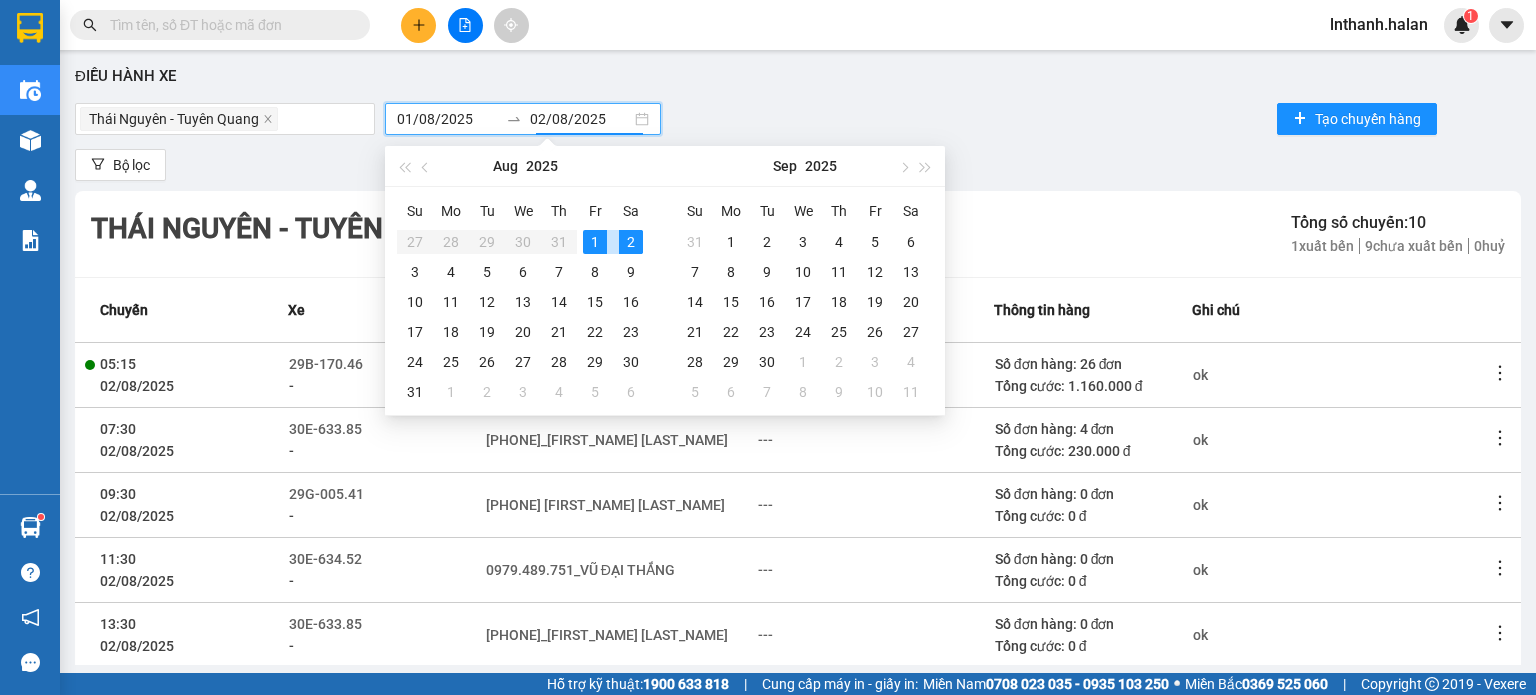 click on "1" at bounding box center [595, 242] 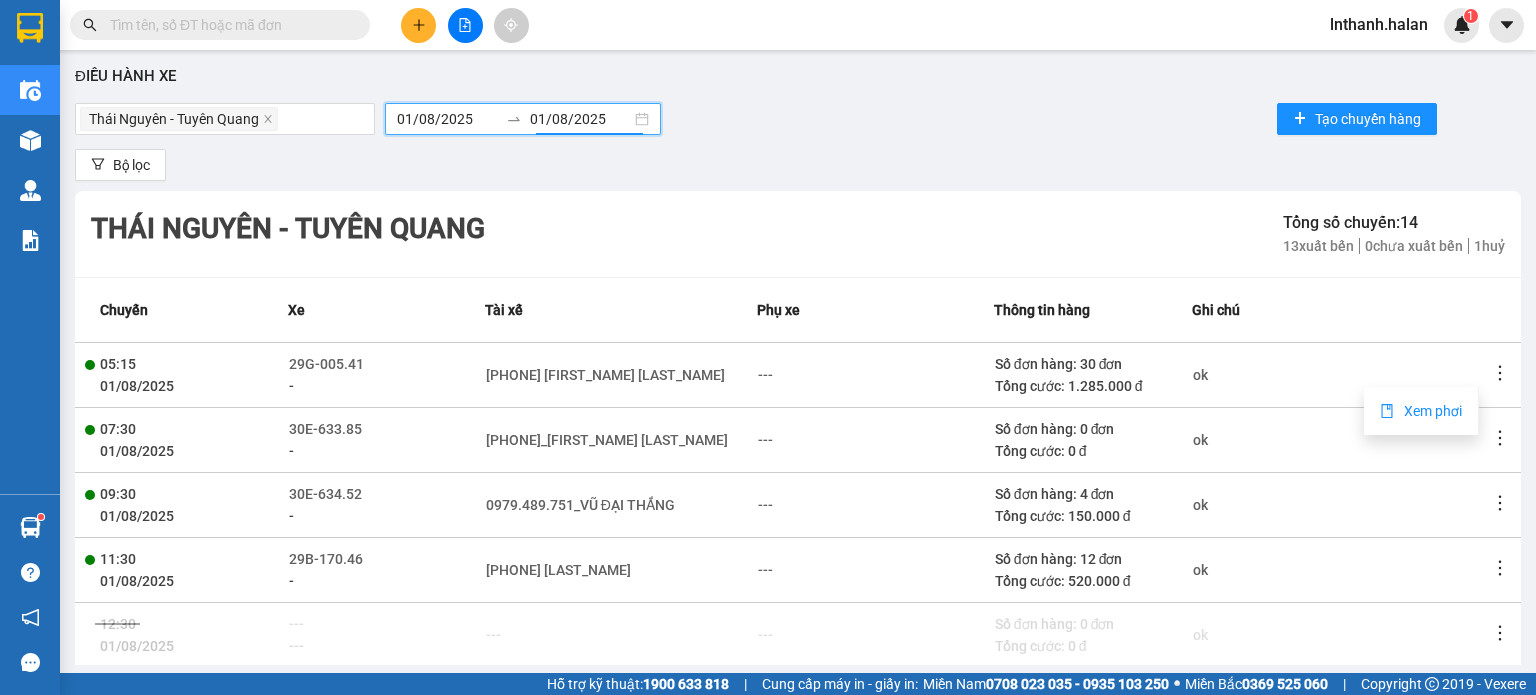 click on "Xem phơi" at bounding box center (1433, 411) 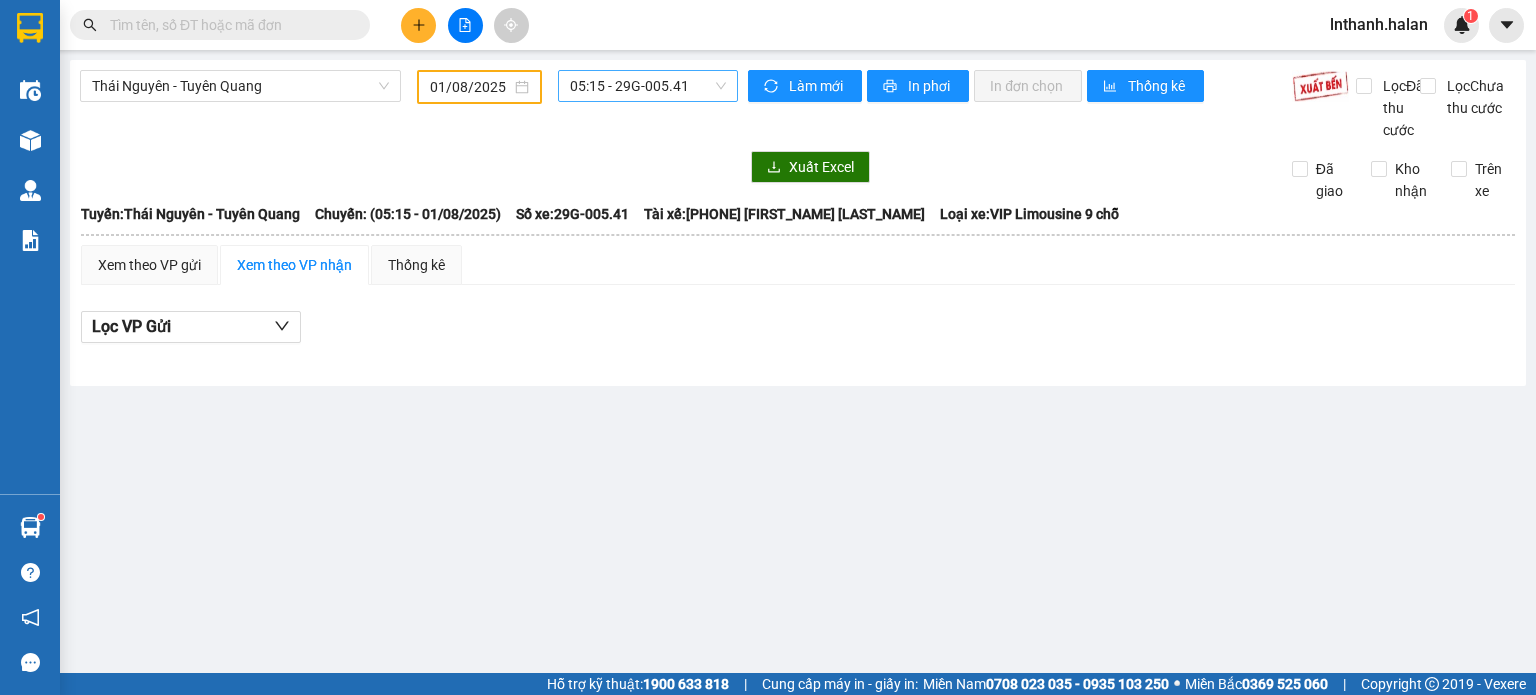 click on "05:15     - 29G-005.41" at bounding box center (648, 86) 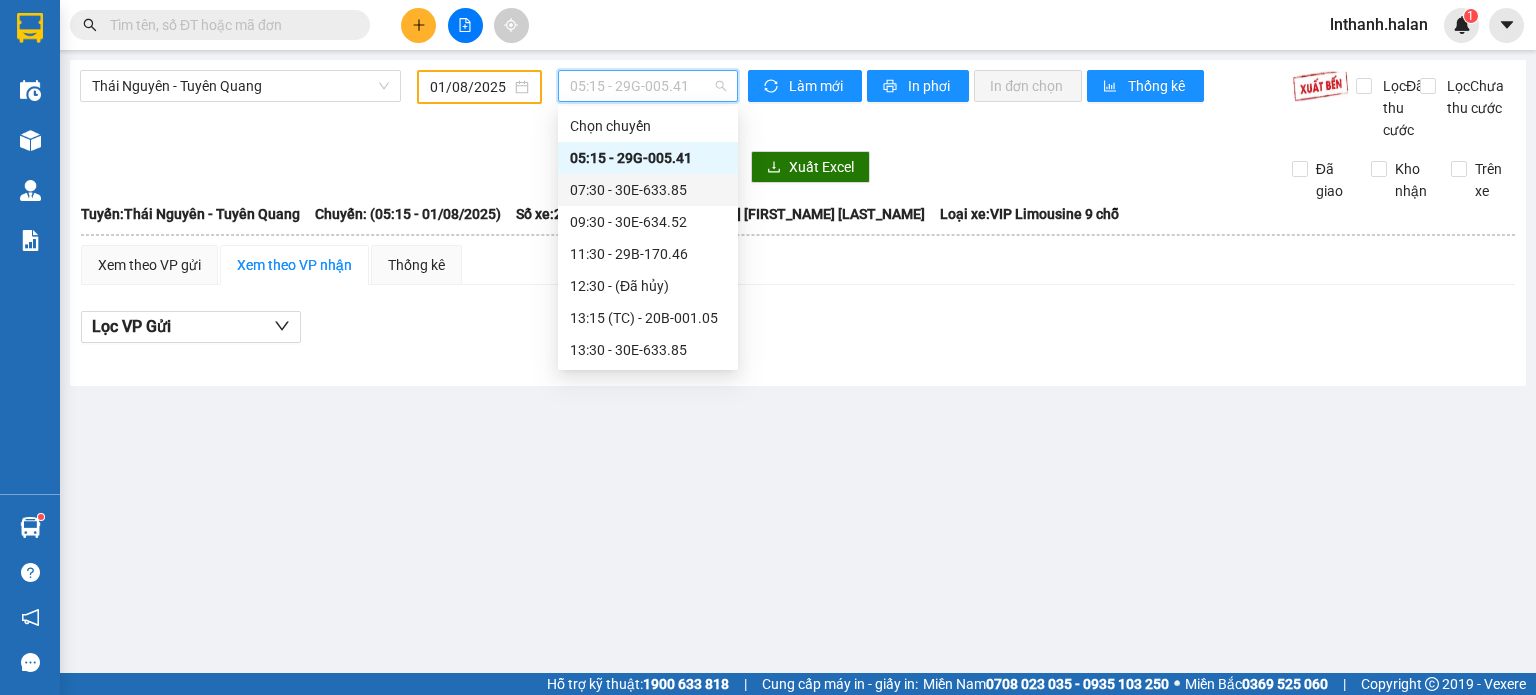click on "07:30     - 30E-633.85" at bounding box center (648, 190) 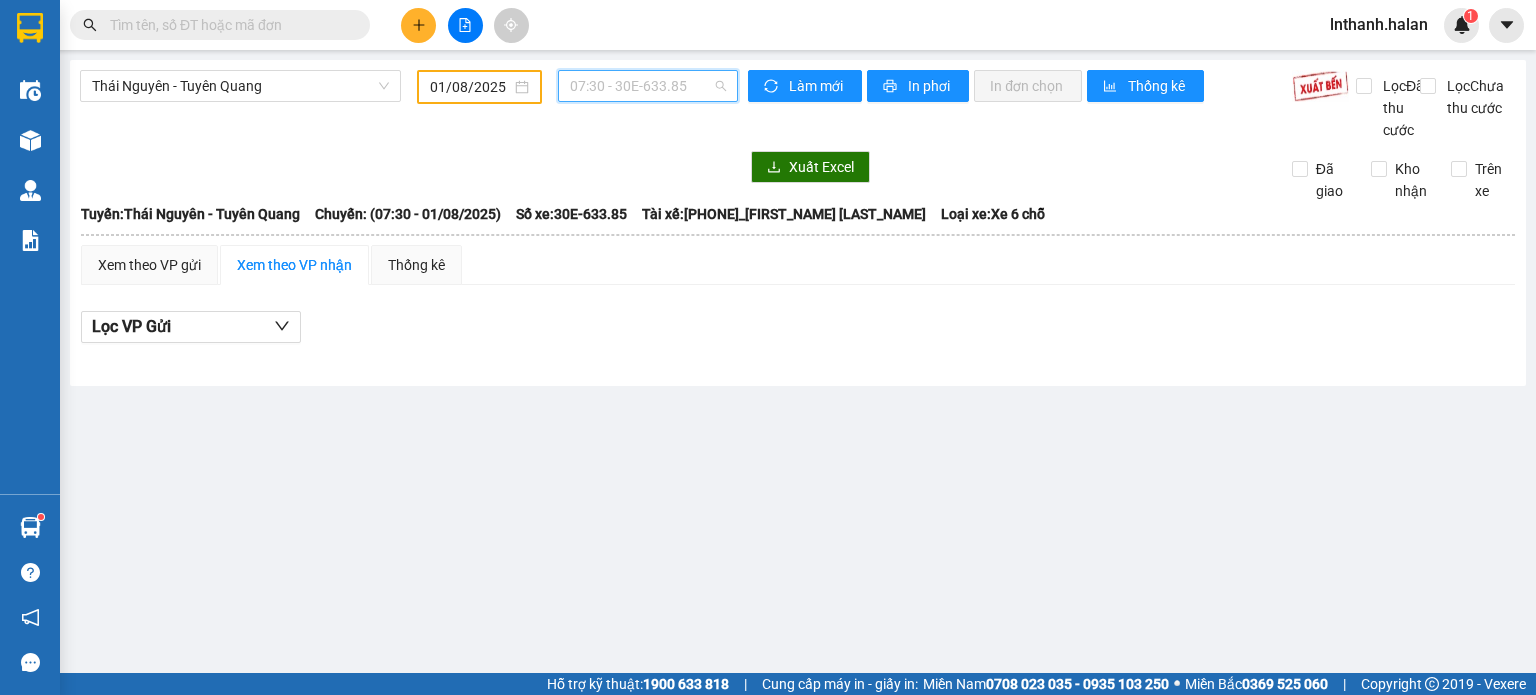 click on "07:30     - 30E-633.85" at bounding box center (648, 86) 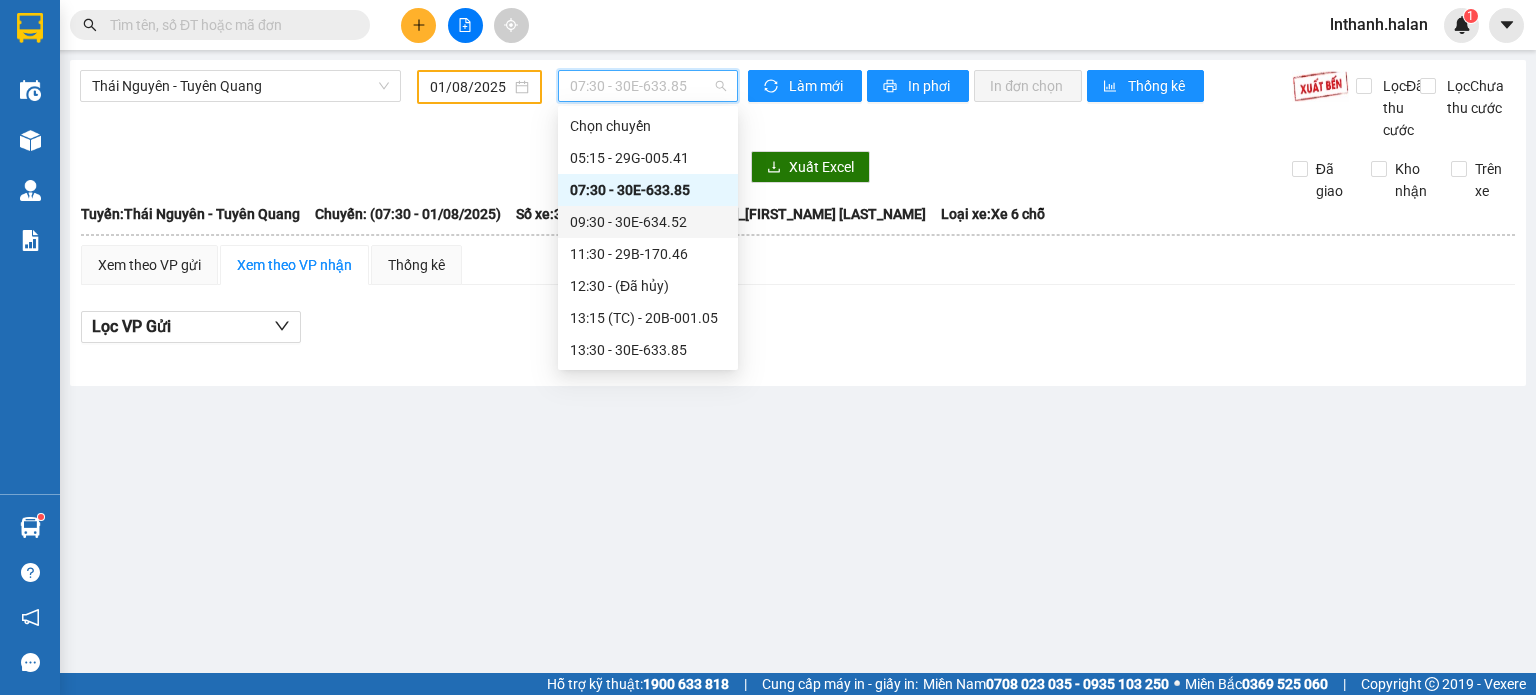 click on "09:30     - 30E-634.52" at bounding box center [648, 222] 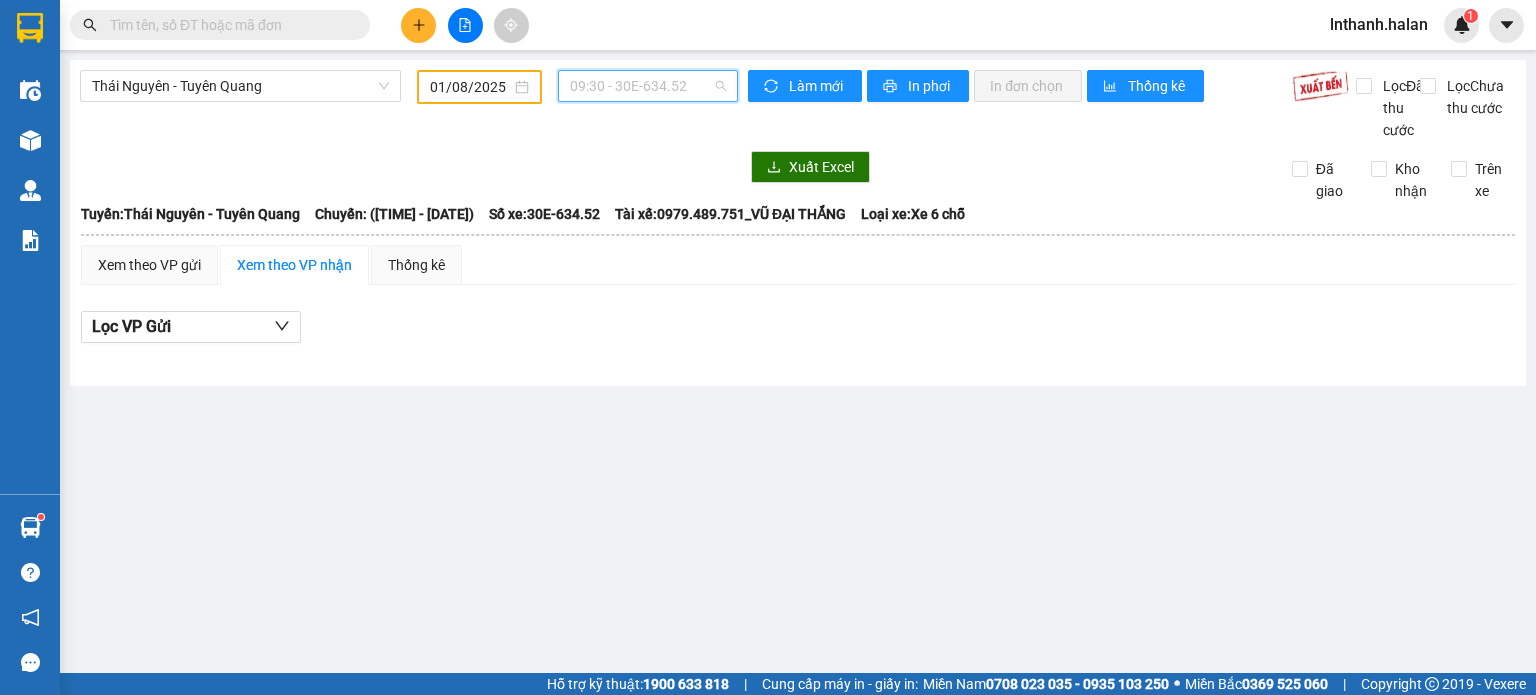 click on "09:30     - 30E-634.52" at bounding box center [648, 86] 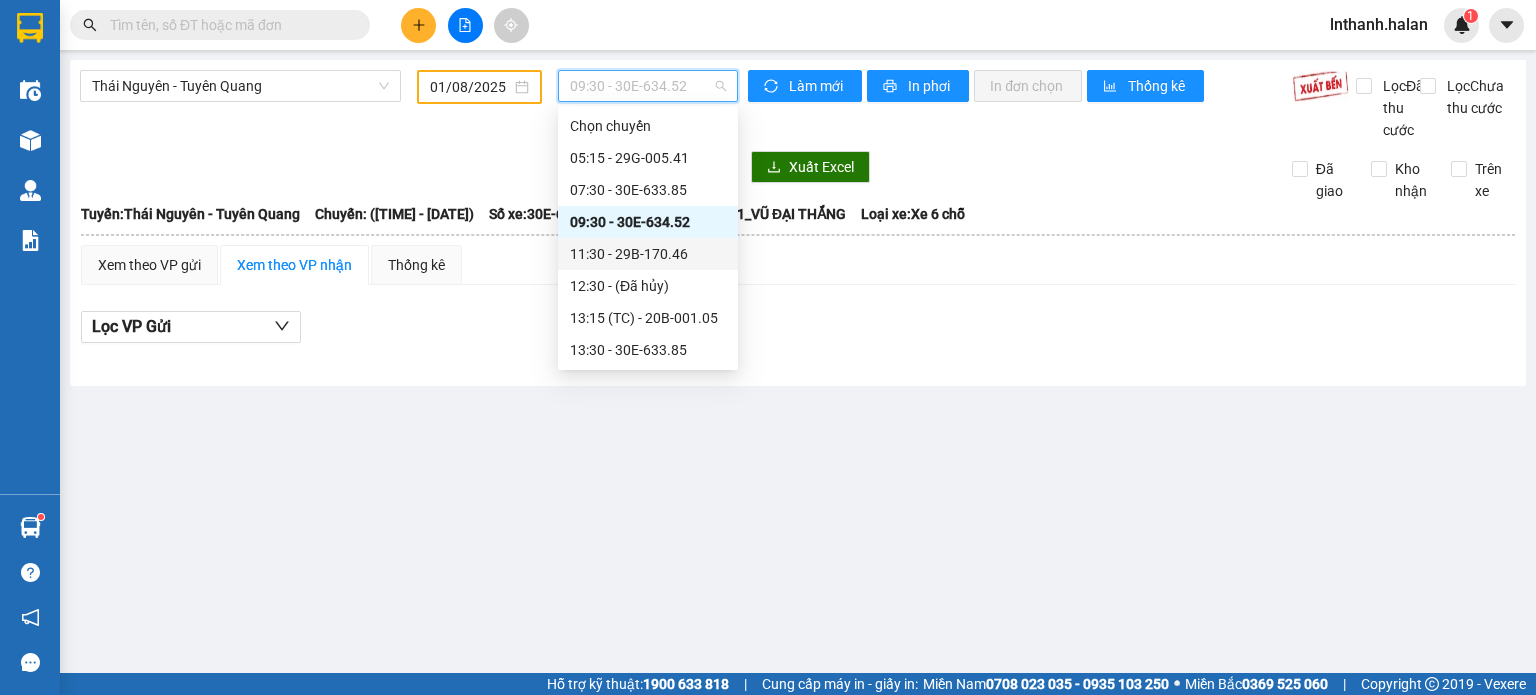 click on "11:30     - 29B-170.46" at bounding box center (648, 254) 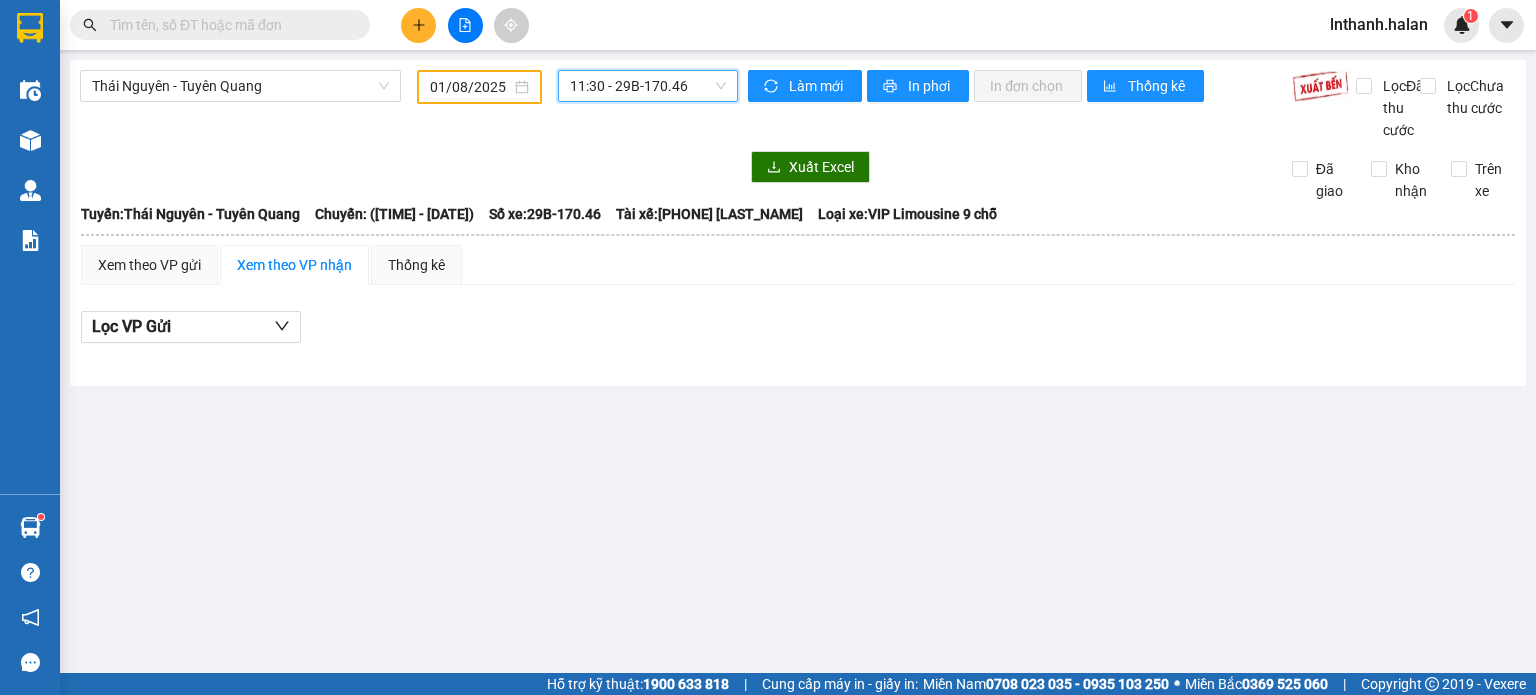 click on "11:30     - 29B-170.46" at bounding box center (648, 86) 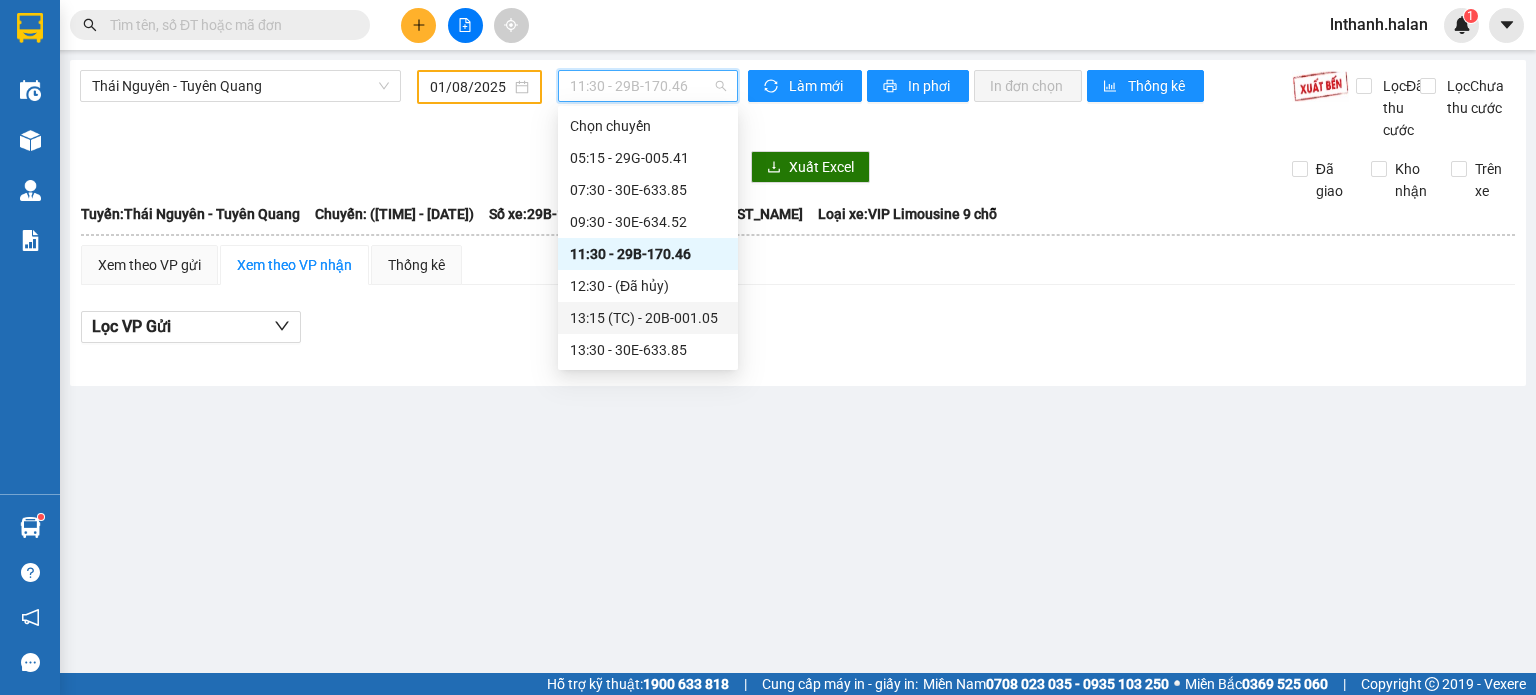 click on "13:15   (TC)   - 20B-001.05" at bounding box center [648, 318] 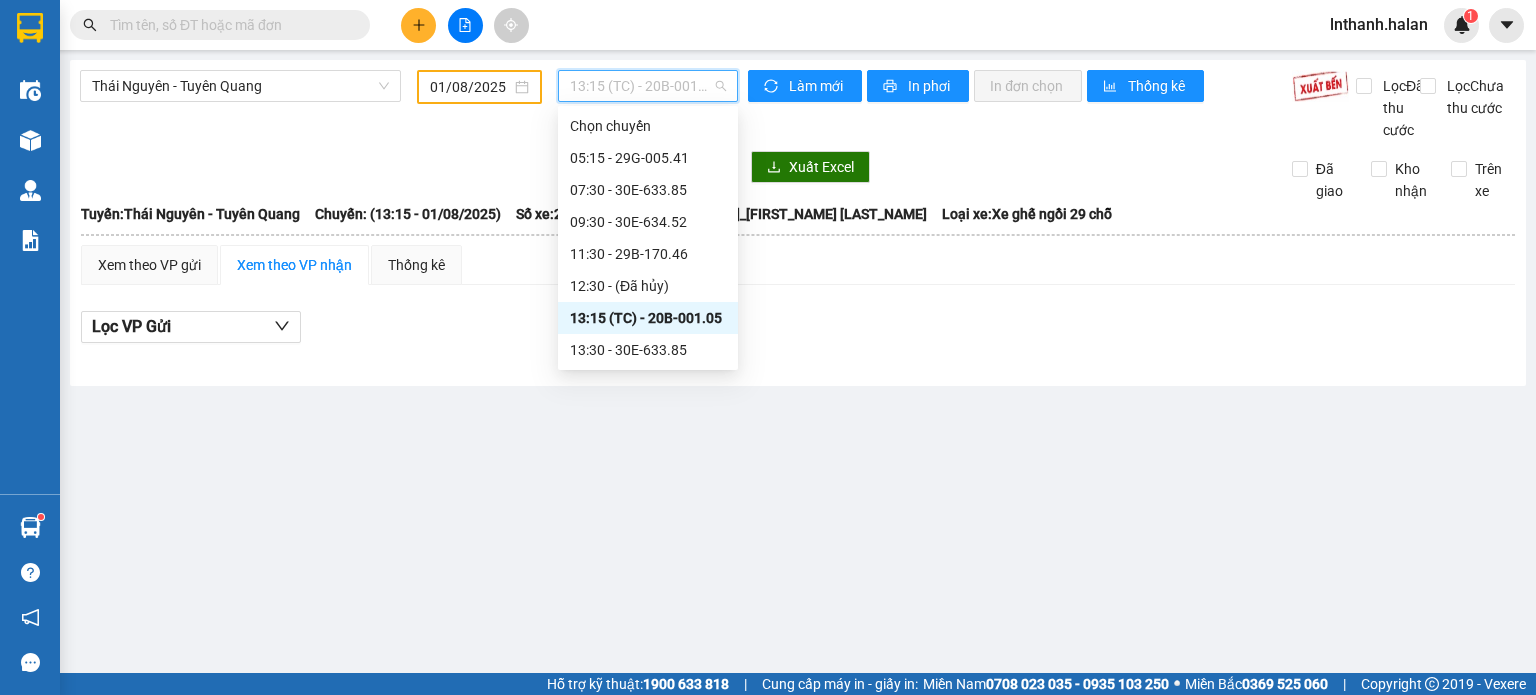 click on "13:15   (TC)   - 20B-001.05" at bounding box center (648, 86) 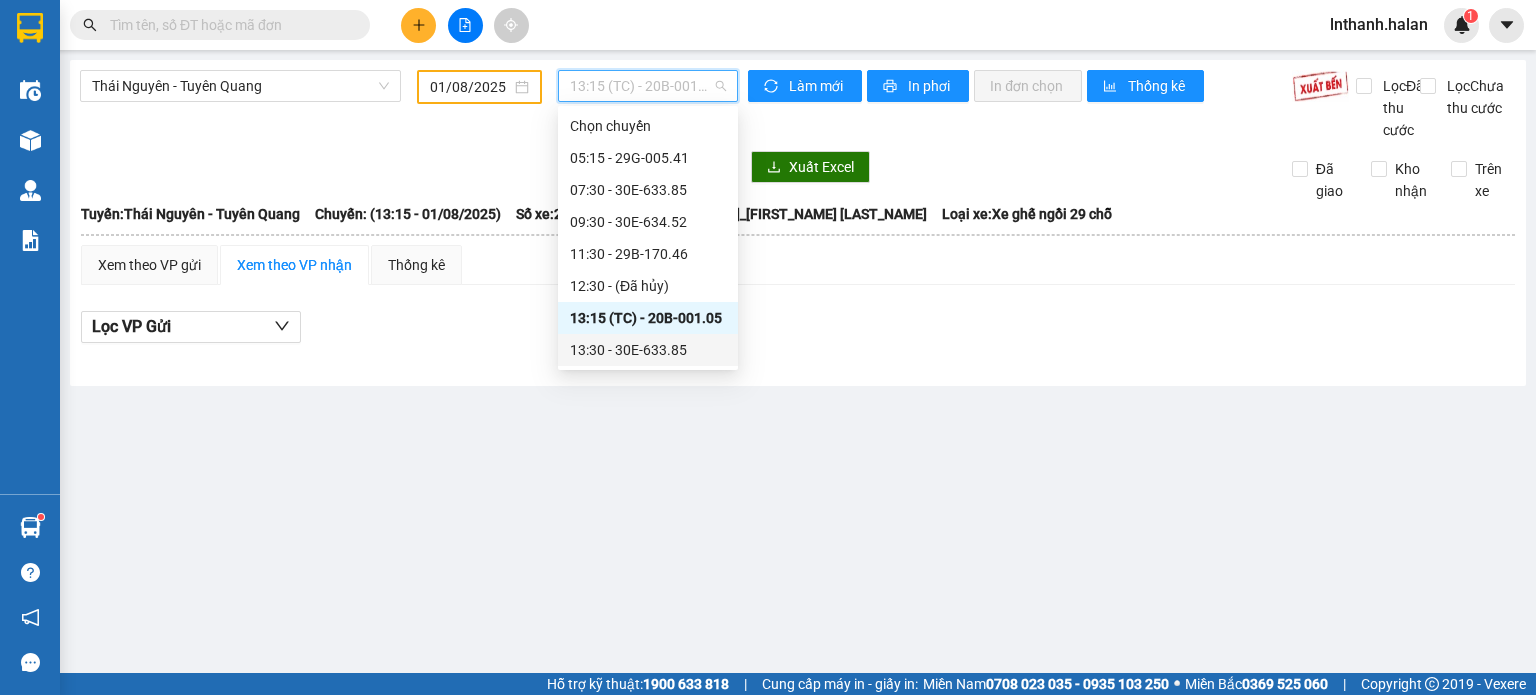 click on "13:30     - 30E-633.85" at bounding box center (648, 350) 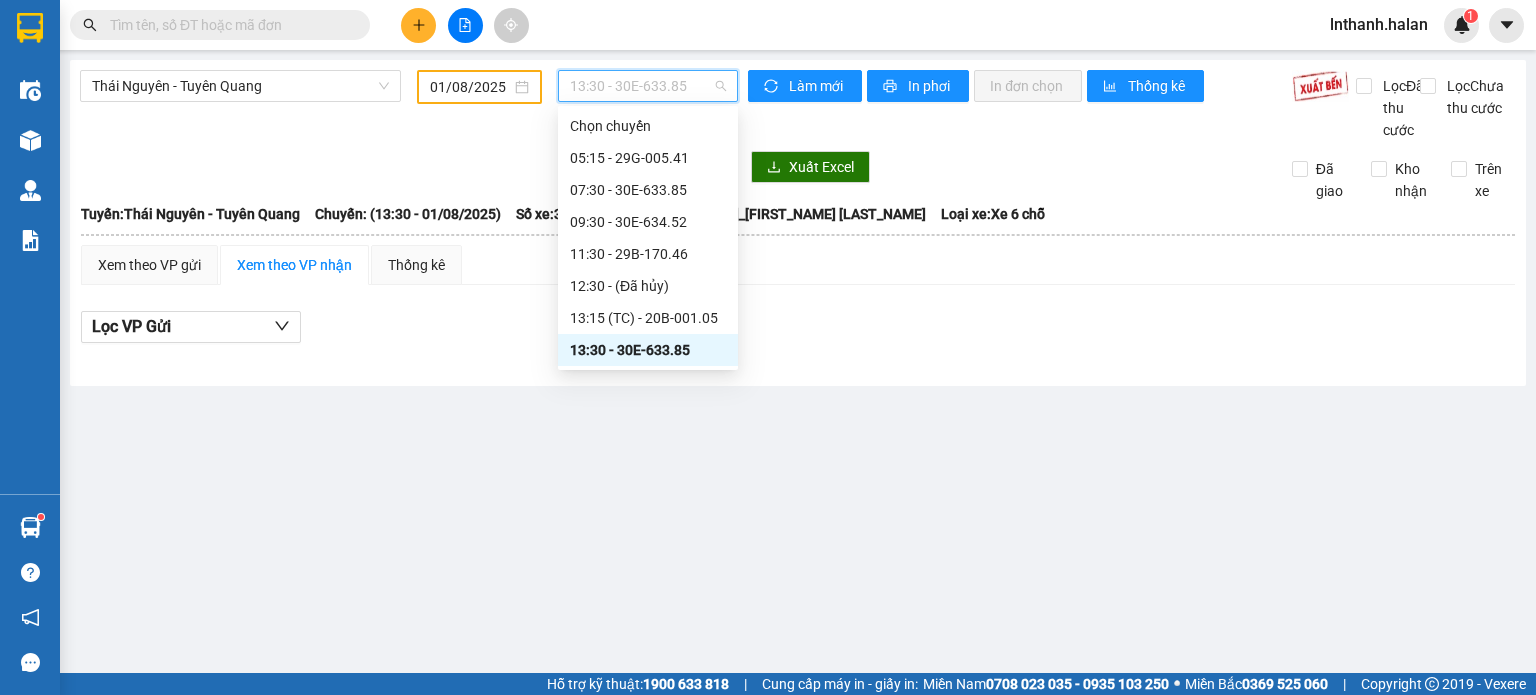 click on "13:30     - 30E-633.85" at bounding box center (648, 86) 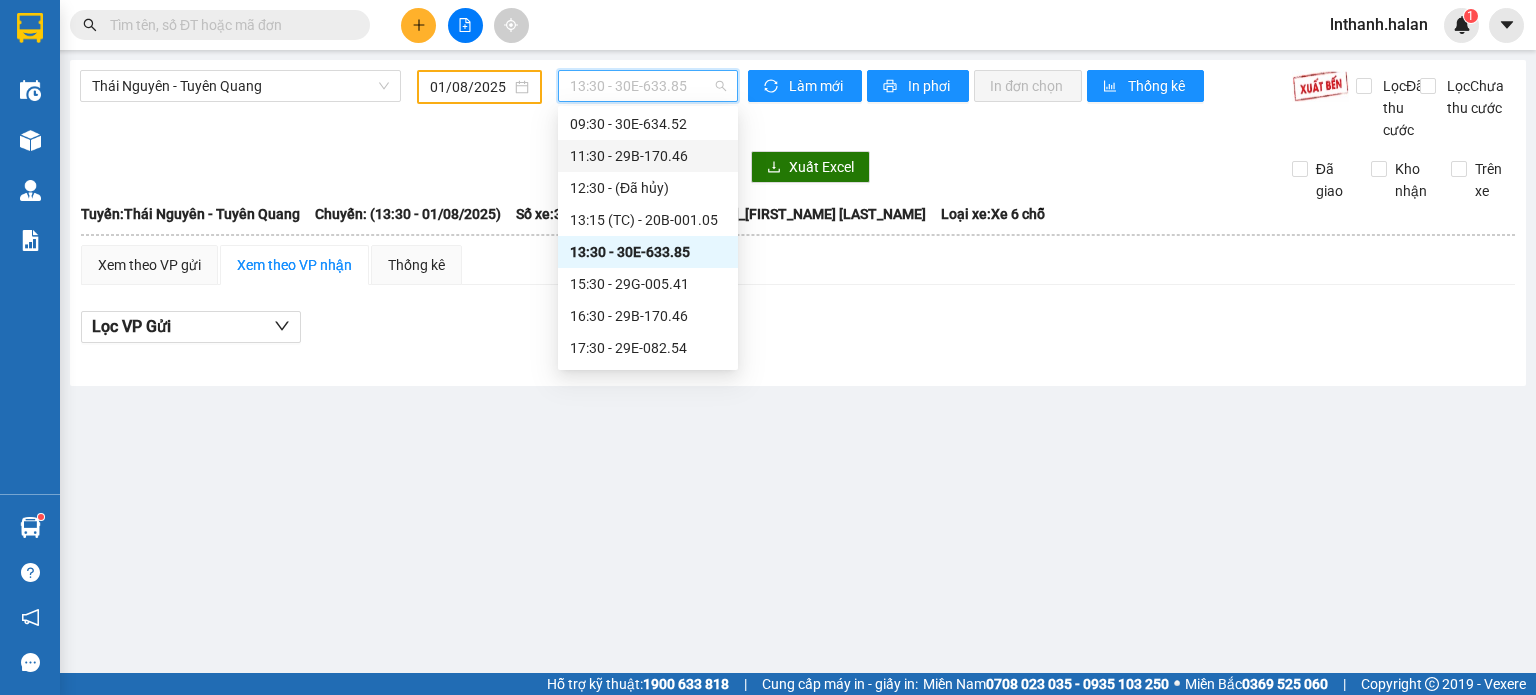scroll, scrollTop: 100, scrollLeft: 0, axis: vertical 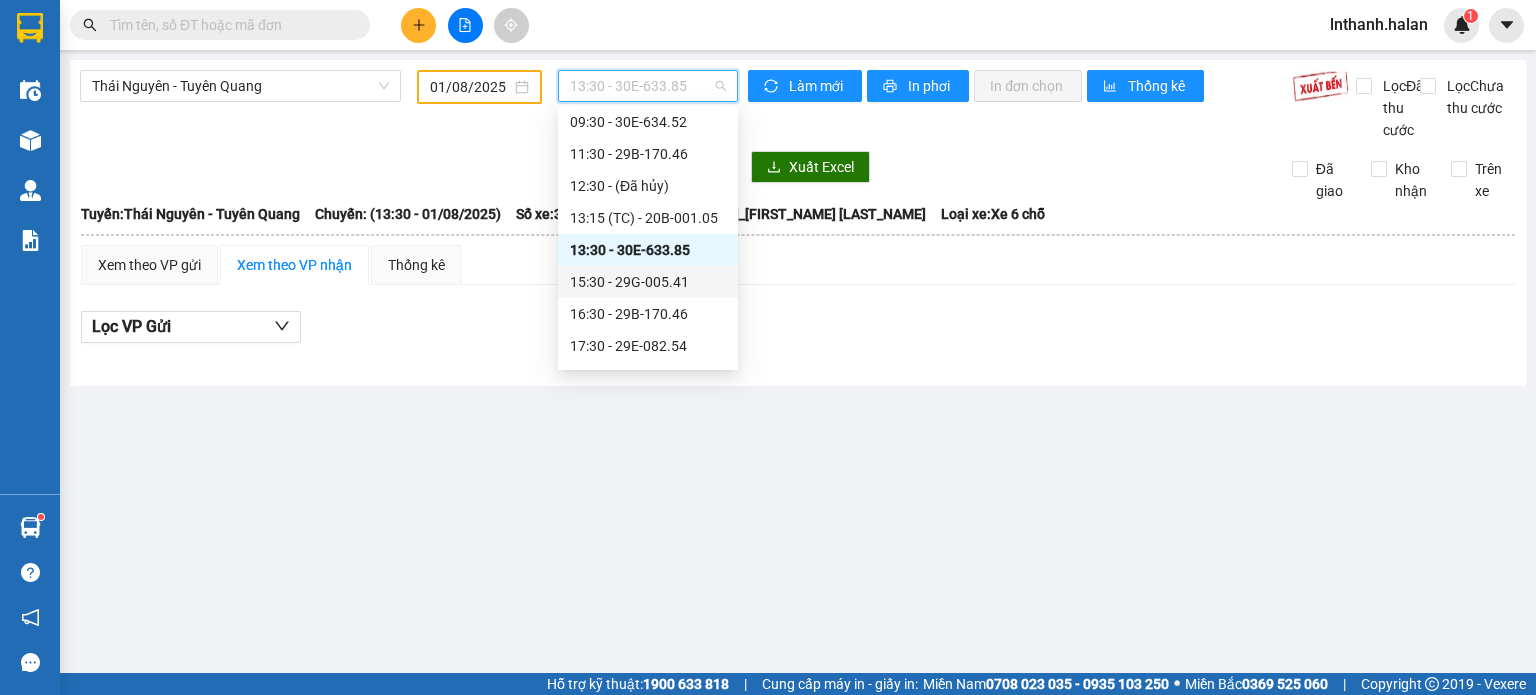 click on "15:30     - 29G-005.41" at bounding box center [648, 282] 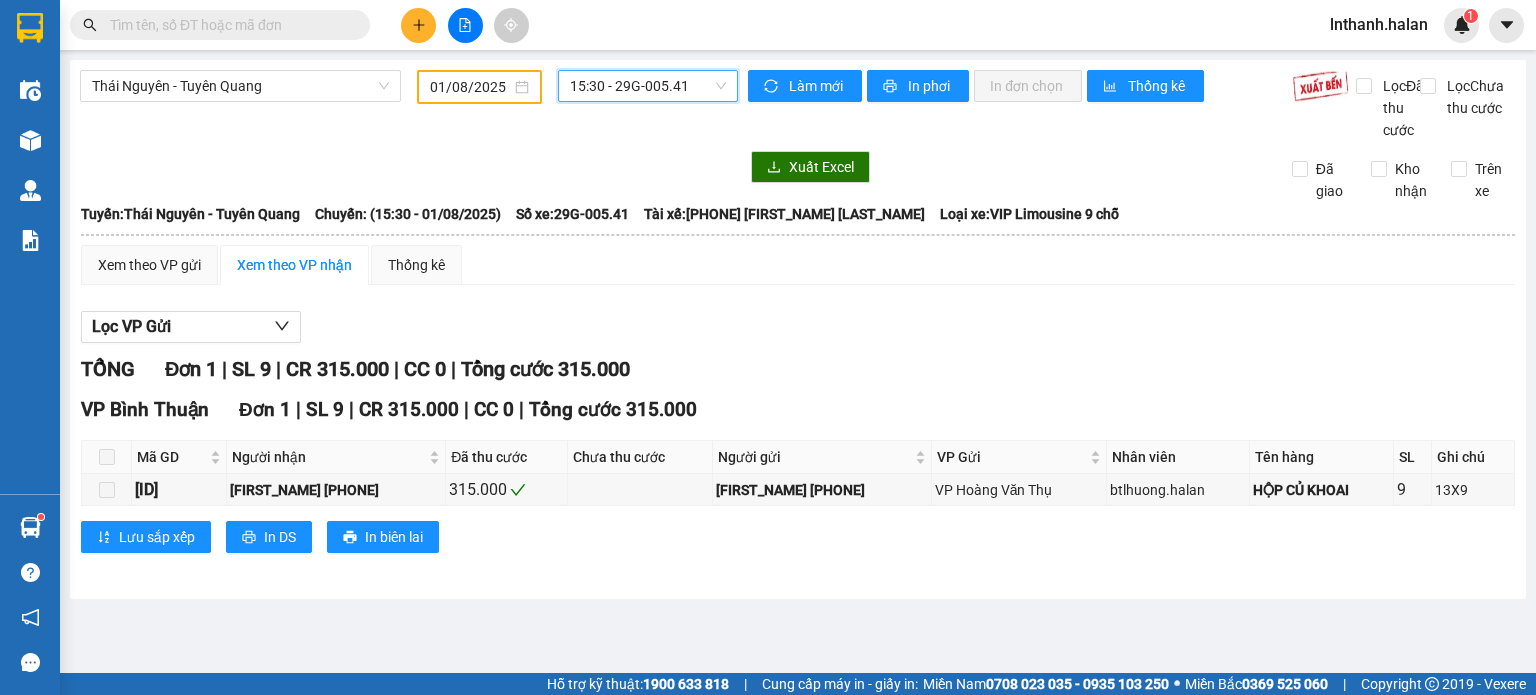 click on "15:30     - 29G-005.41" at bounding box center (648, 86) 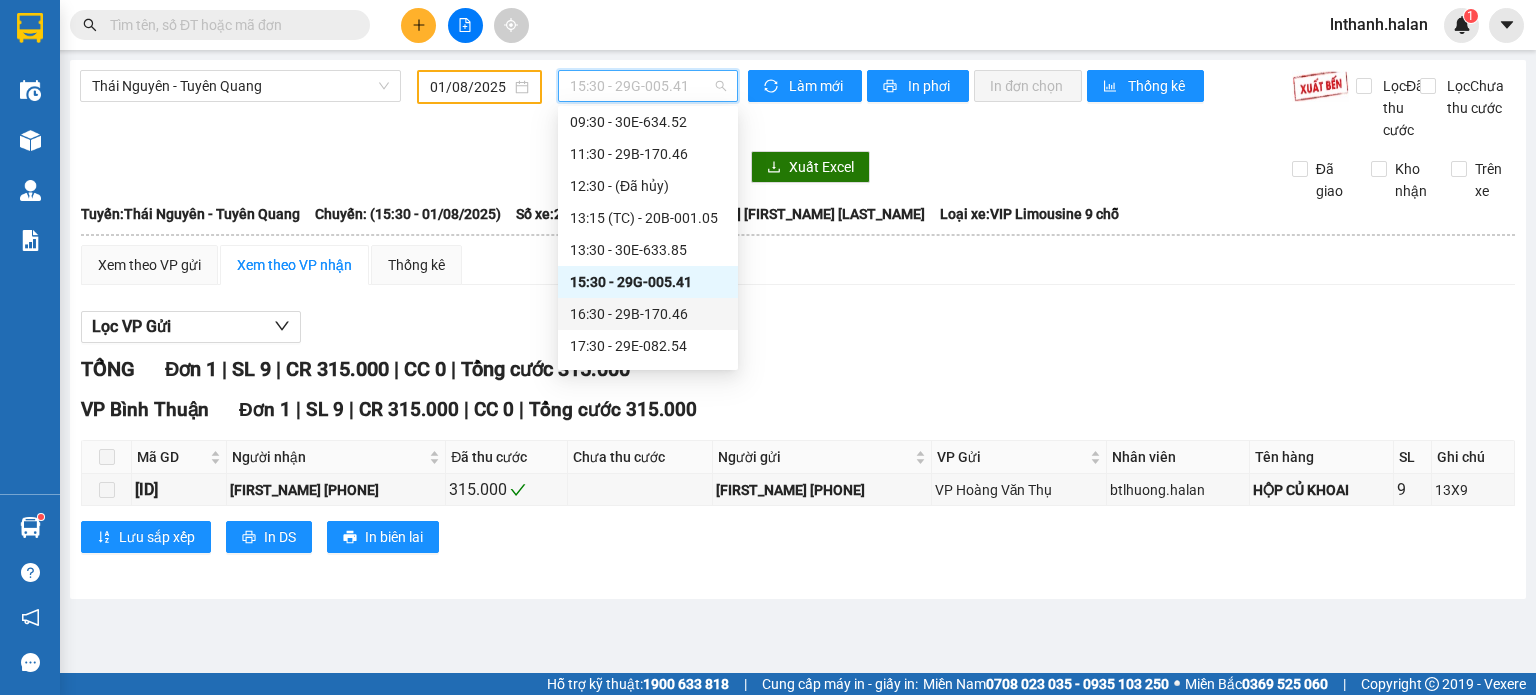 click on "16:30     - 29B-170.46" at bounding box center [648, 314] 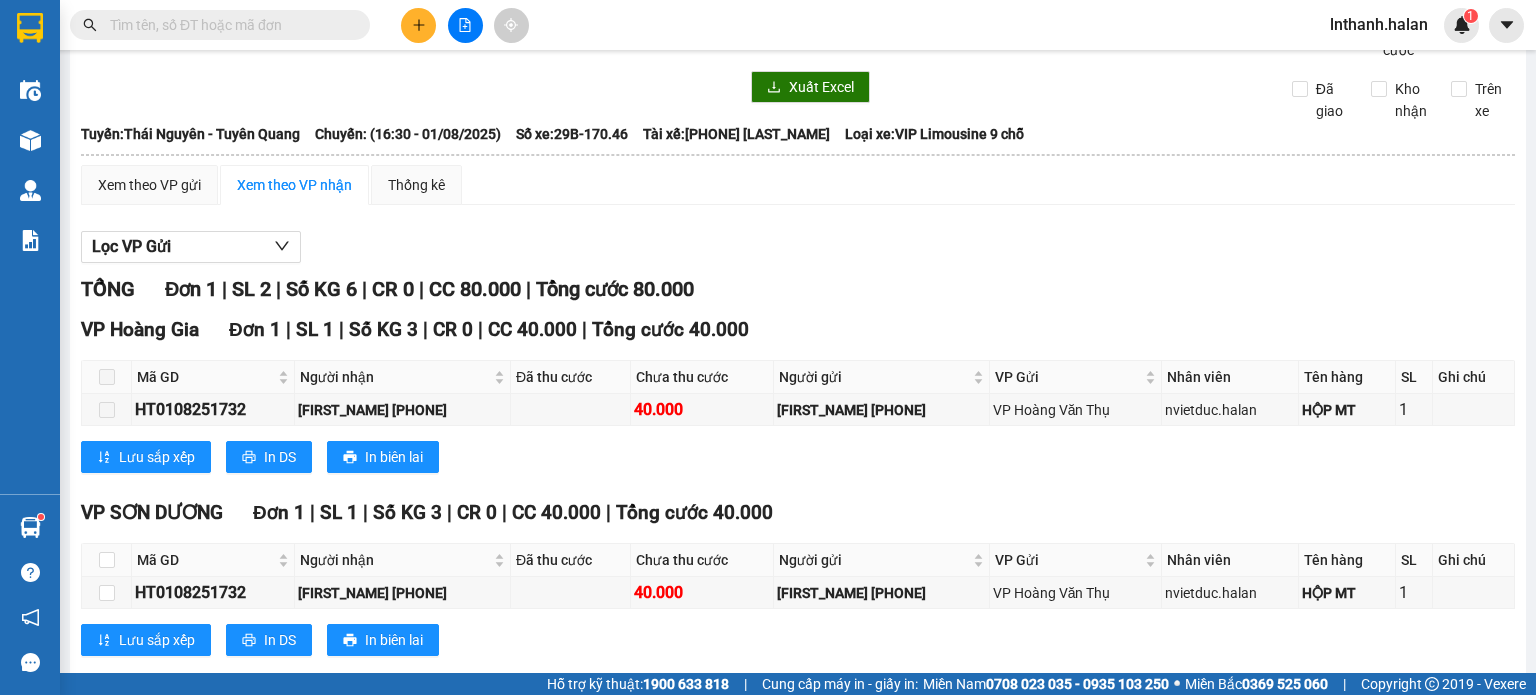 scroll, scrollTop: 39, scrollLeft: 0, axis: vertical 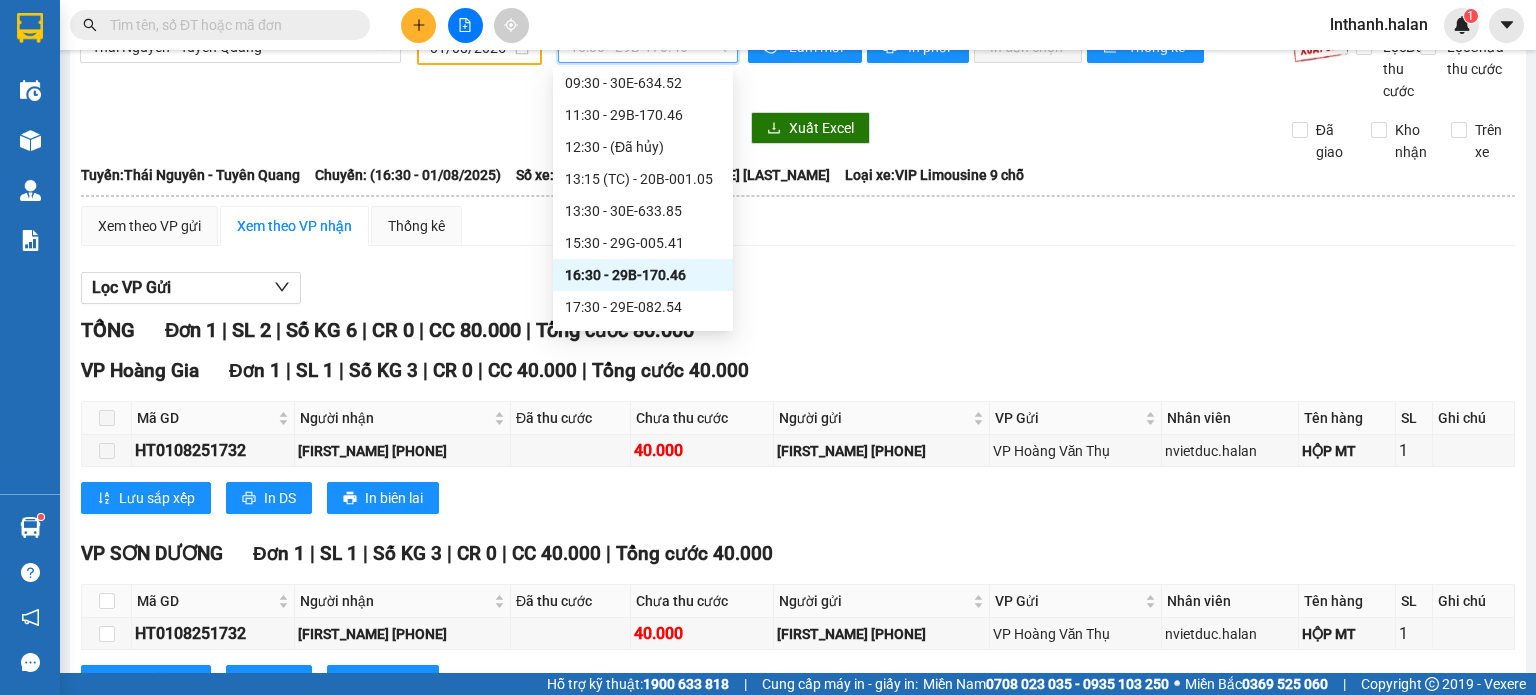 click on "16:30     - 29B-170.46" at bounding box center [648, 47] 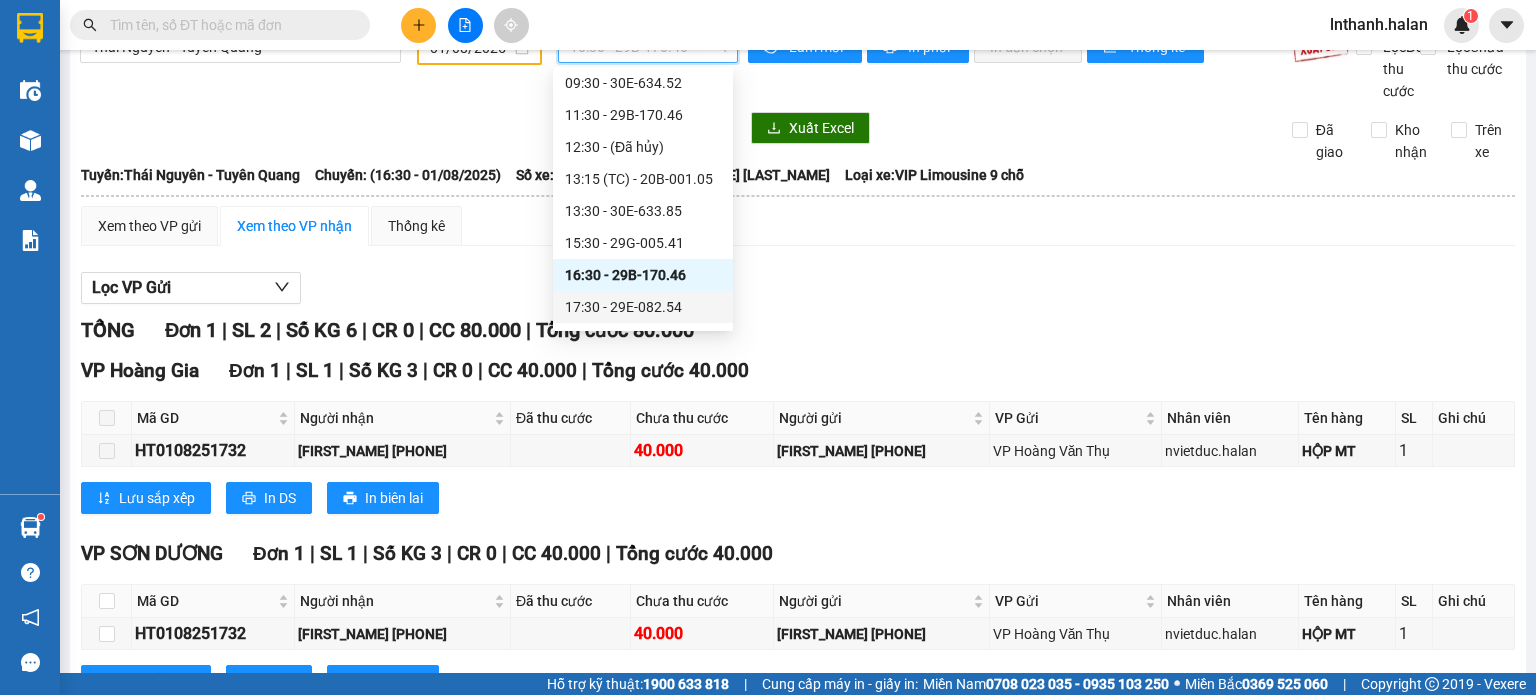 click on "17:30     - 29E-082.54" at bounding box center (643, 307) 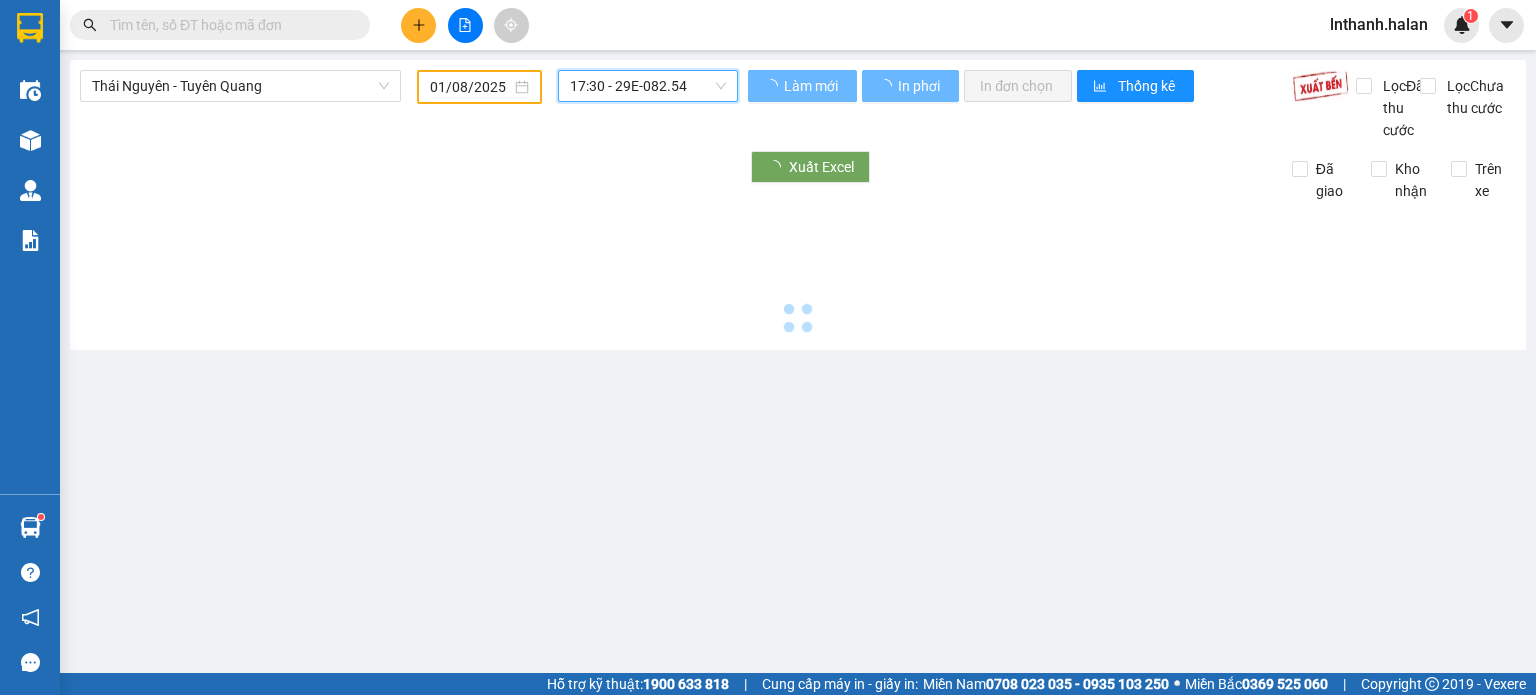 scroll, scrollTop: 0, scrollLeft: 0, axis: both 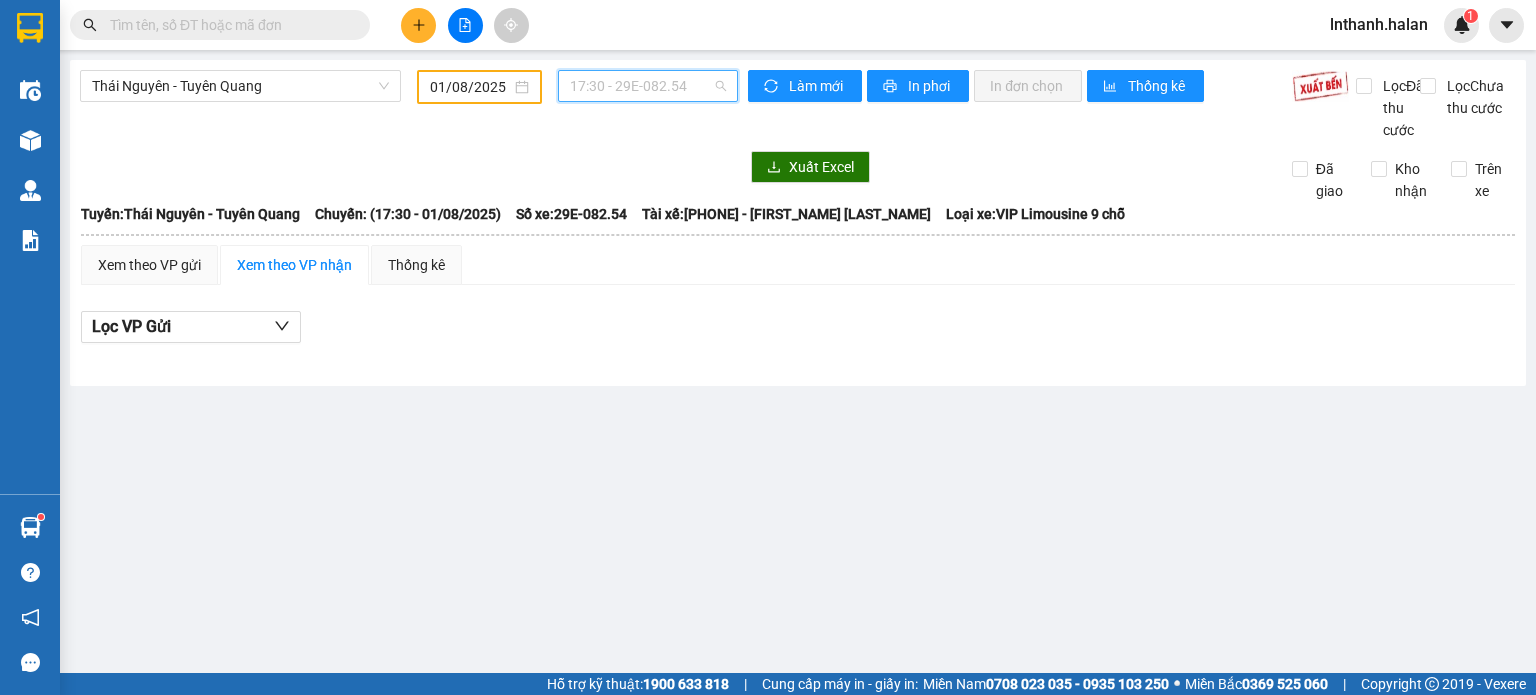 click on "17:30     - 29E-082.54" at bounding box center [648, 86] 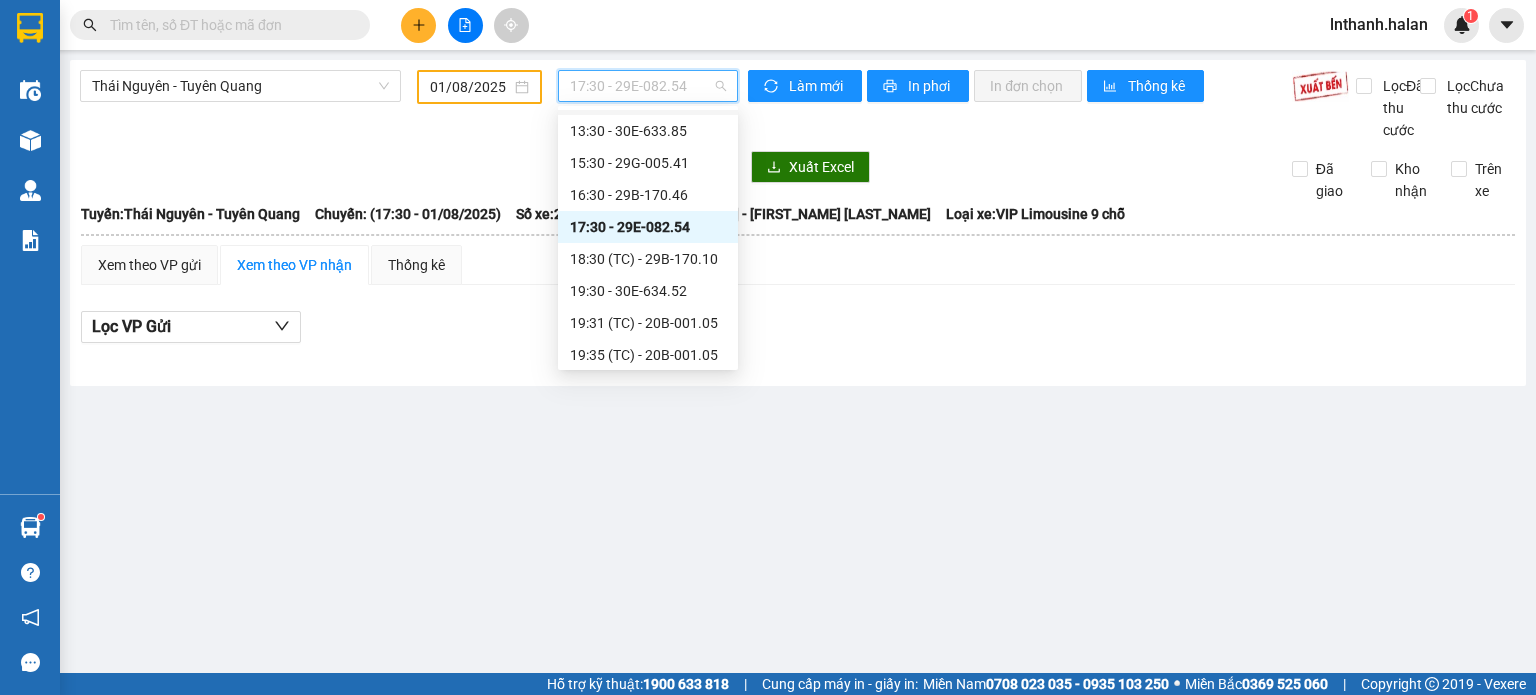 scroll, scrollTop: 224, scrollLeft: 0, axis: vertical 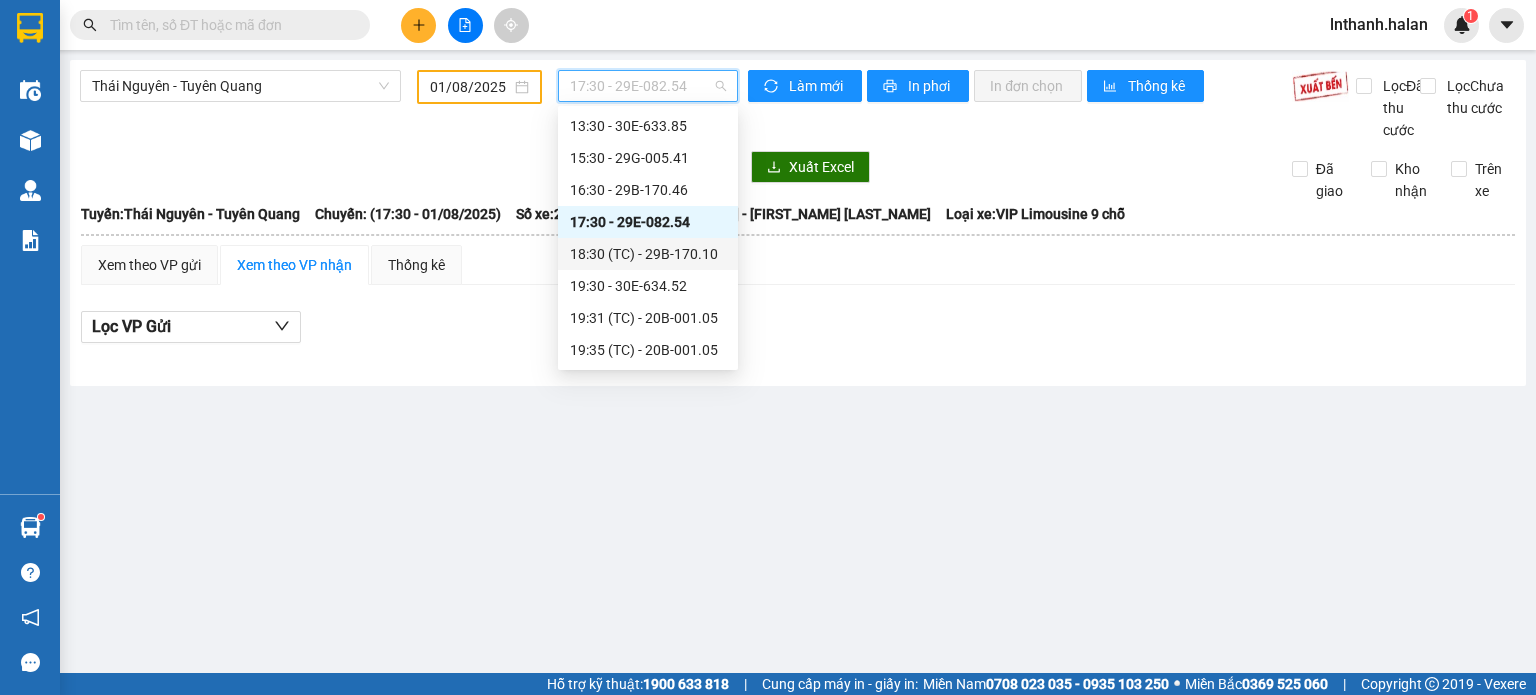 click on "18:30   (TC)   - 29B-170.10" at bounding box center (648, 254) 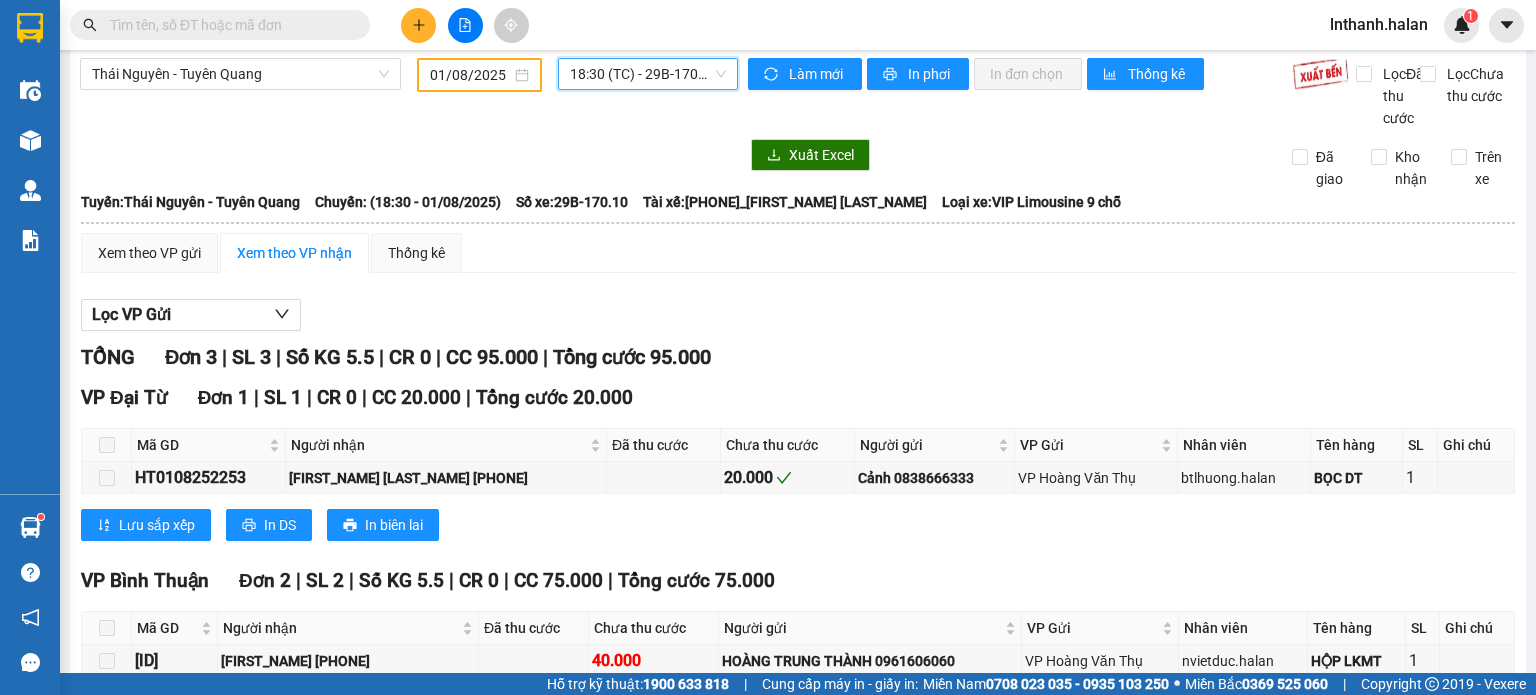 scroll, scrollTop: 0, scrollLeft: 0, axis: both 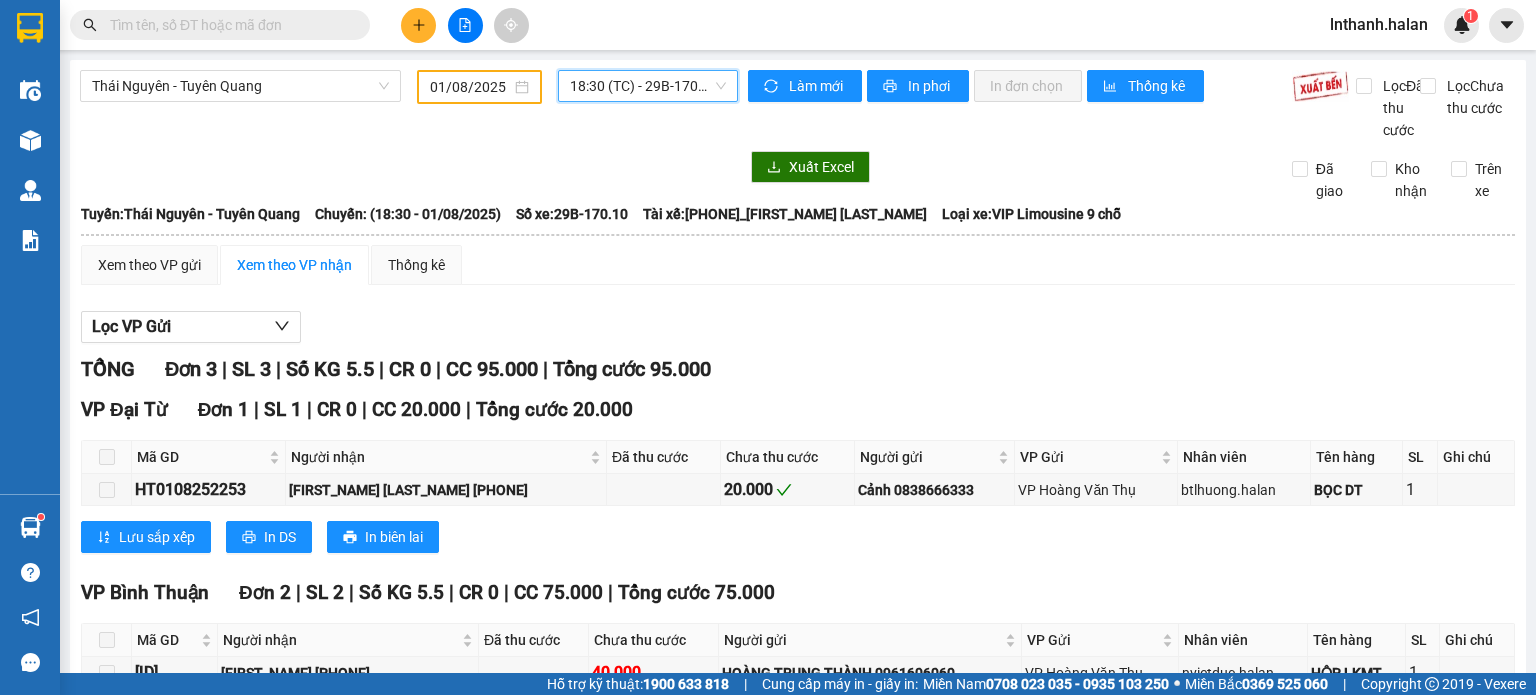 click on "18:30   (TC)   - 29B-170.10" at bounding box center (648, 86) 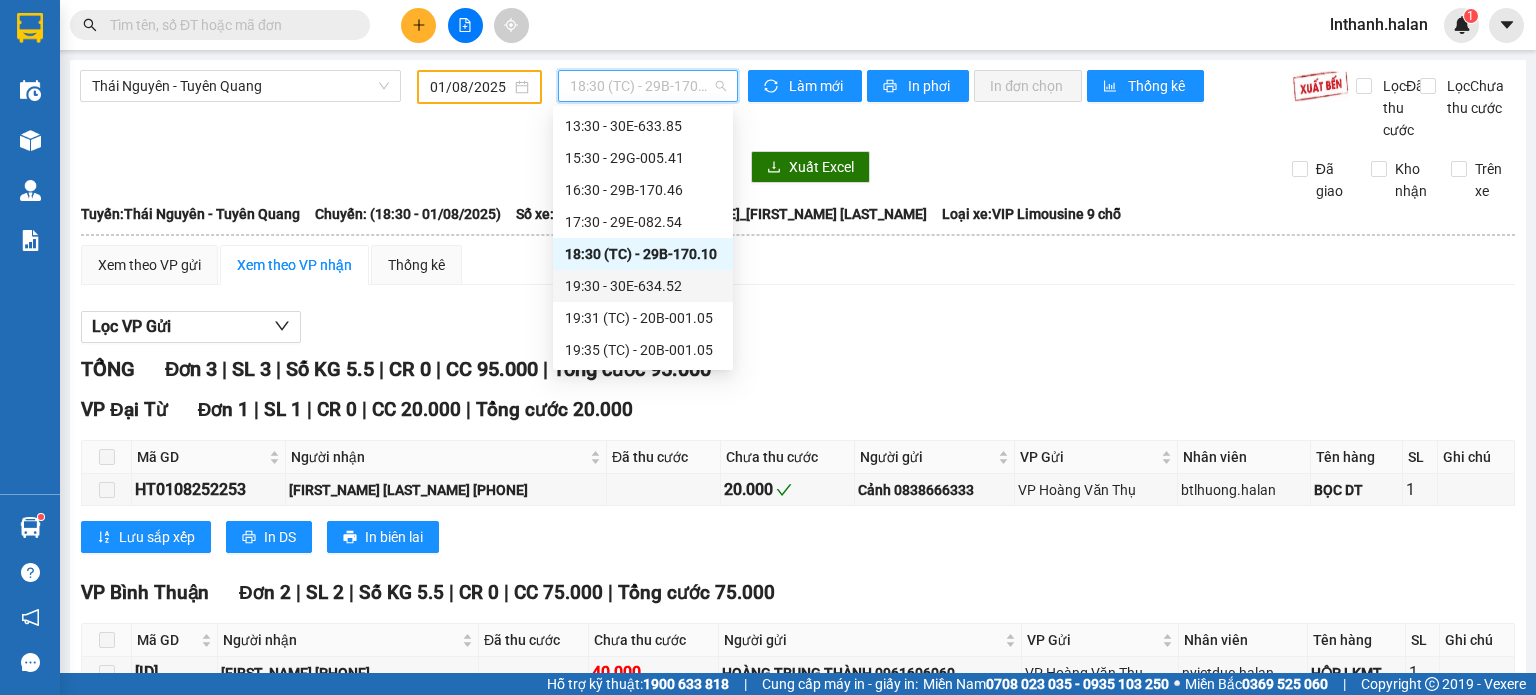 click on "19:30     - 30E-634.52" at bounding box center (643, 286) 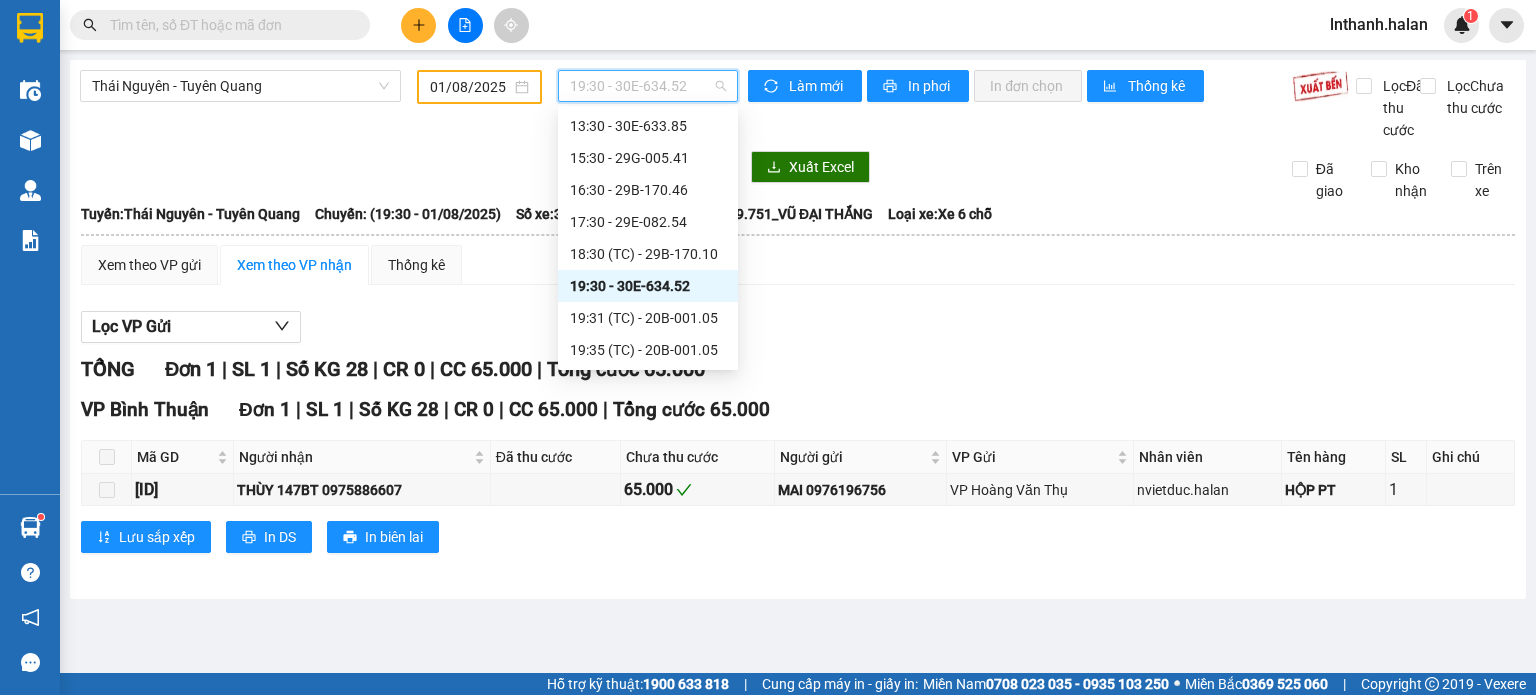 click on "19:30     - 30E-634.52" at bounding box center (648, 86) 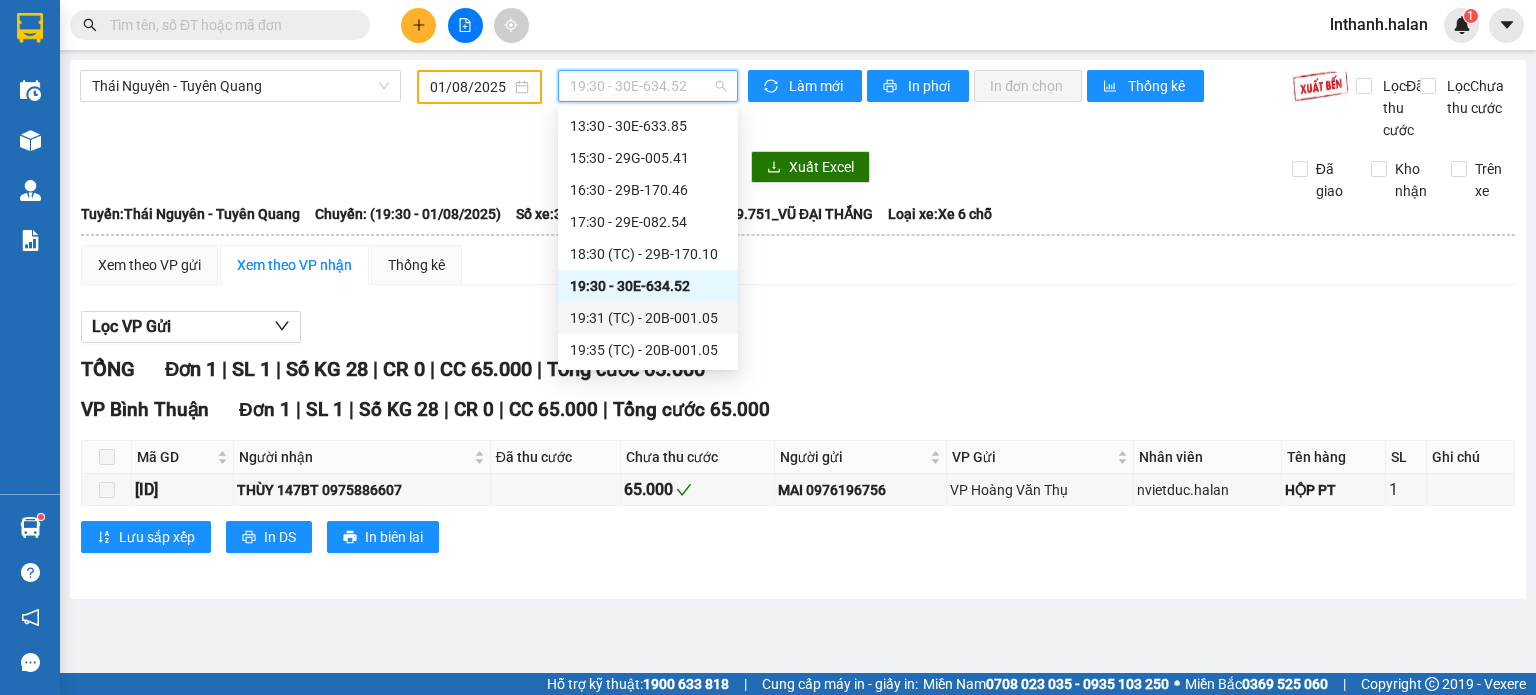 click on "19:31   (TC)   - 20B-001.05" at bounding box center [648, 318] 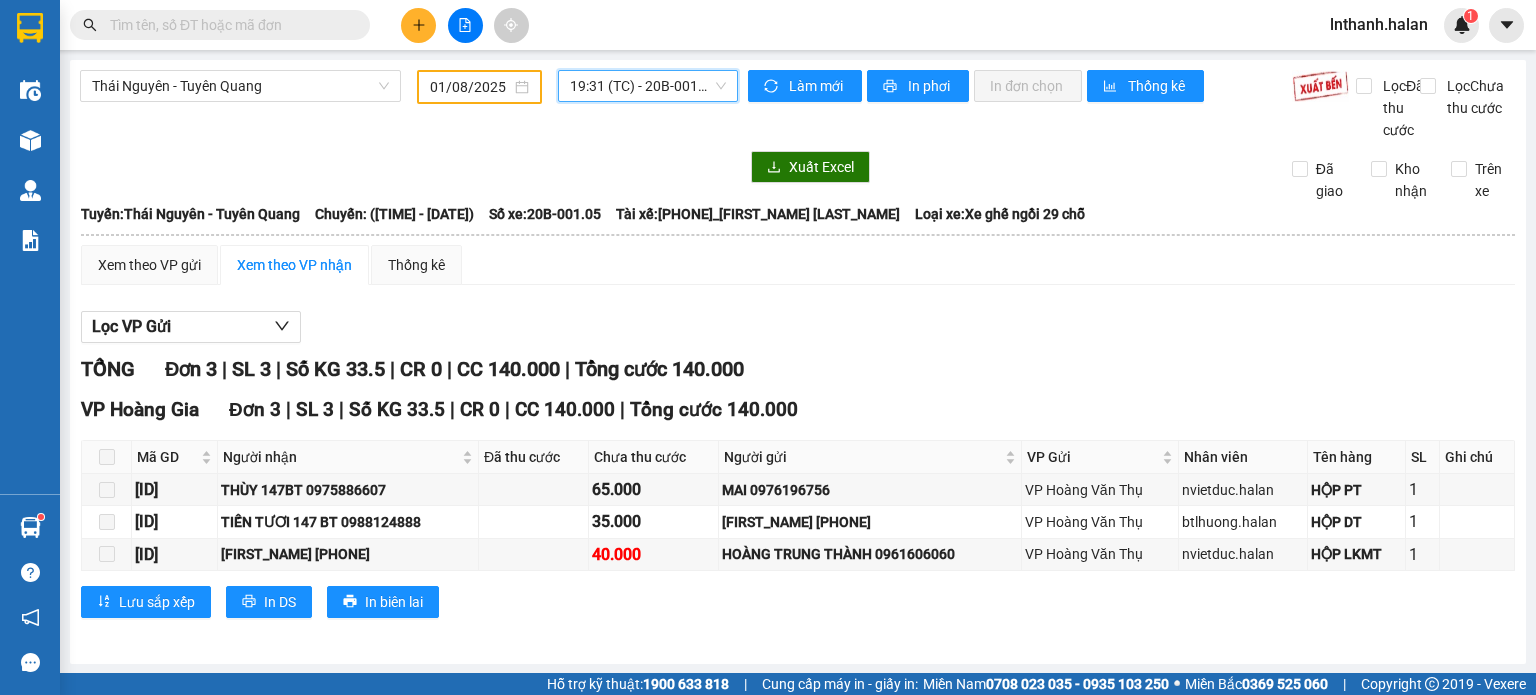 click on "19:31   (TC)   - 20B-001.05" at bounding box center [648, 86] 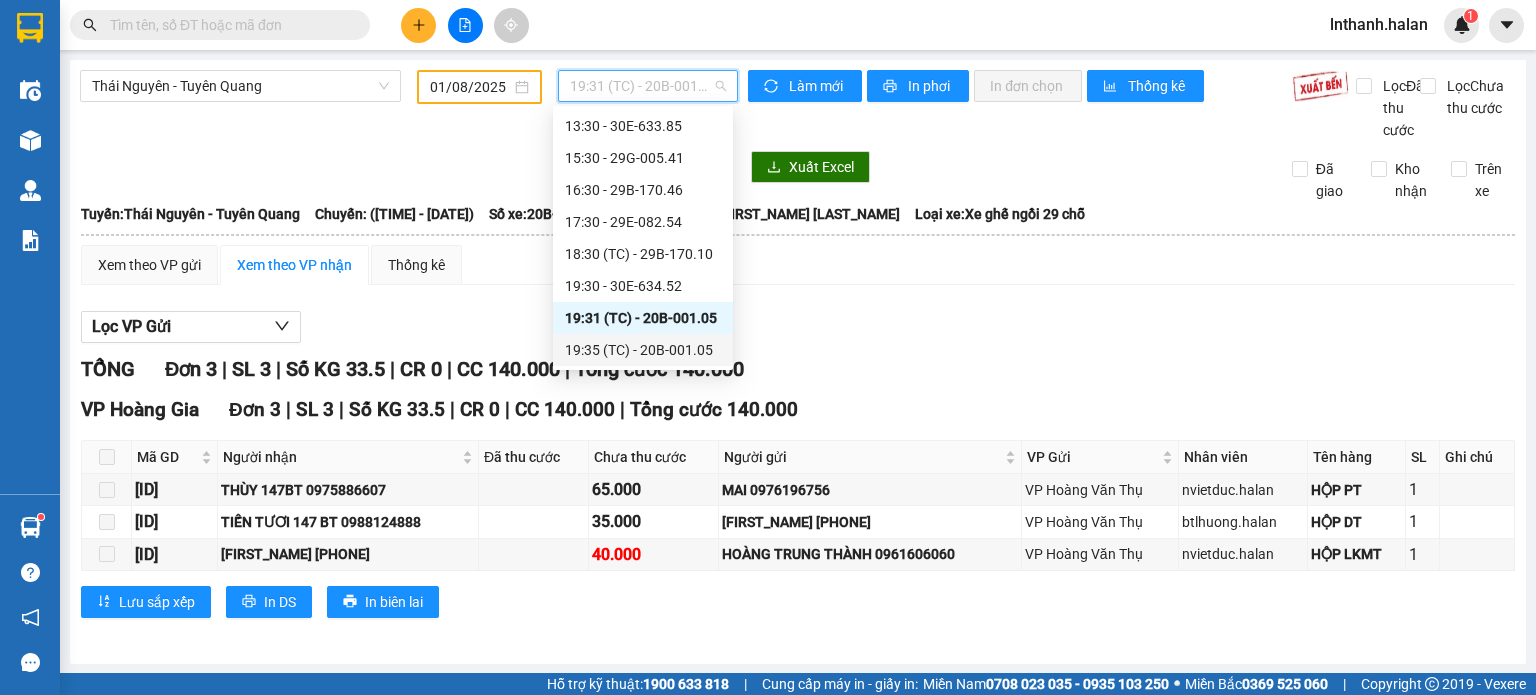 click on "19:35   (TC)   - 20B-001.05" at bounding box center (643, 350) 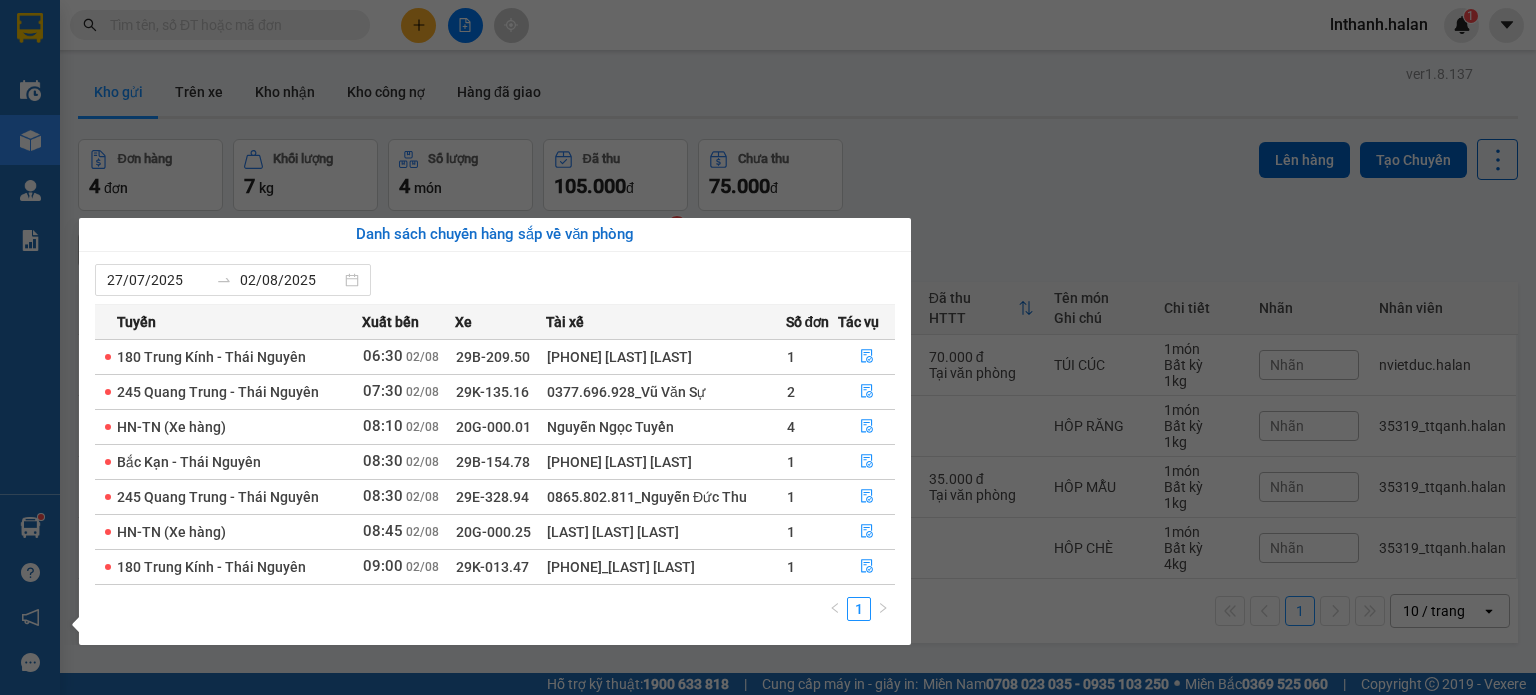 scroll, scrollTop: 0, scrollLeft: 0, axis: both 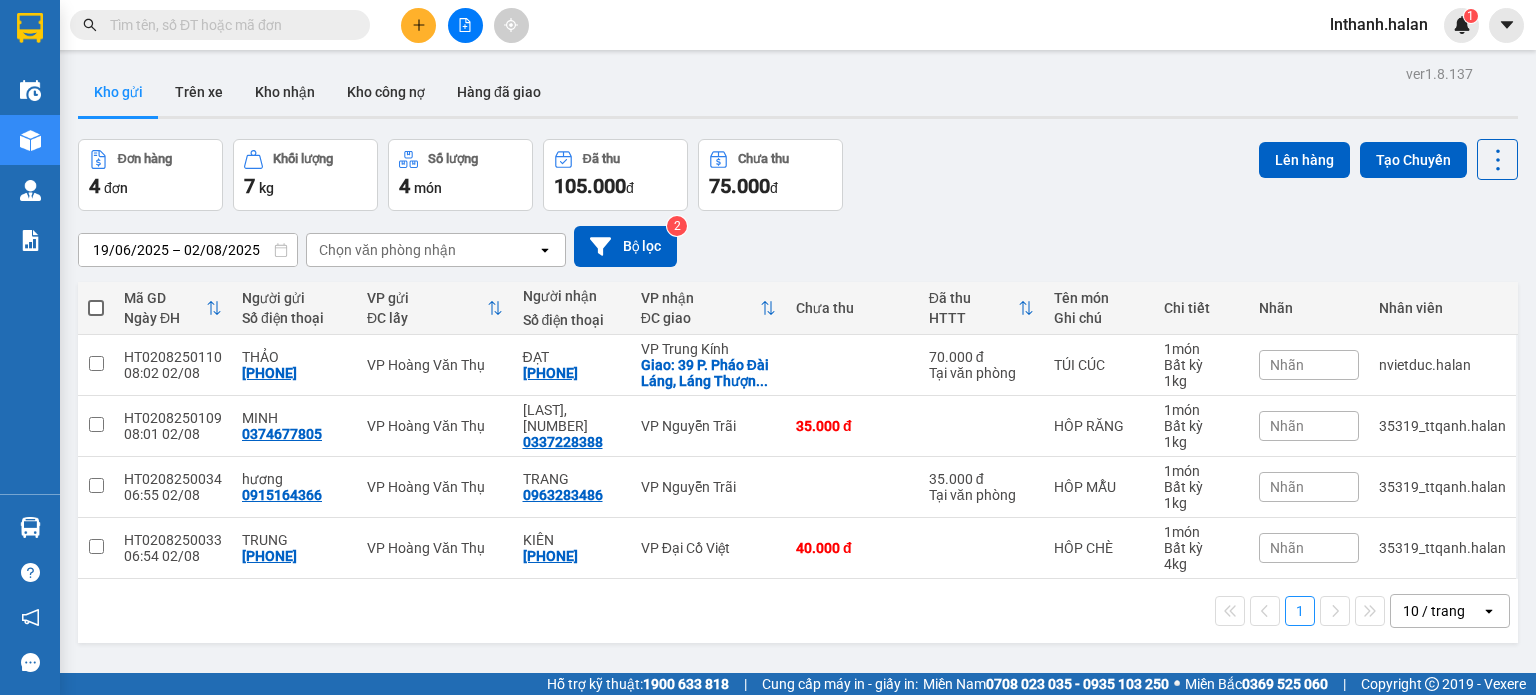 click on "Kết quả tìm kiếm ( 0 )  Bộ lọc  No Data lnthanh.halan 1     Điều hành xe     Kho hàng mới     Quản Lý Quản lý chuyến Quản lý kiểm kho     Báo cáo 12. Thống kê đơn đối tác 2. Doanh thu thực tế theo từng văn phòng 4. Thống kê đơn hàng theo văn phòng Hàng sắp về Hướng dẫn sử dụng Giới thiệu Vexere, nhận hoa hồng Phản hồi Phần mềm hỗ trợ bạn tốt chứ? ver  1.8.137 Kho gửi Trên xe Kho nhận Kho công nợ Hàng đã giao Đơn hàng 4 đơn Khối lượng 7 kg Số lượng 4 món Đã thu 105.000  đ Chưa thu 75.000  đ Lên hàng Tạo Chuyến 19/06/2025 – 02/08/2025 Press the down arrow key to interact with the calendar and select a date. Press the escape button to close the calendar. Selected date range is from 19/06/2025 to 02/08/2025. Chọn văn phòng nhận open Bộ lọc 2 Mã GD Ngày ĐH Người gửi Số điện thoại VP gửi ĐC lấy Người nhận Số điện thoại VP nhận ĐC giao" at bounding box center (768, 347) 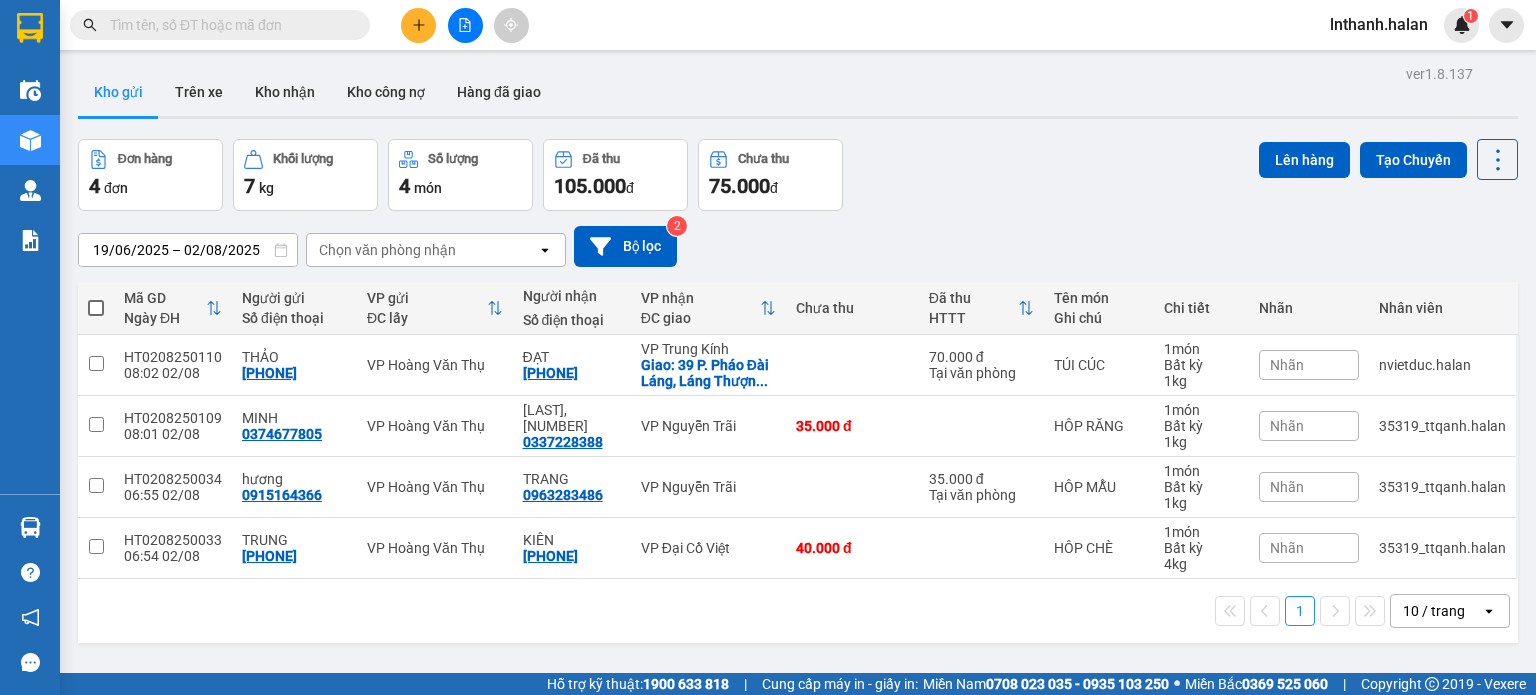 click on "Hàng sắp về" at bounding box center (30, 527) 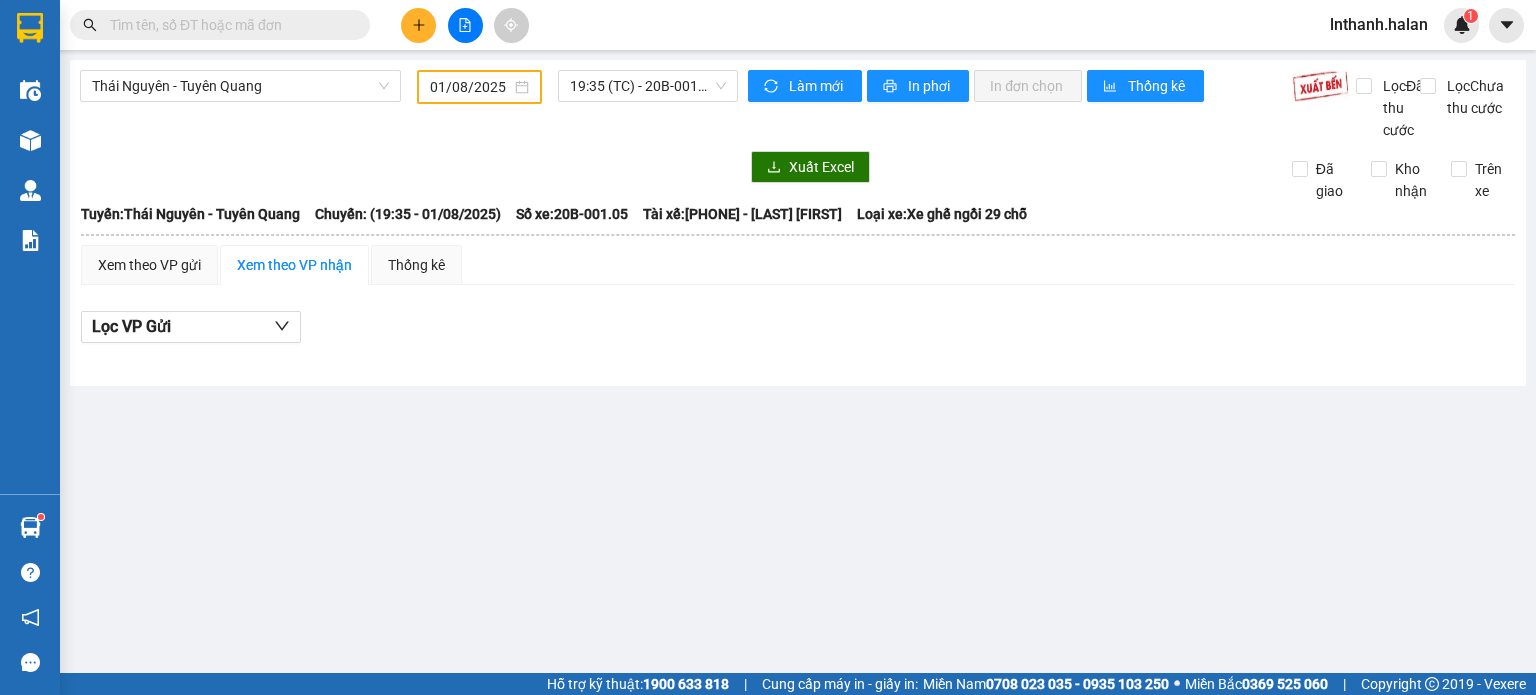 scroll, scrollTop: 0, scrollLeft: 0, axis: both 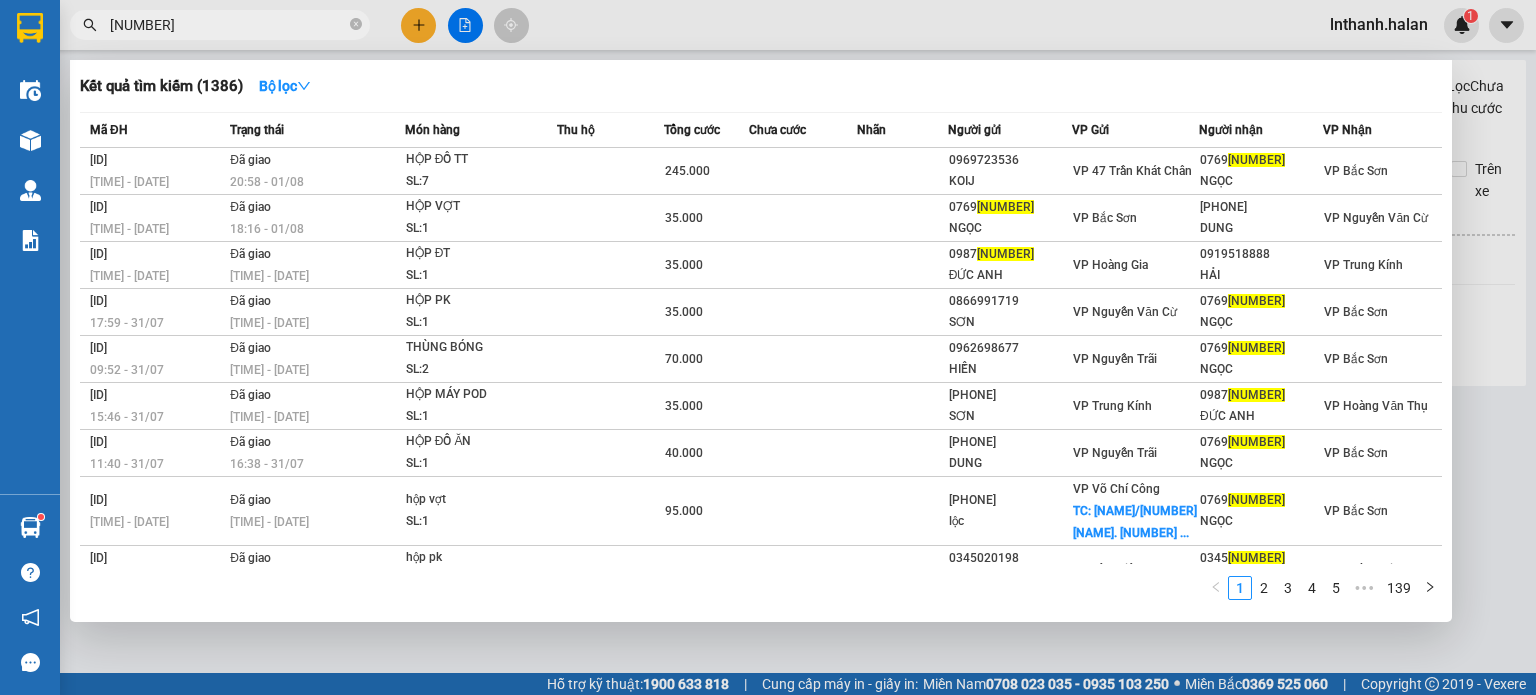 click on "[NUMBER]" at bounding box center (228, 25) 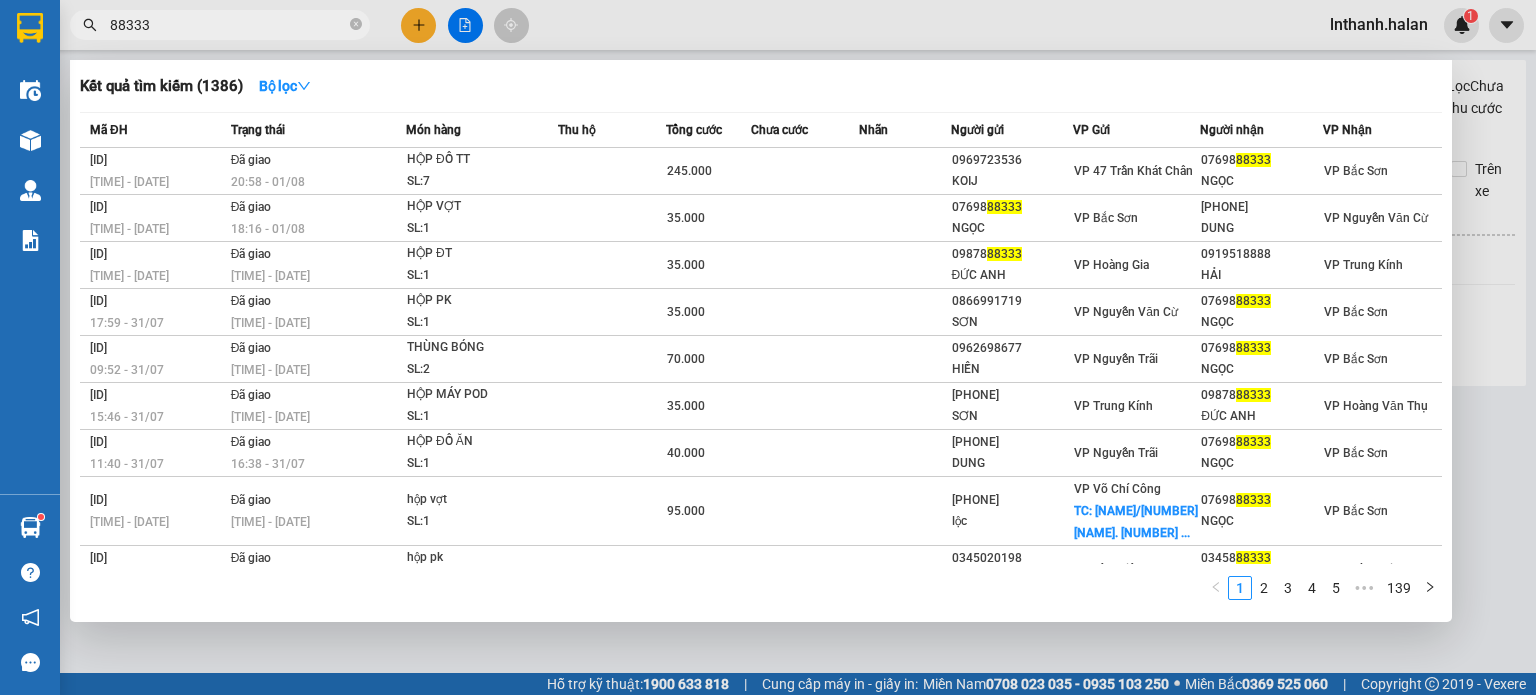 type on "[NUMBER]" 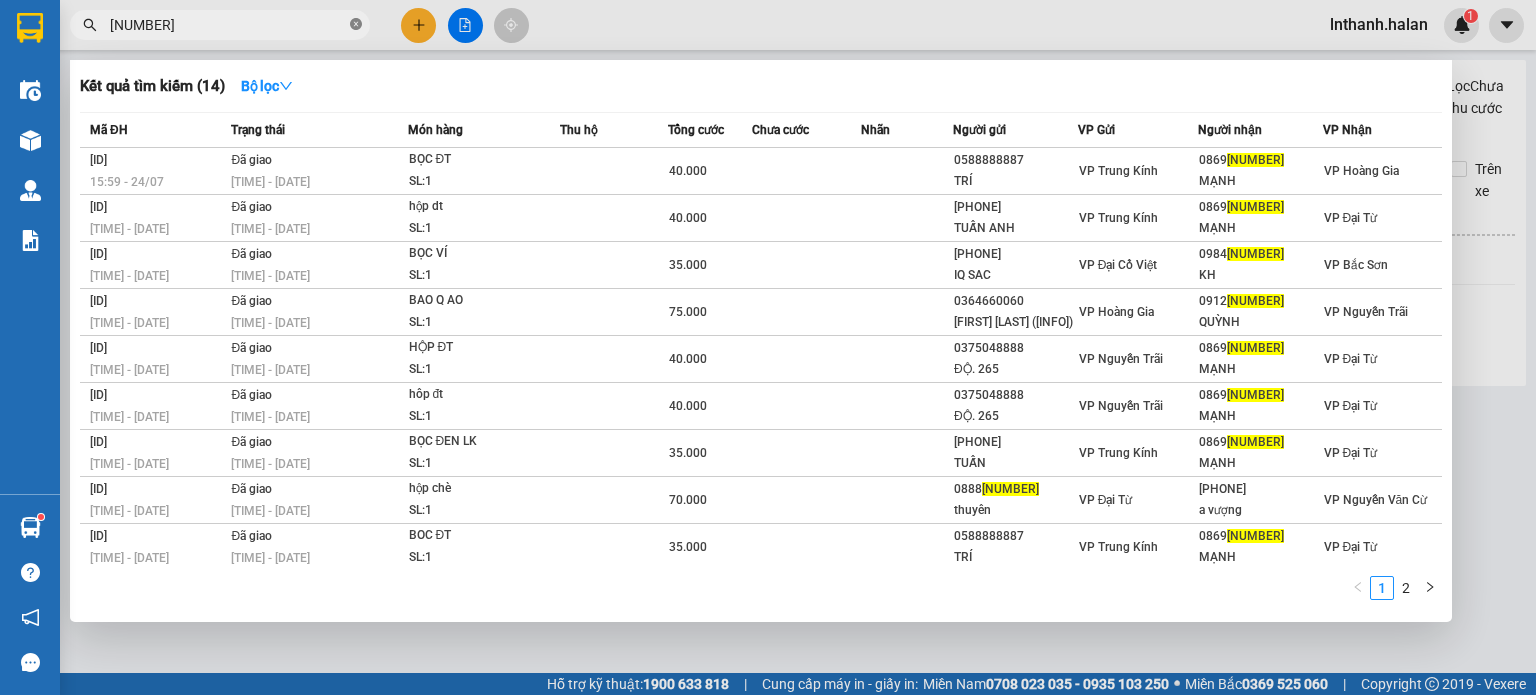 click 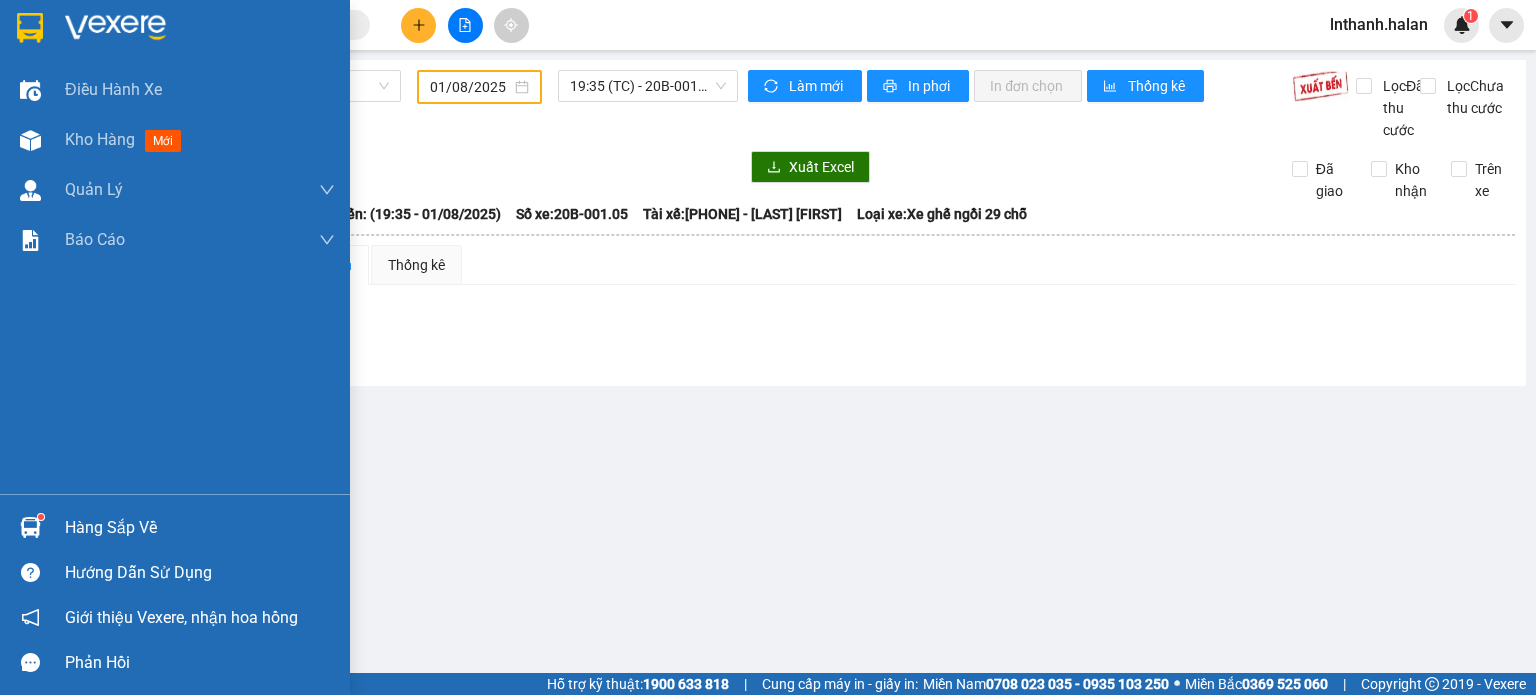click on "Kho hàng" at bounding box center (100, 139) 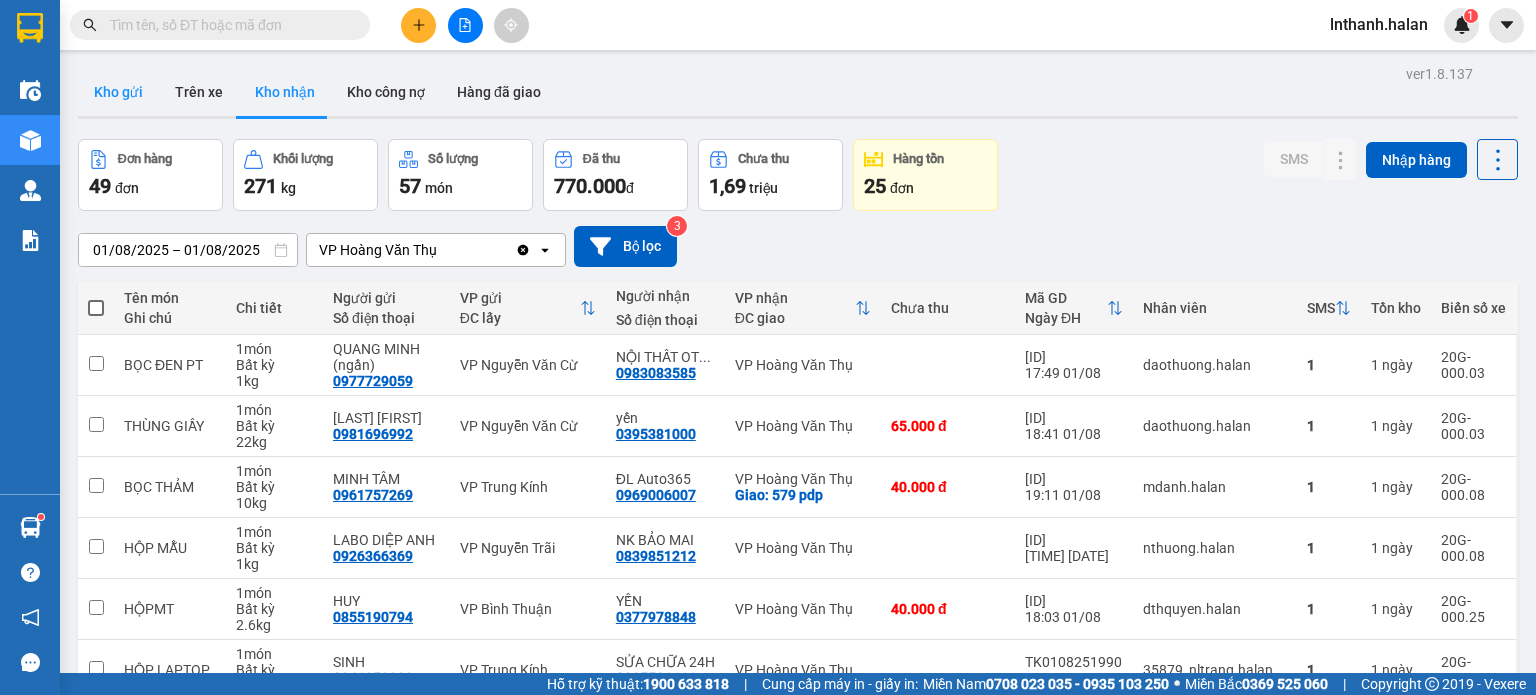 click on "Kho gửi" at bounding box center [118, 92] 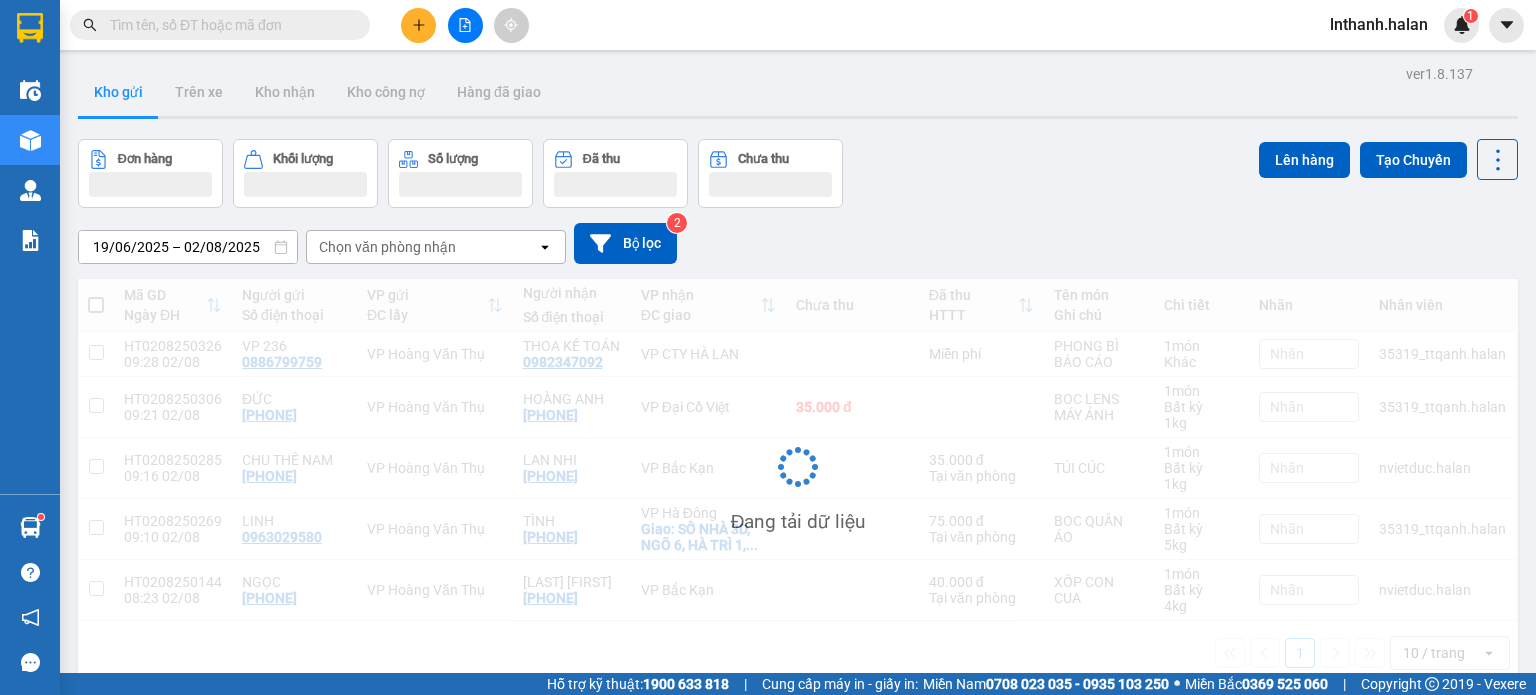 click at bounding box center (228, 25) 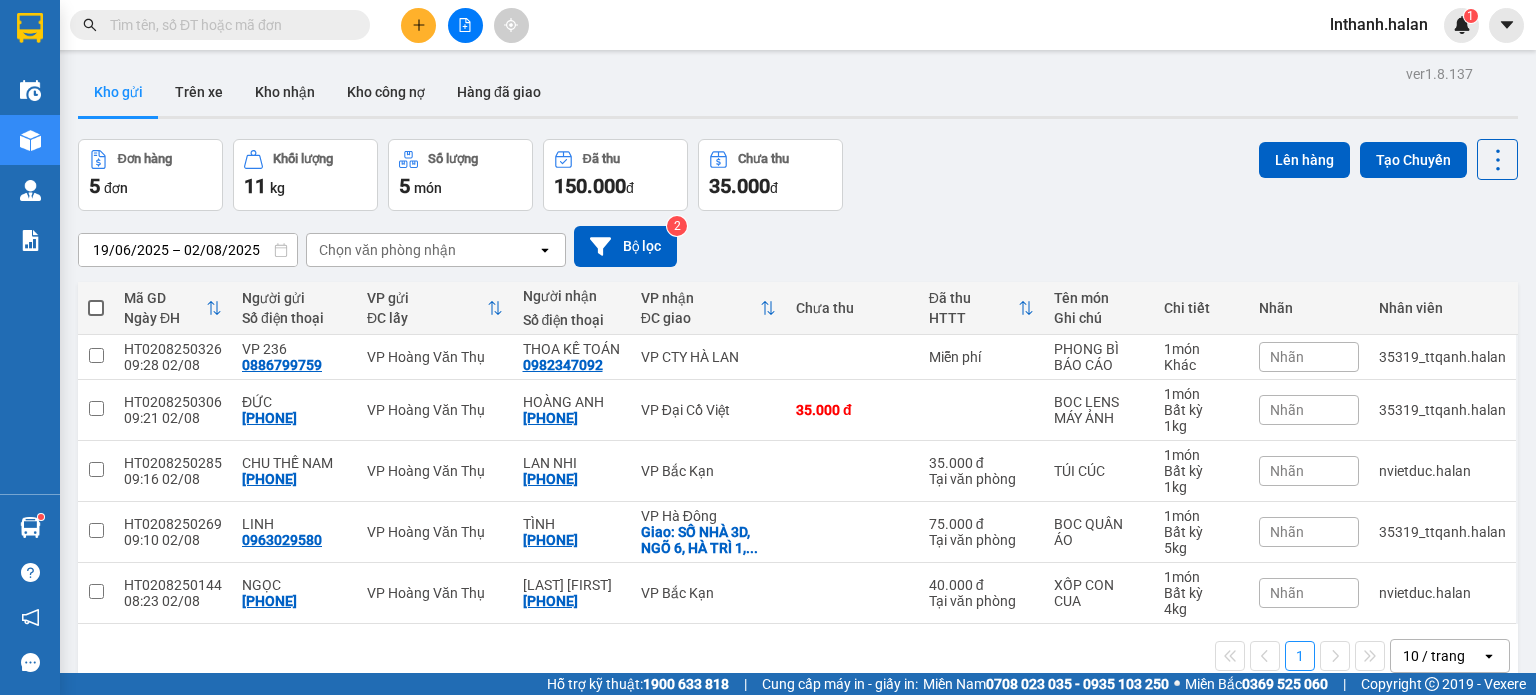 click at bounding box center [228, 25] 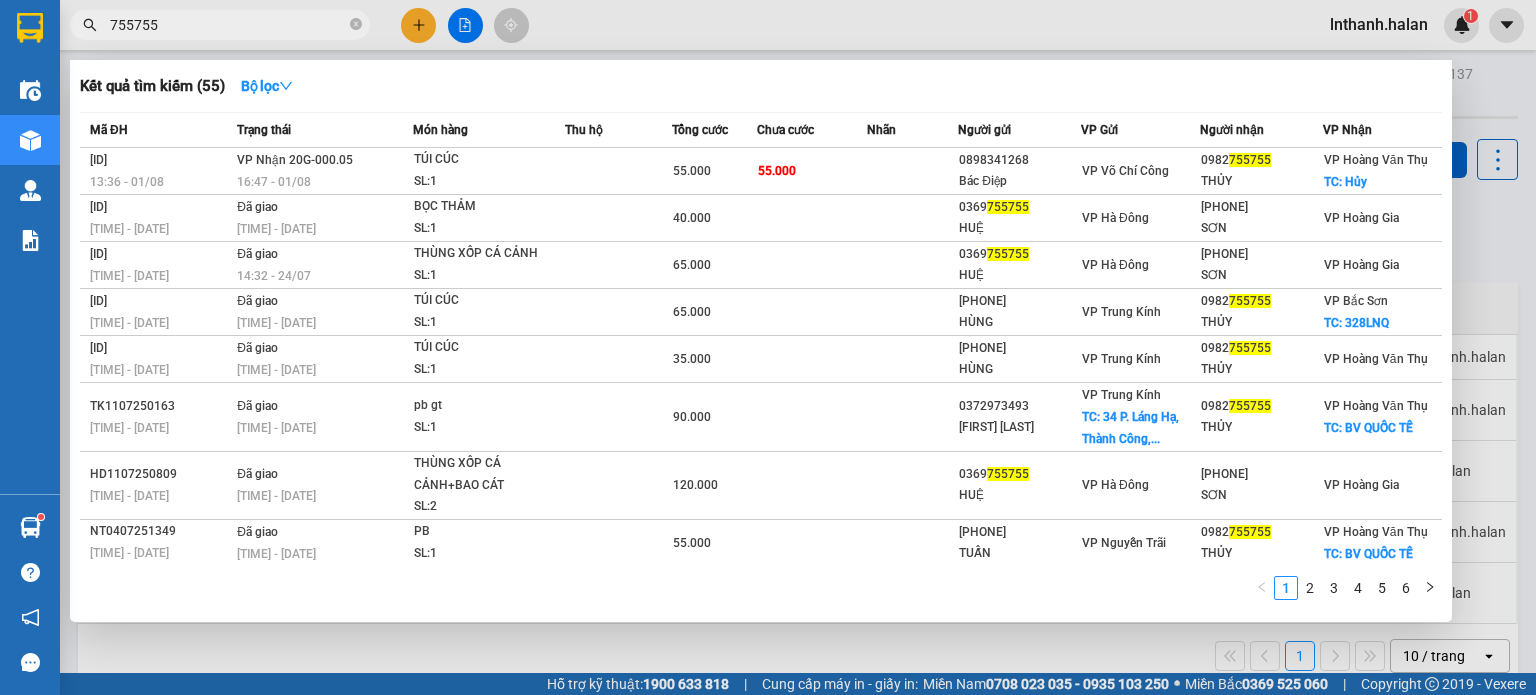 click on "755755" at bounding box center [228, 25] 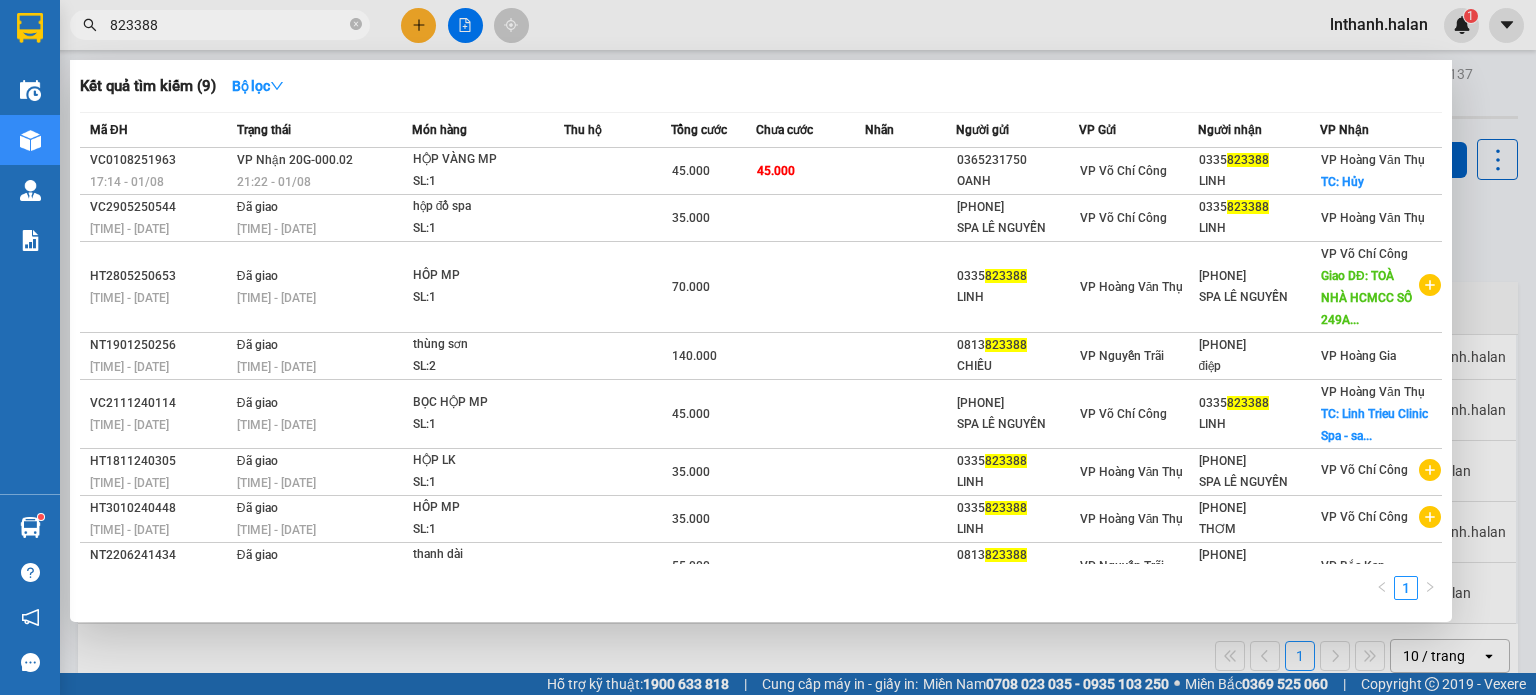 type on "823388" 